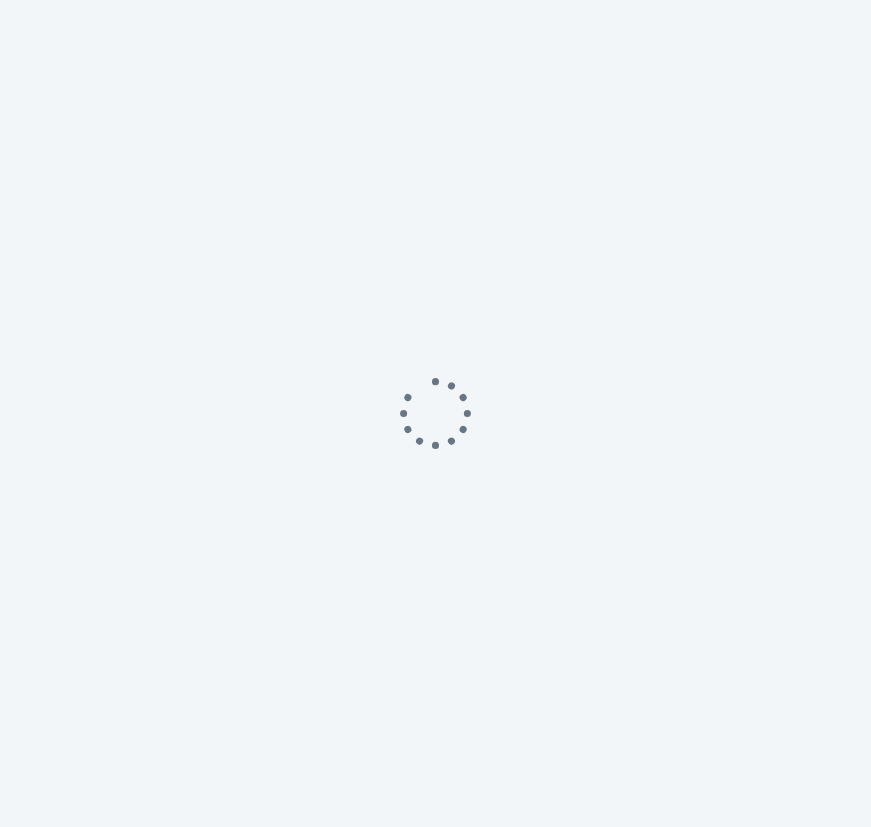 scroll, scrollTop: 0, scrollLeft: 0, axis: both 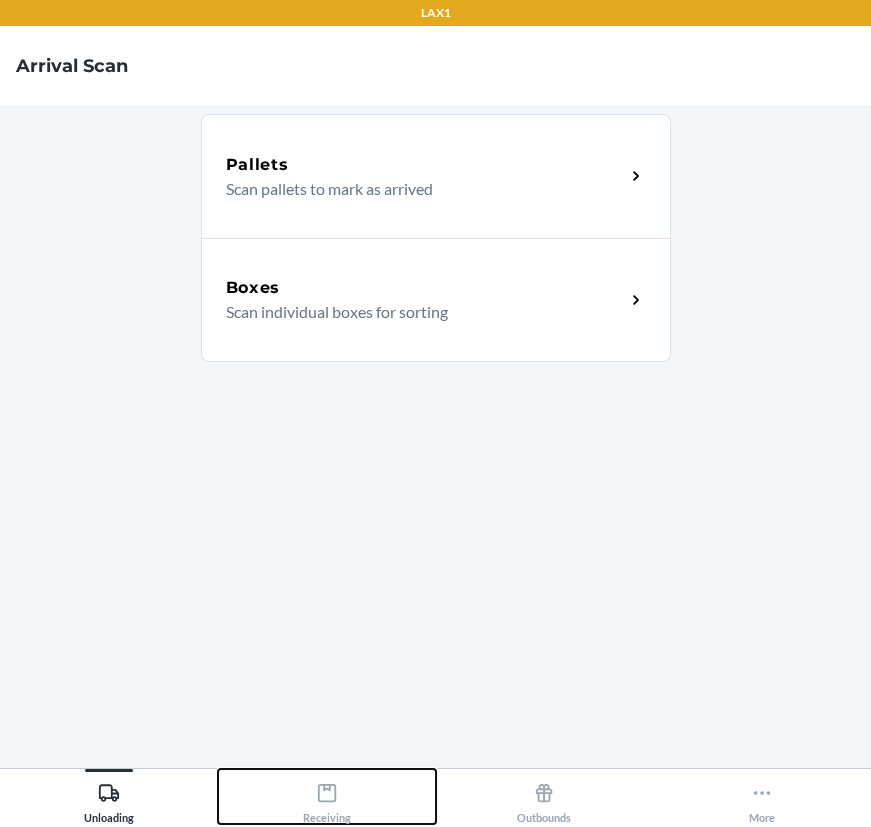 click on "Receiving" at bounding box center [327, 799] 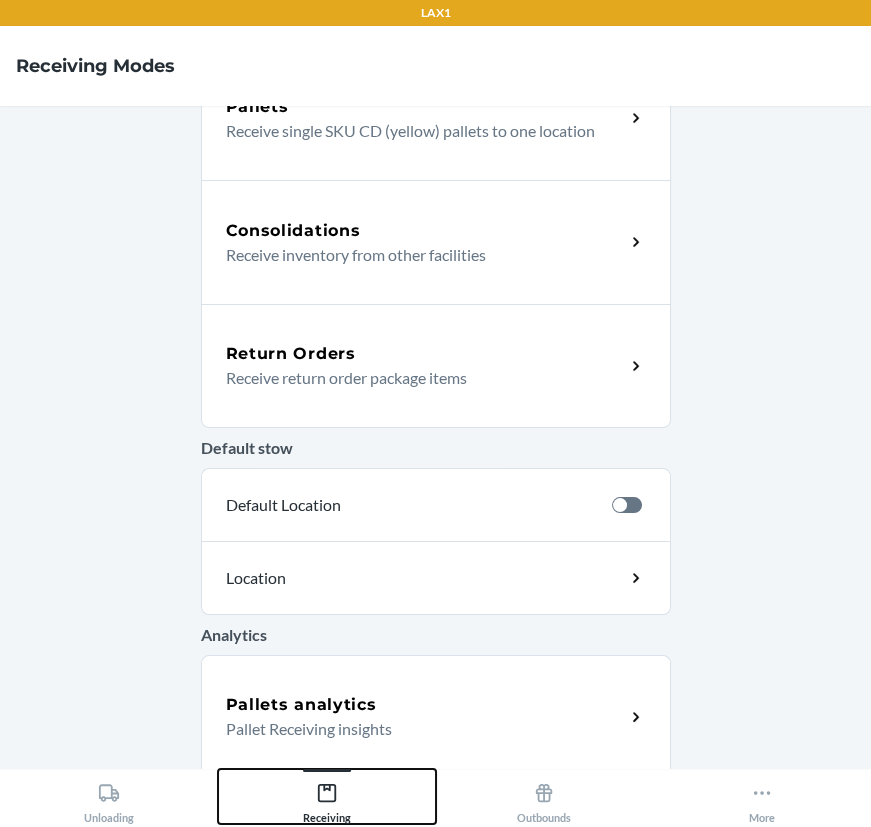 scroll, scrollTop: 443, scrollLeft: 0, axis: vertical 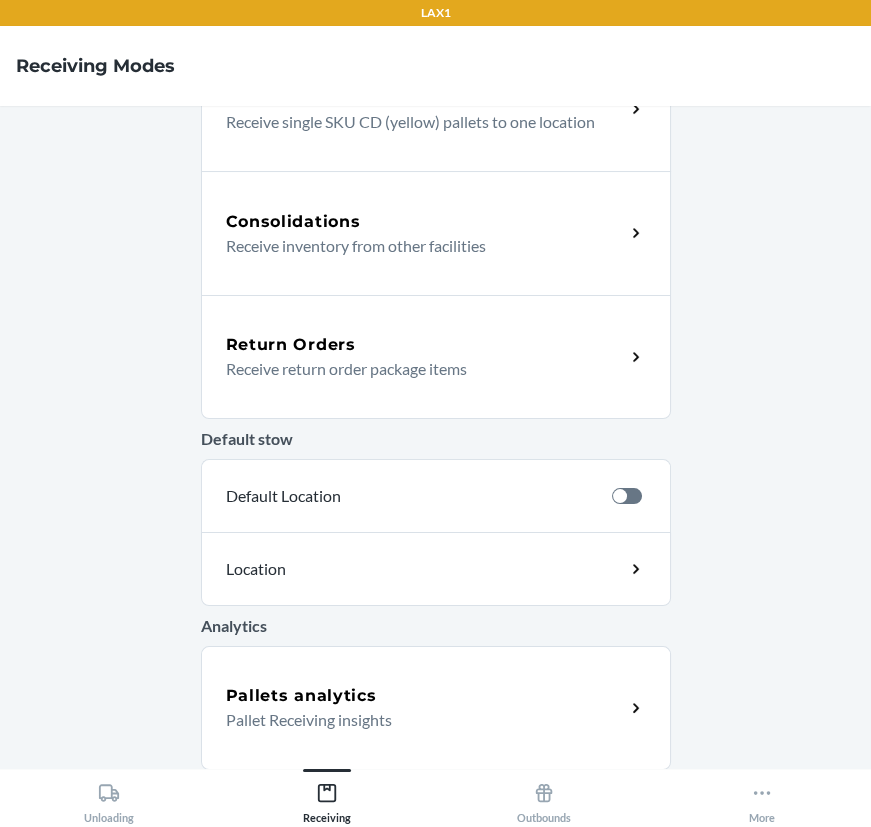 click on "Return Orders Receive return order package items" at bounding box center (436, 357) 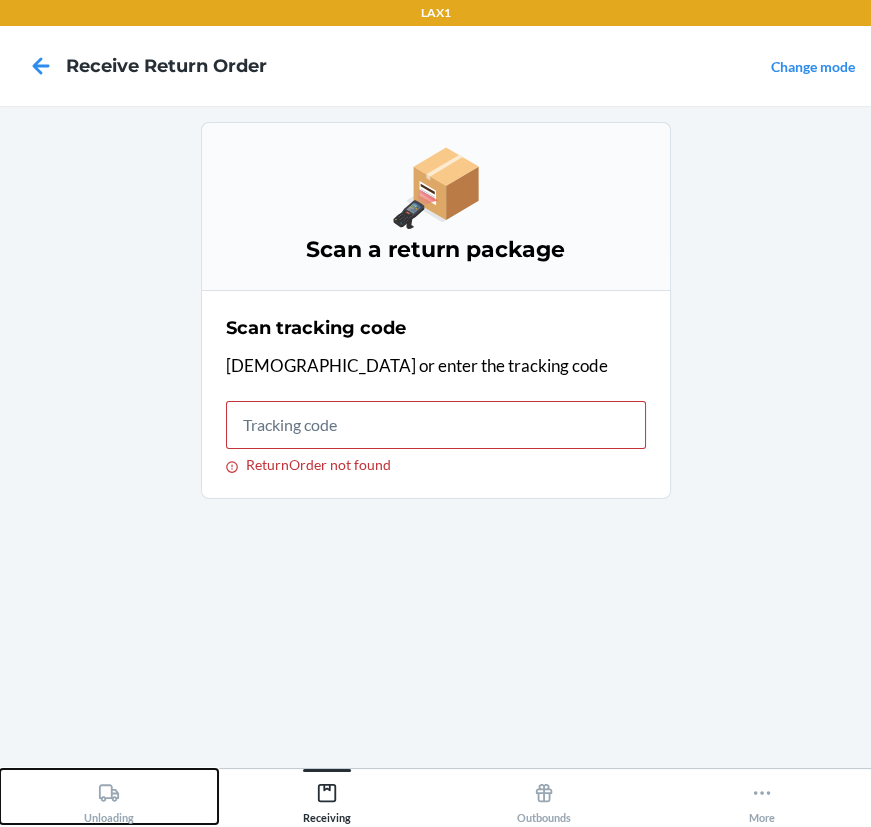click 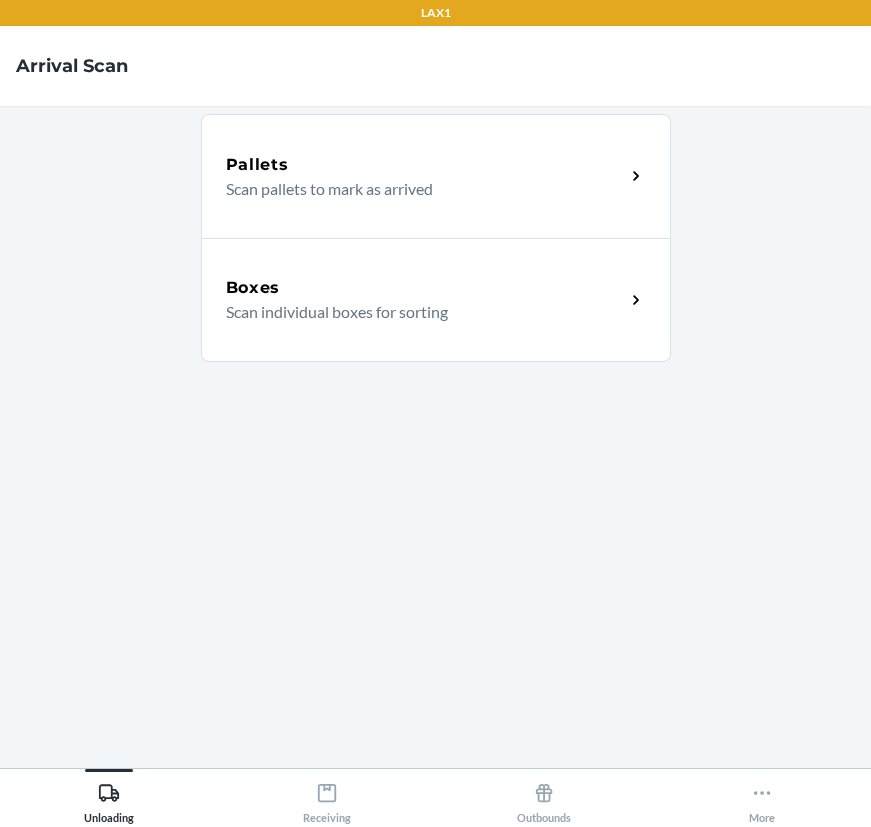 click on "Scan individual boxes for sorting" at bounding box center (417, 312) 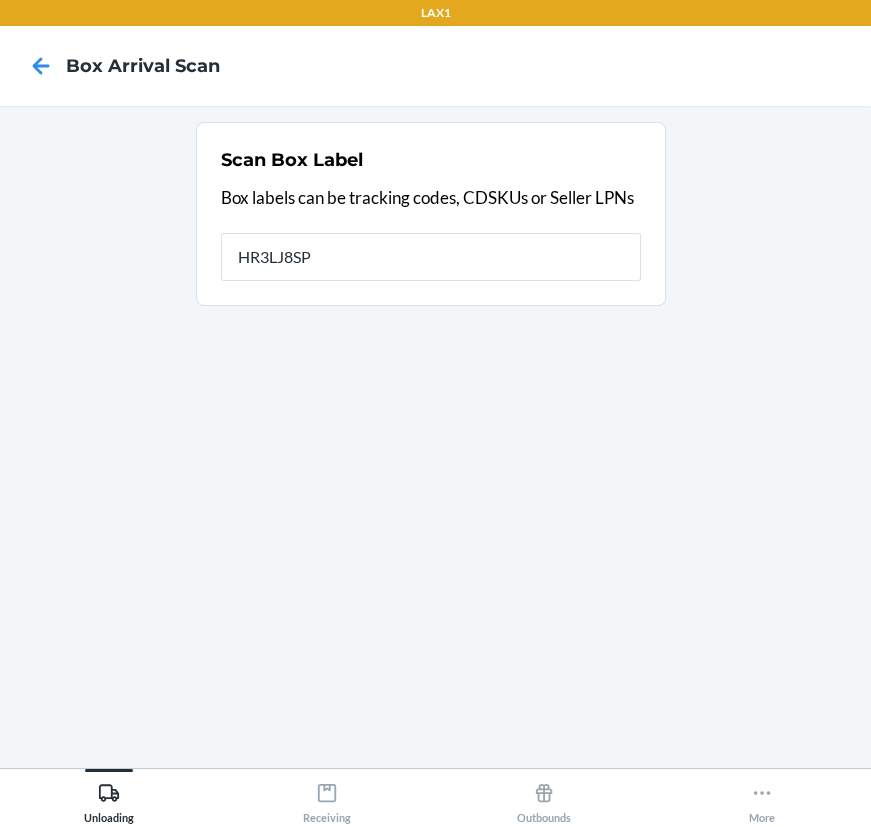 type on "HR3LJ8SP" 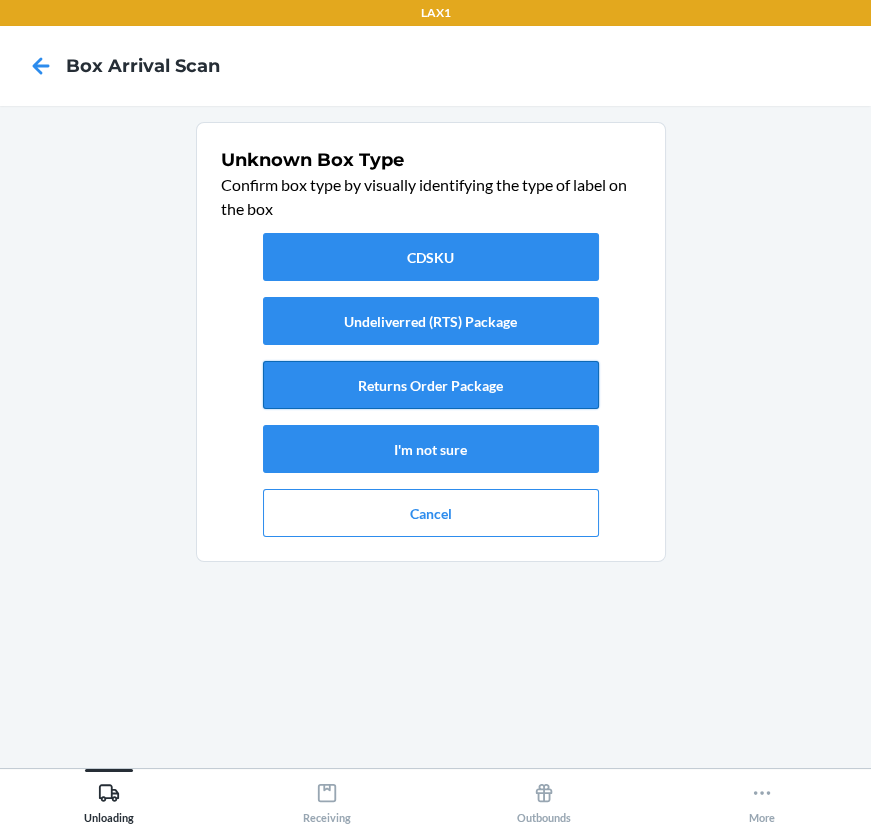 click on "Returns Order Package" at bounding box center (431, 385) 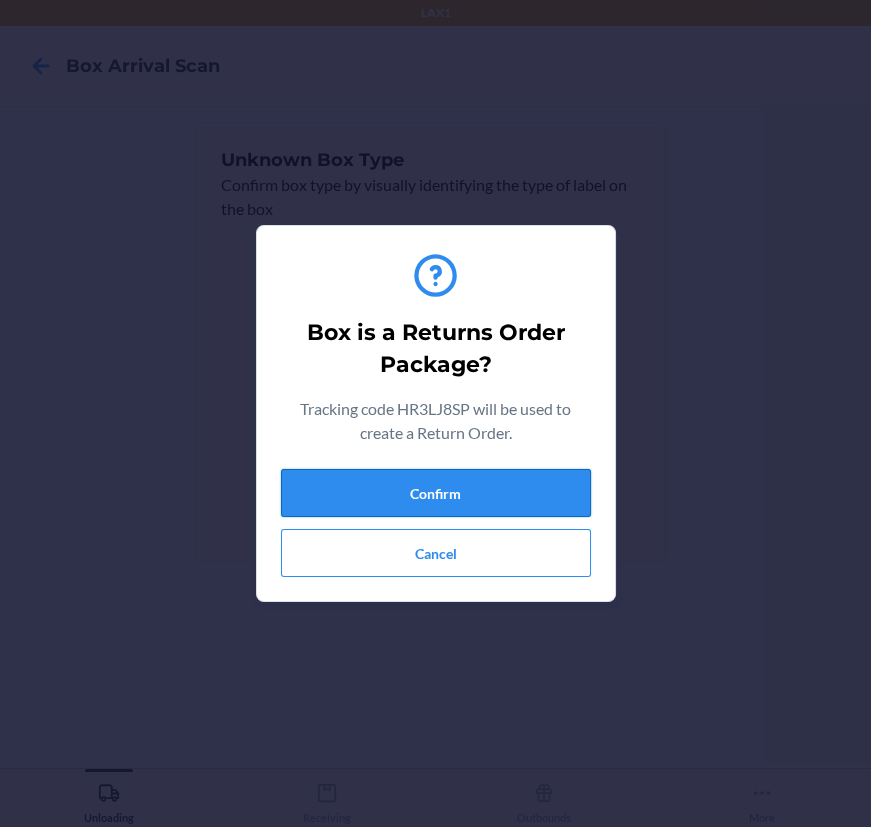 click on "Confirm" at bounding box center [436, 493] 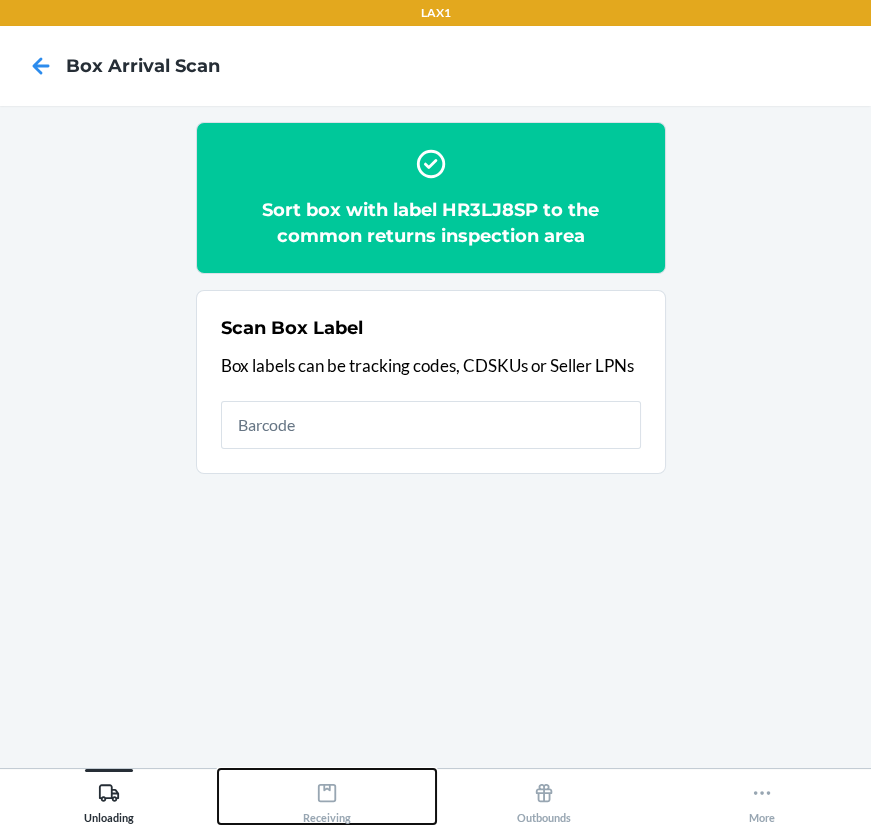 click on "Receiving" at bounding box center (327, 799) 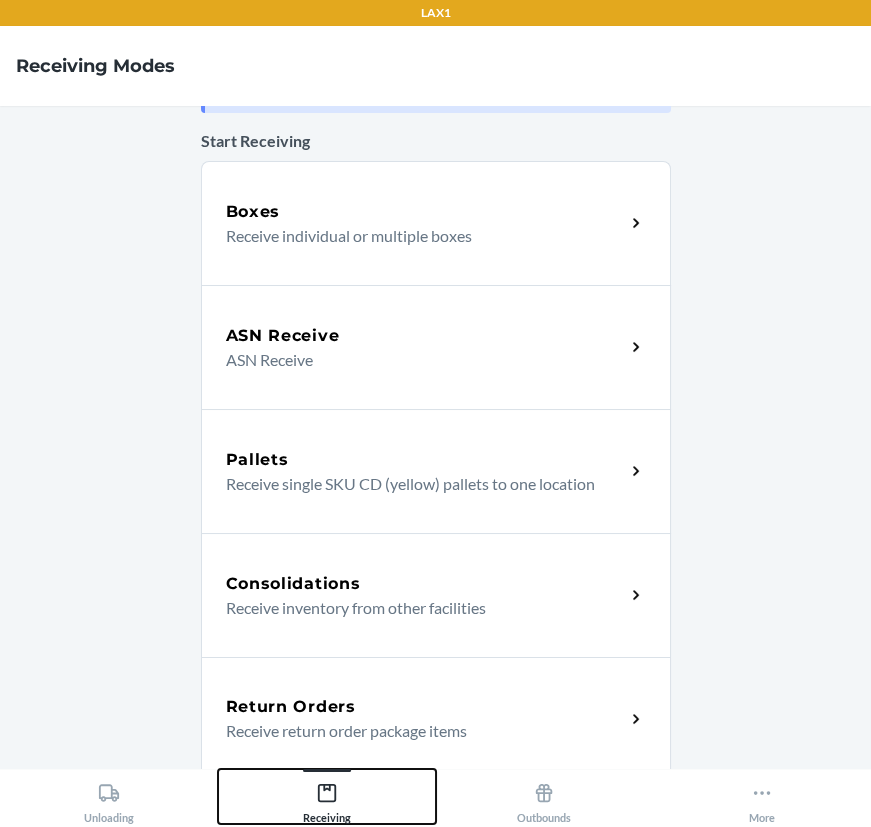 scroll, scrollTop: 90, scrollLeft: 0, axis: vertical 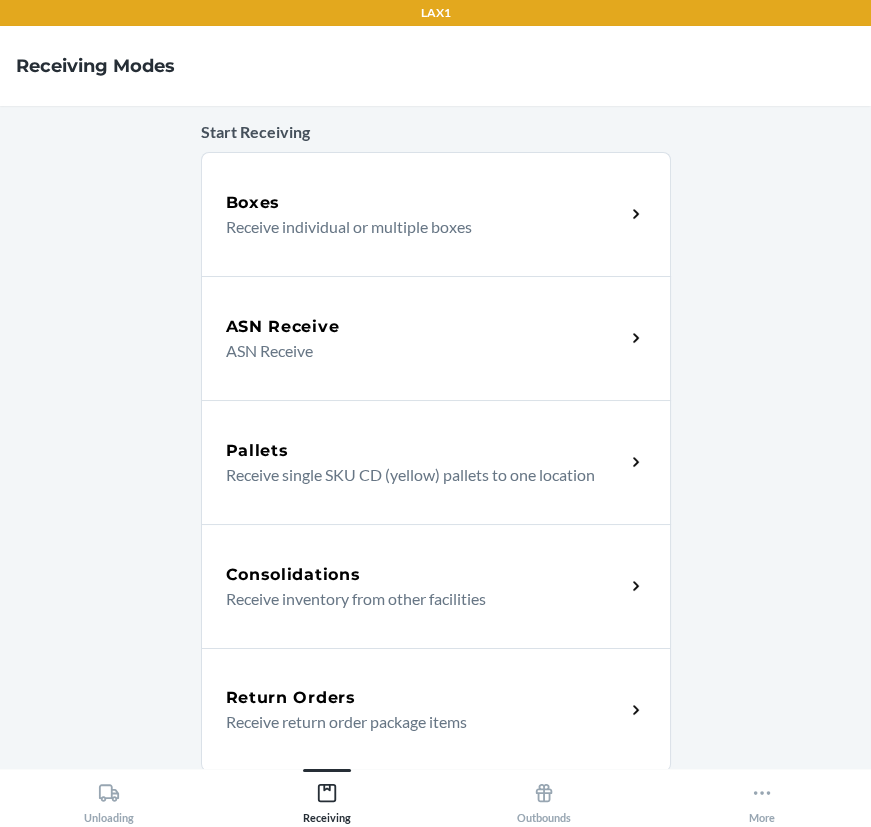 click on "Receive return order package items" at bounding box center [417, 722] 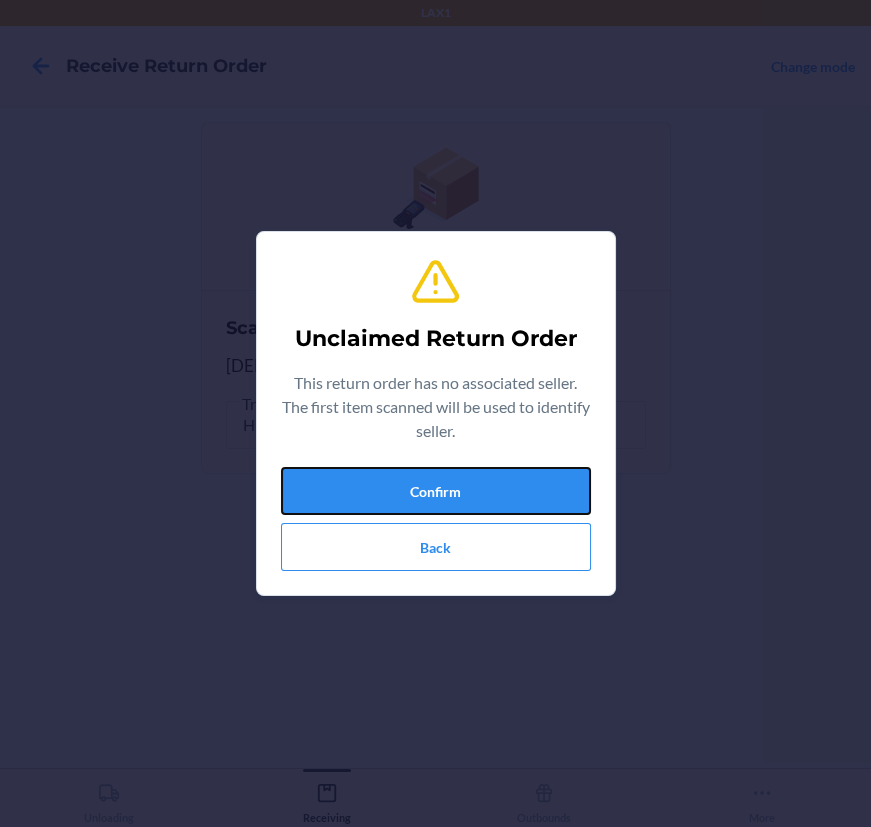 click on "Confirm" at bounding box center (436, 491) 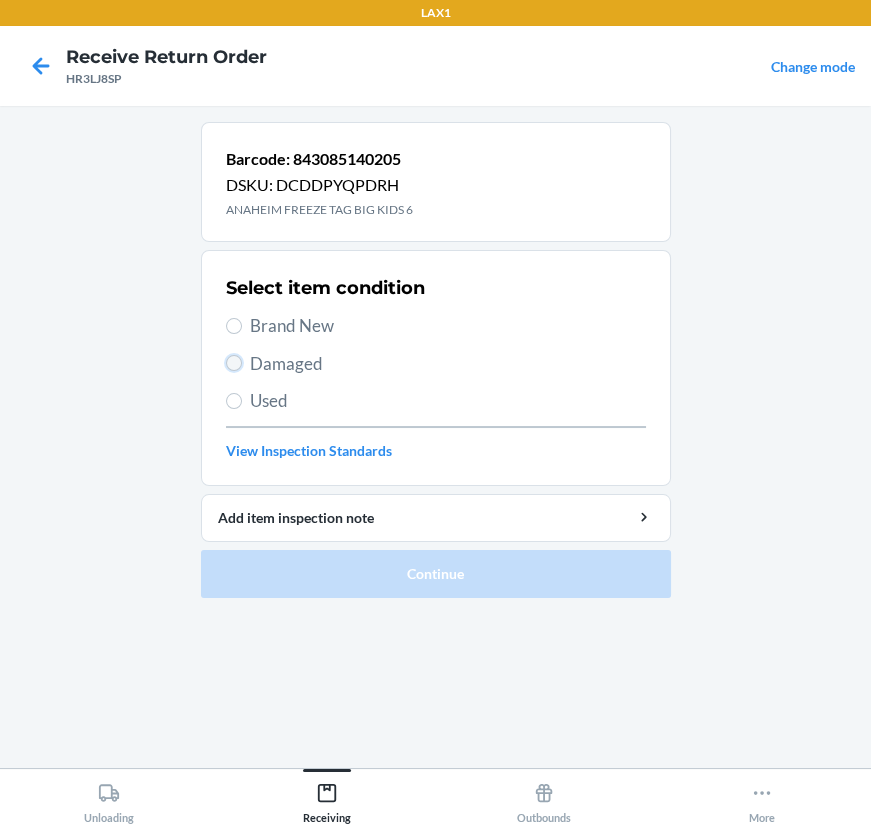 click on "Damaged" at bounding box center (234, 363) 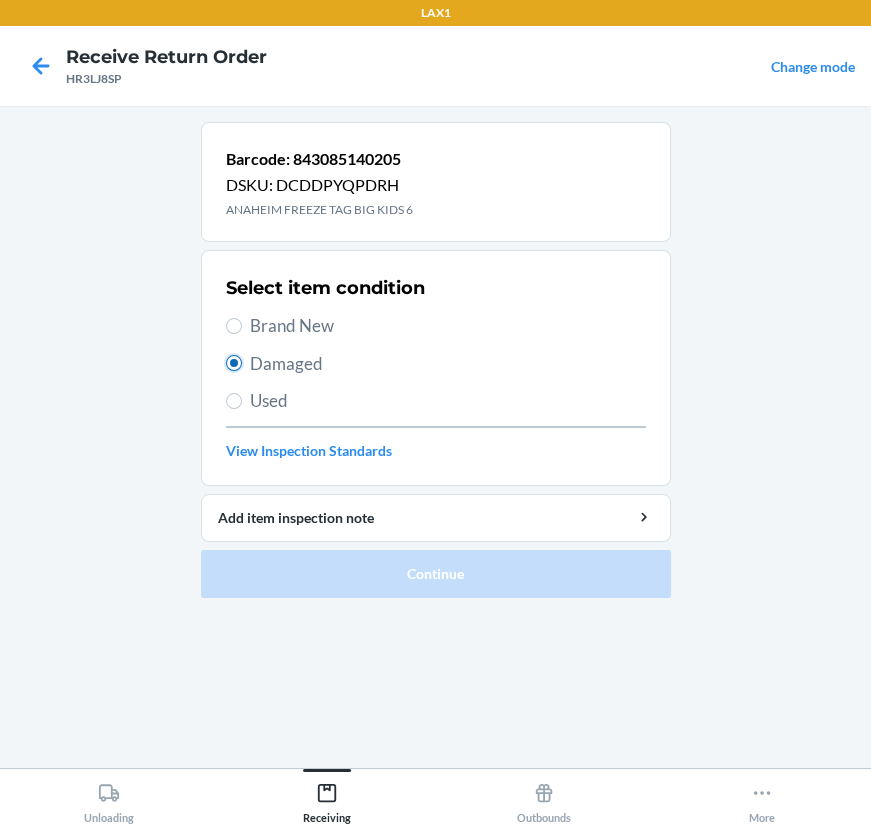 radio on "true" 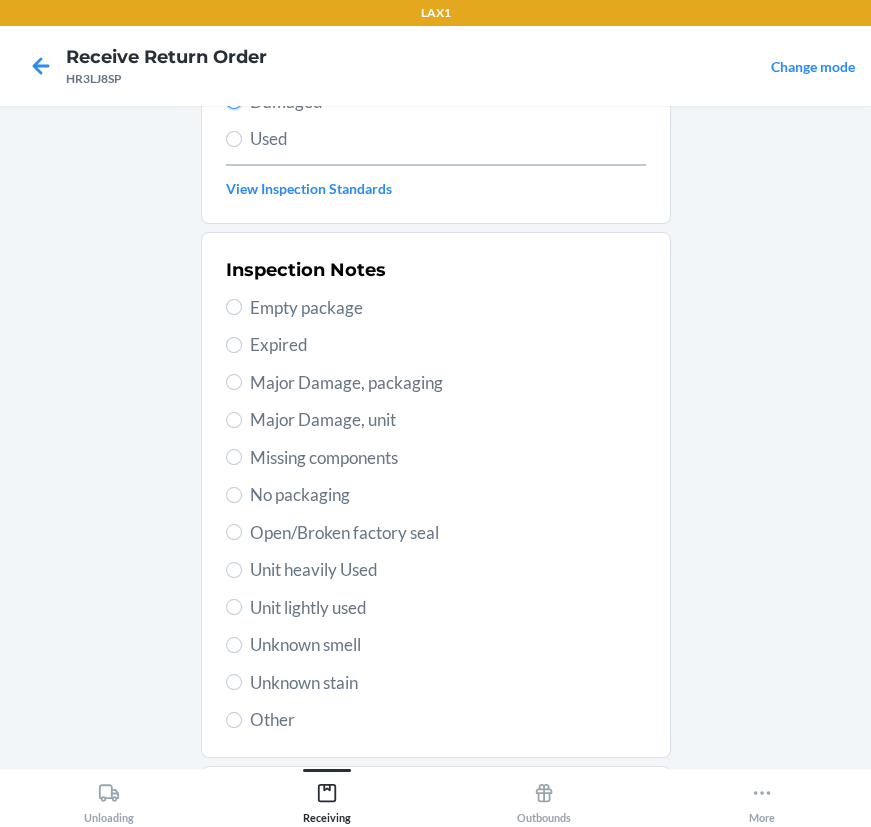 scroll, scrollTop: 272, scrollLeft: 0, axis: vertical 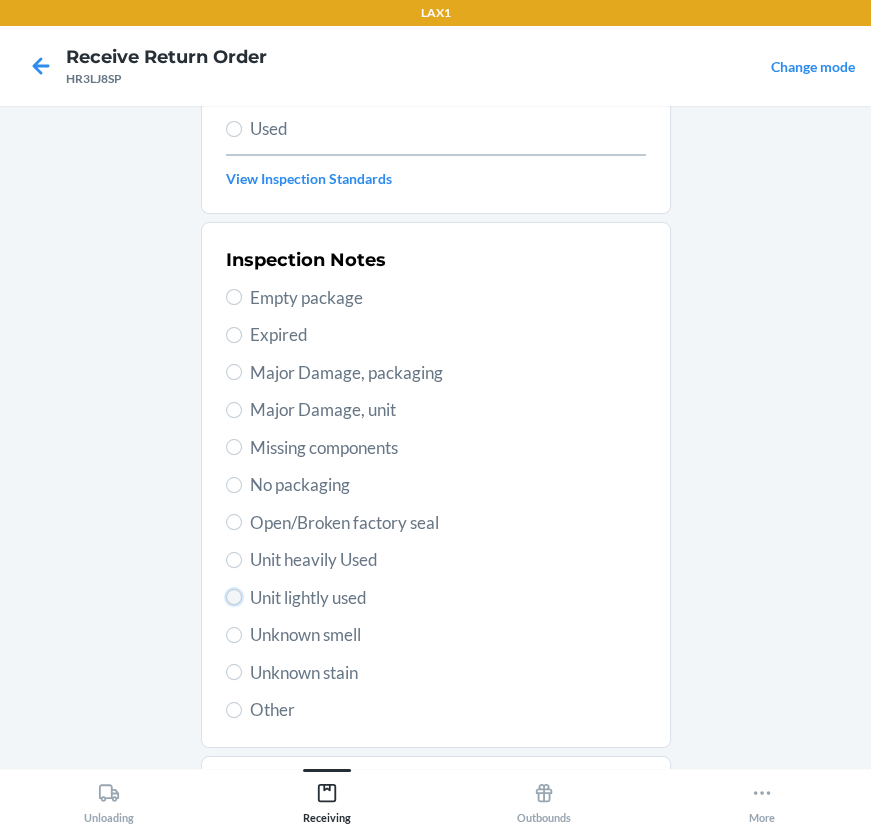 click on "Unit lightly used" at bounding box center [234, 597] 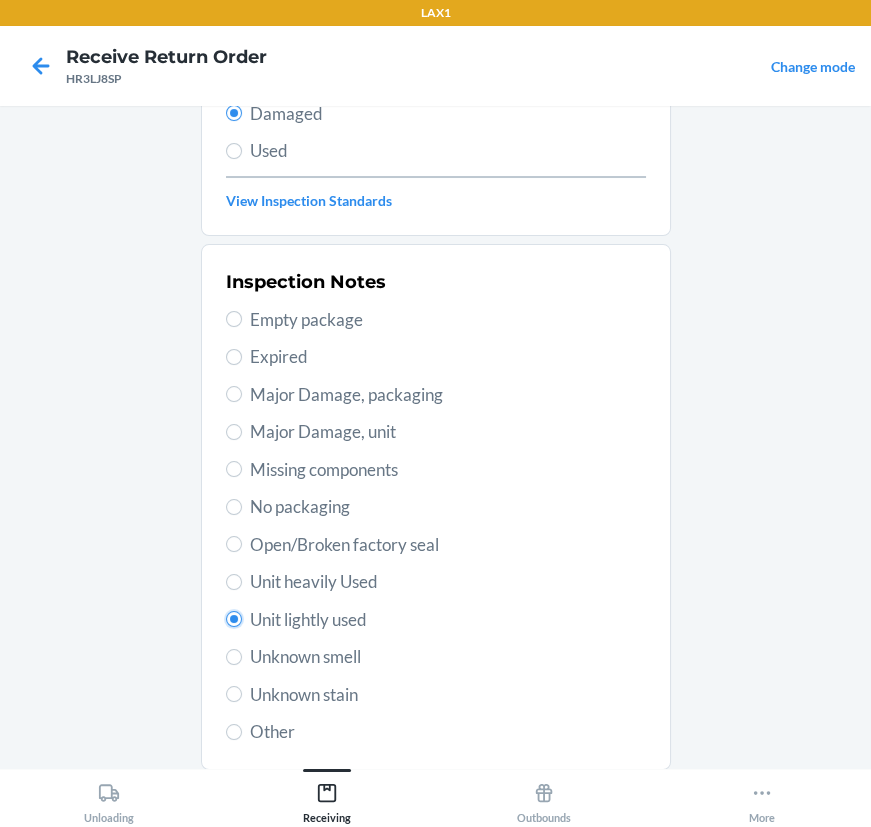scroll, scrollTop: 105, scrollLeft: 0, axis: vertical 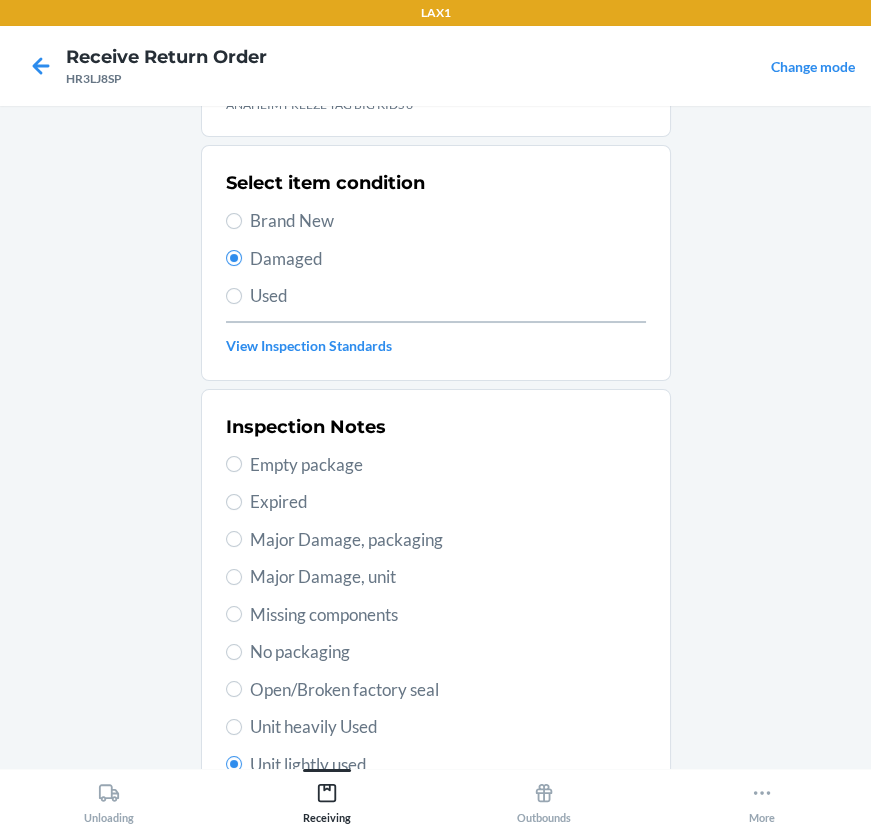 click on "Barcode: 843085140205 DSKU: DCDDPYQPDRH ANAHEIM FREEZE TAG BIG KIDS 6 Select item condition Brand New Damaged Used View Inspection Standards Inspection Notes Empty package Expired Major Damage, packaging Major Damage, unit Missing components No packaging Open/Broken factory seal Unit heavily Used Unit lightly used Unknown smell Unknown stain Other Add item inspection note Continue" at bounding box center [435, 437] 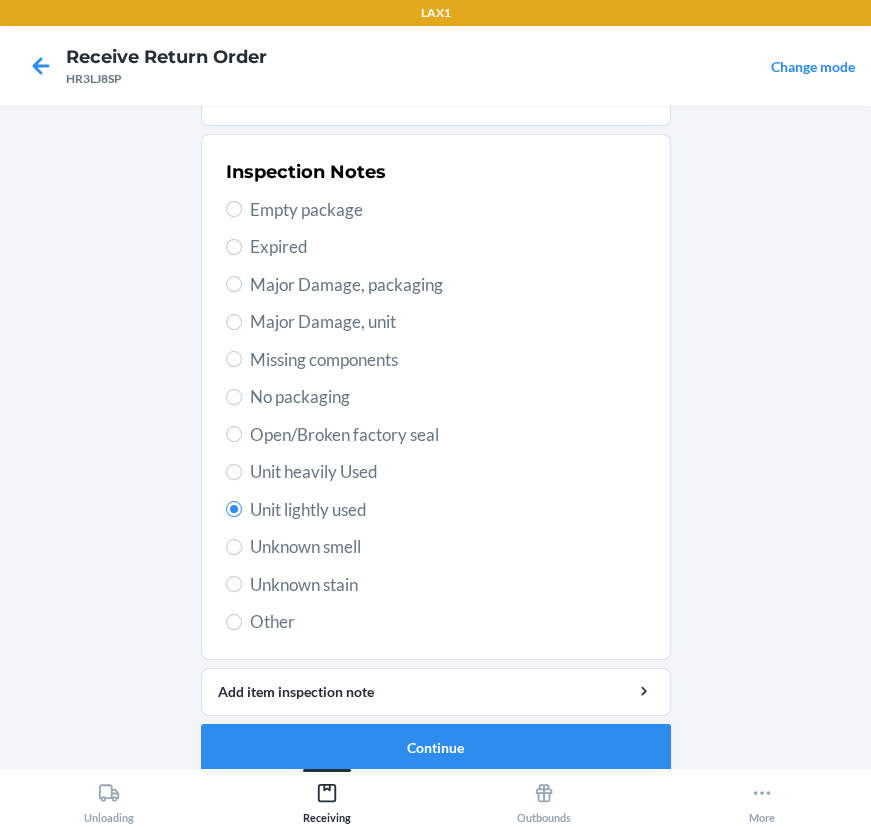 scroll, scrollTop: 377, scrollLeft: 0, axis: vertical 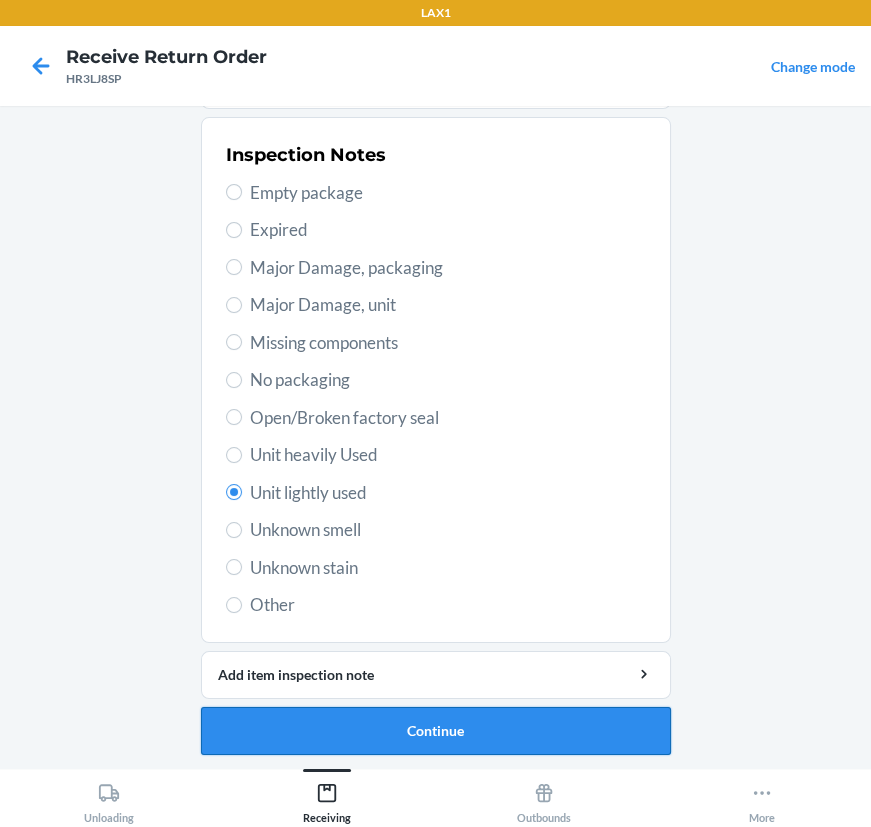 click on "Continue" at bounding box center [436, 731] 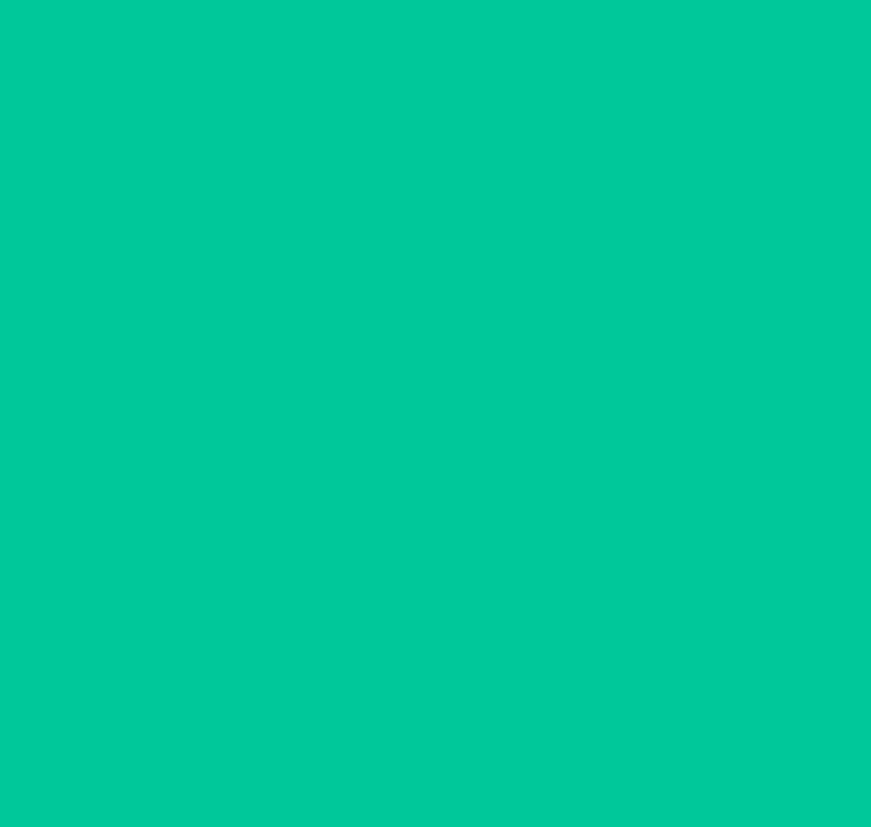 scroll, scrollTop: 214, scrollLeft: 0, axis: vertical 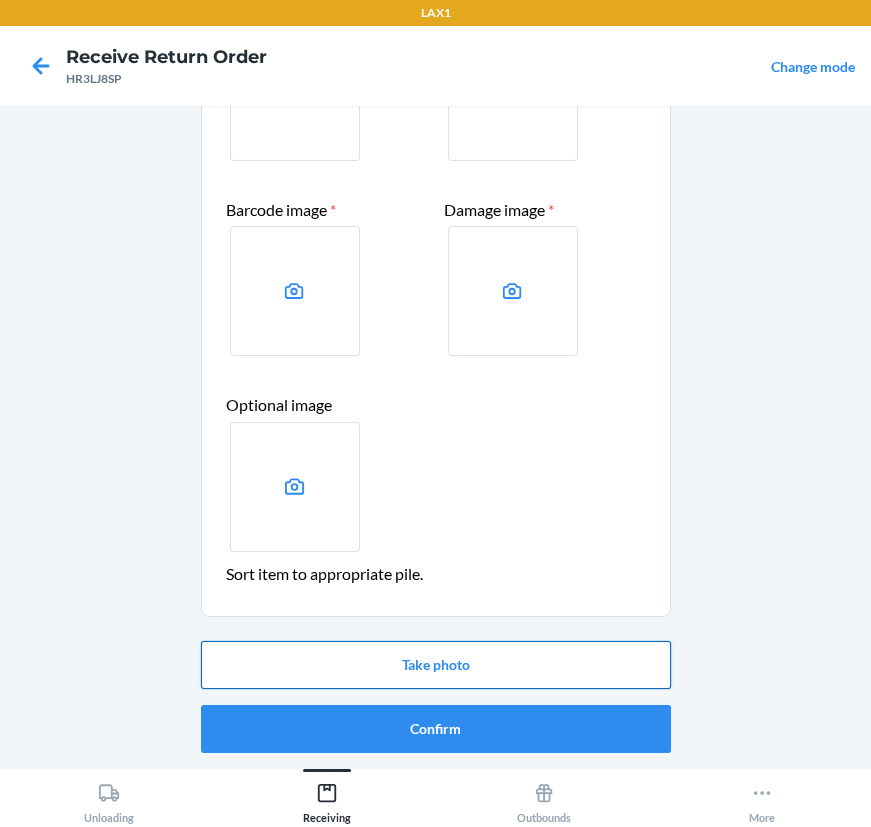 click on "Take photo" at bounding box center (436, 665) 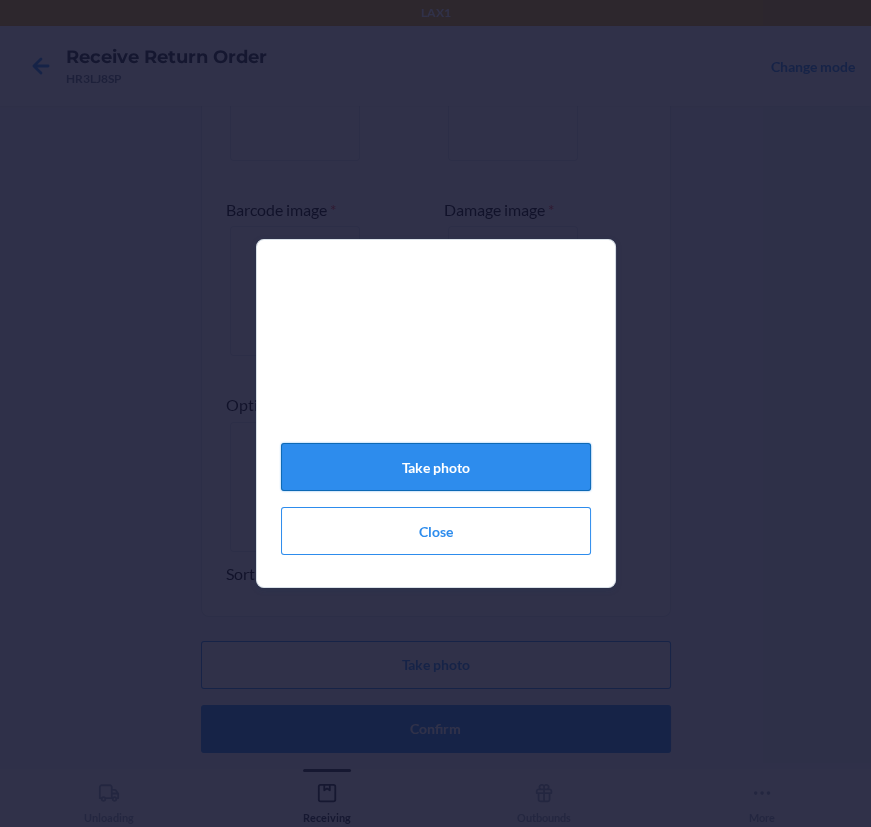 click on "Take photo" 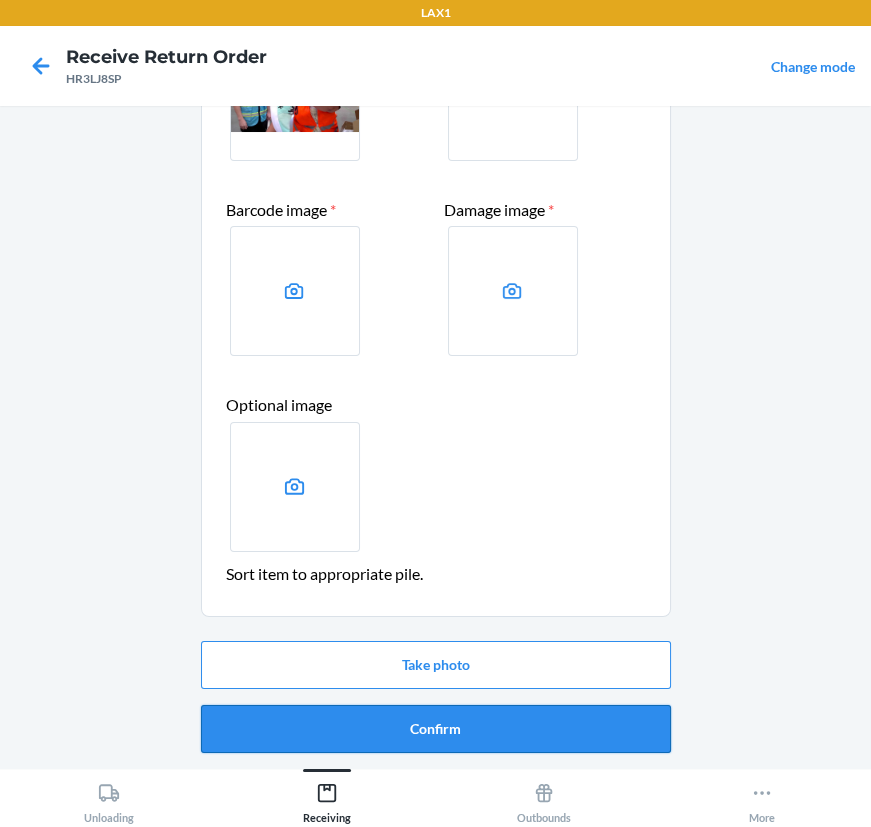 click on "Confirm" at bounding box center [436, 729] 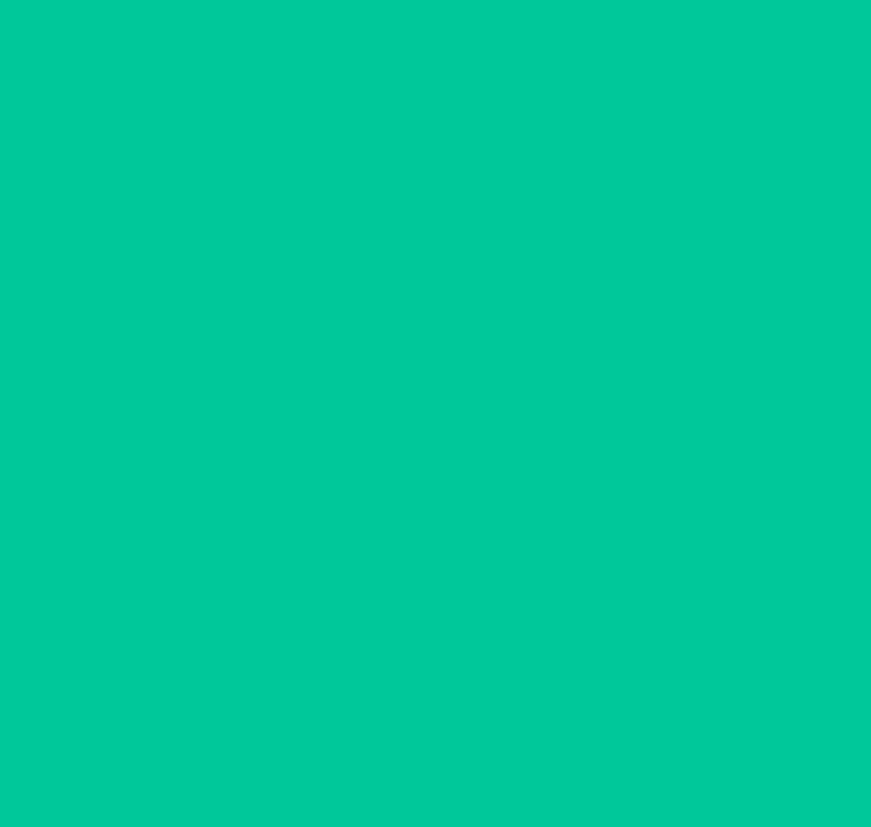 scroll, scrollTop: 0, scrollLeft: 0, axis: both 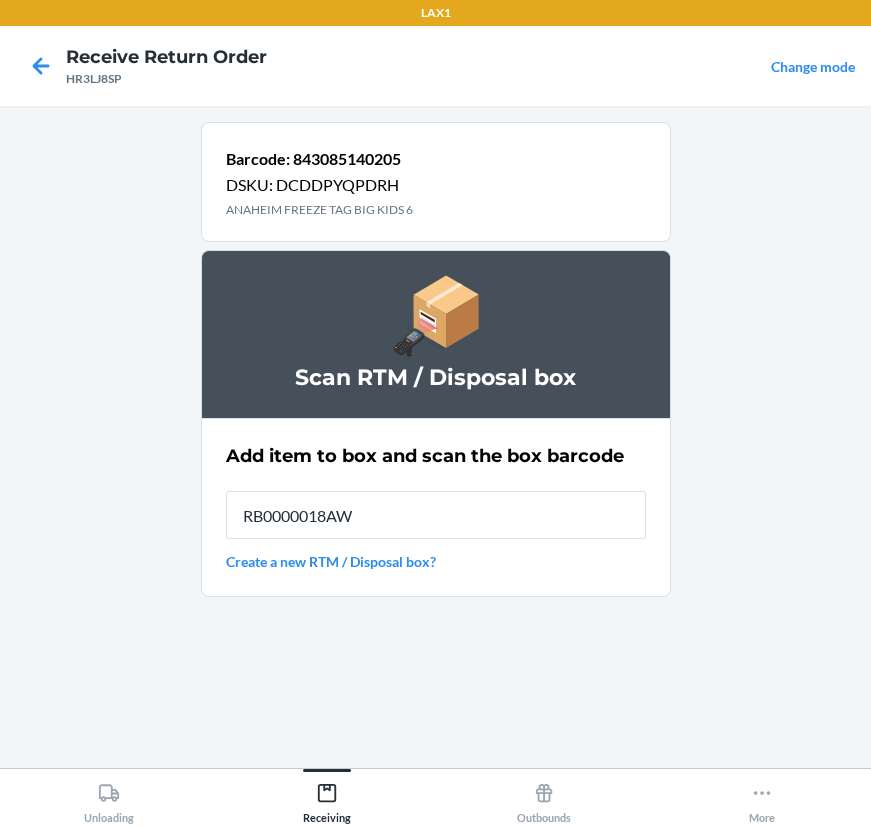 type on "RB0000018AW" 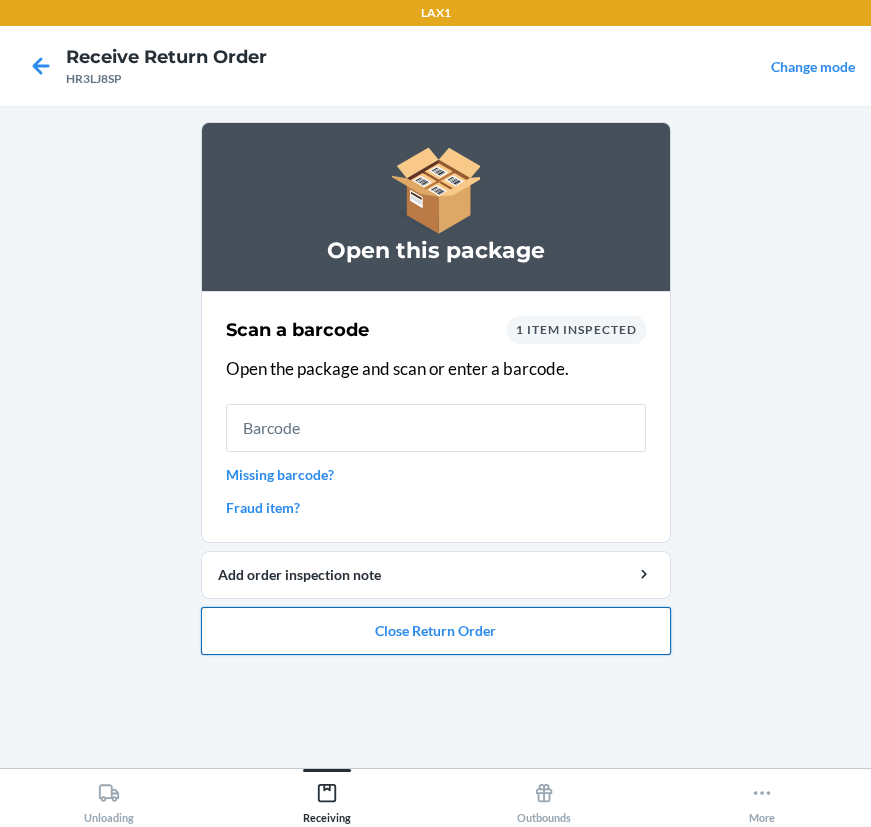 click on "Close Return Order" at bounding box center (436, 631) 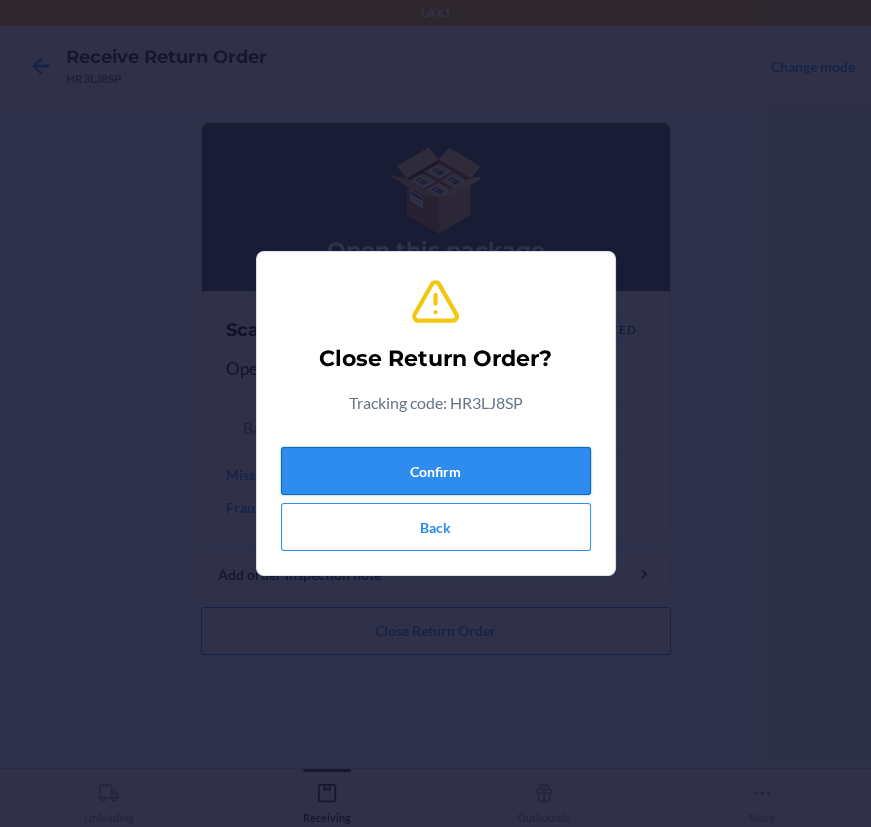 click on "Confirm" at bounding box center (436, 471) 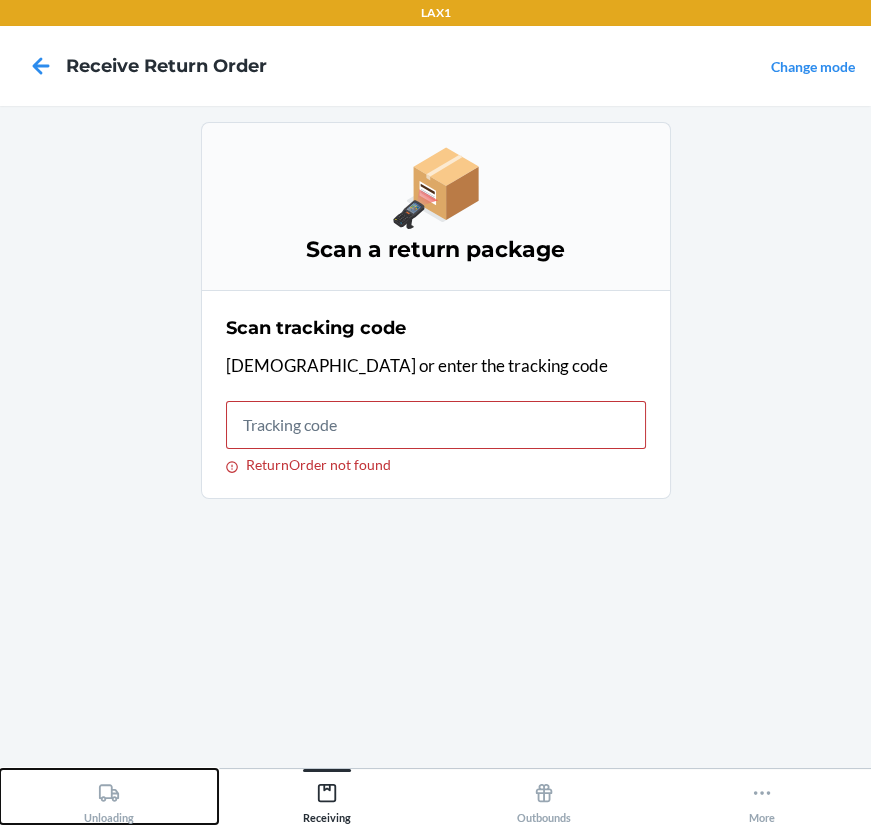 click 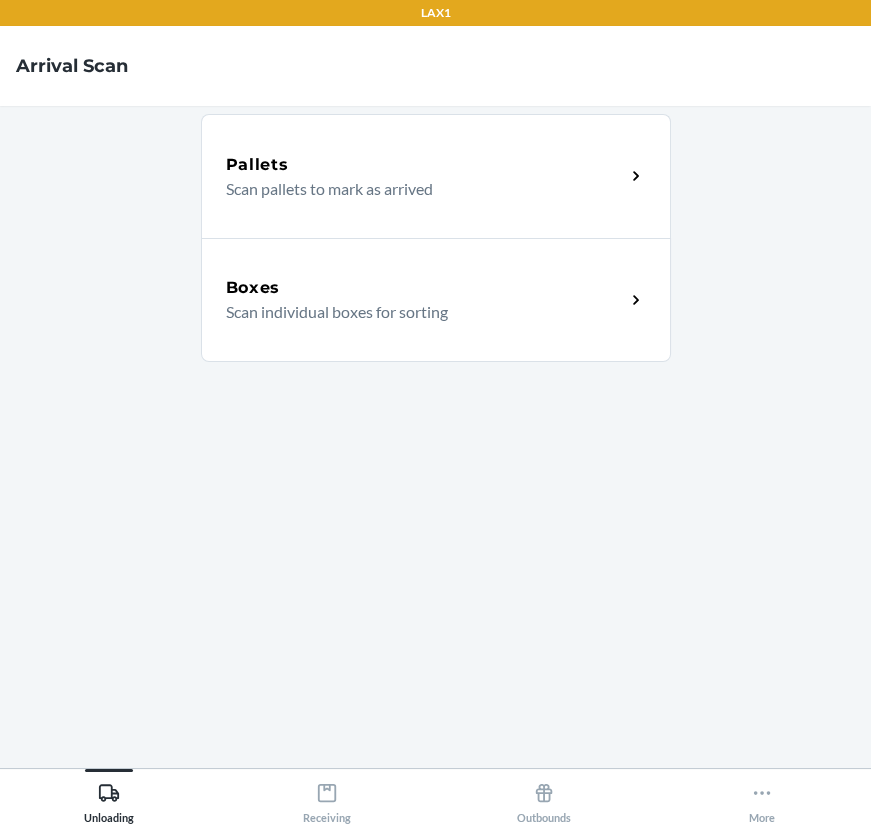 click on "Scan individual boxes for sorting" at bounding box center [417, 312] 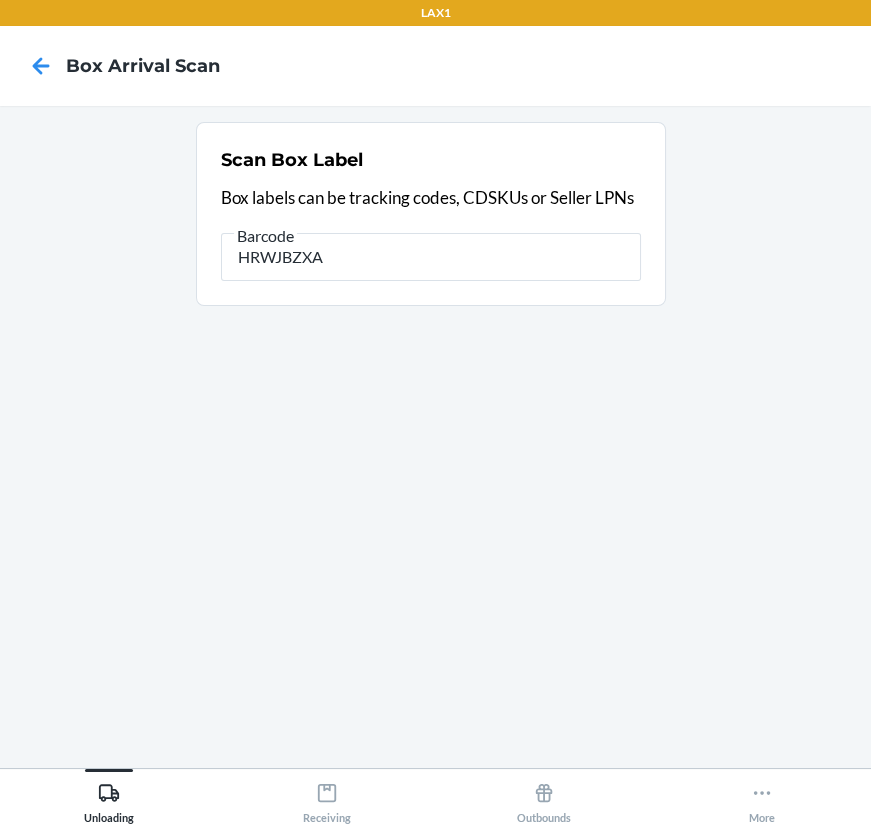 type on "HRWJBZXA" 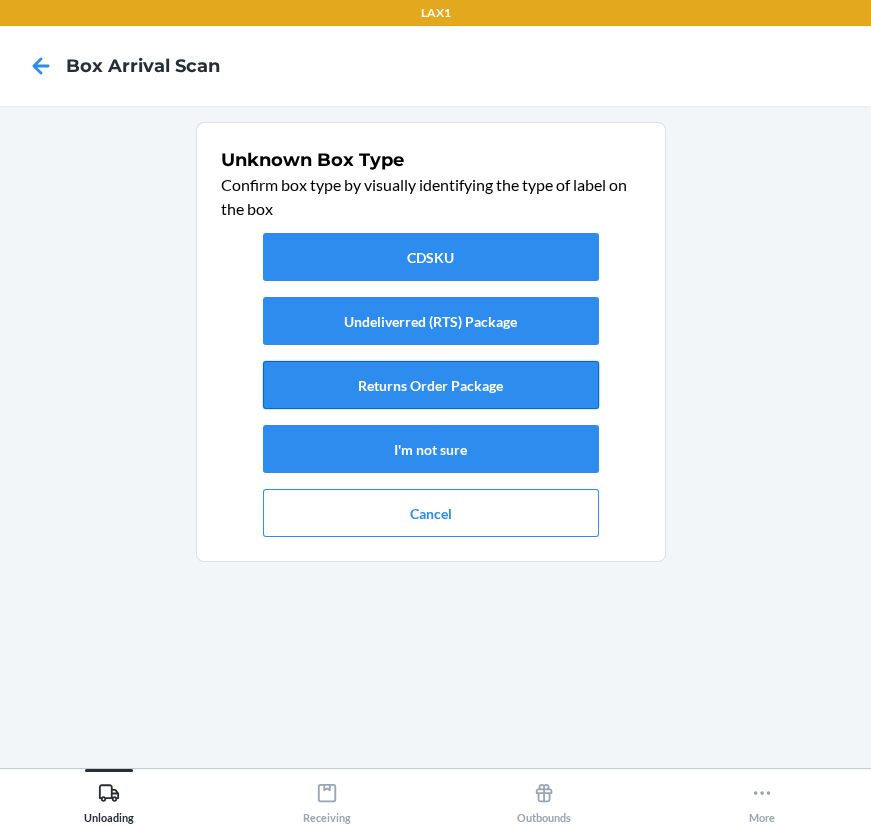 click on "Returns Order Package" at bounding box center (431, 385) 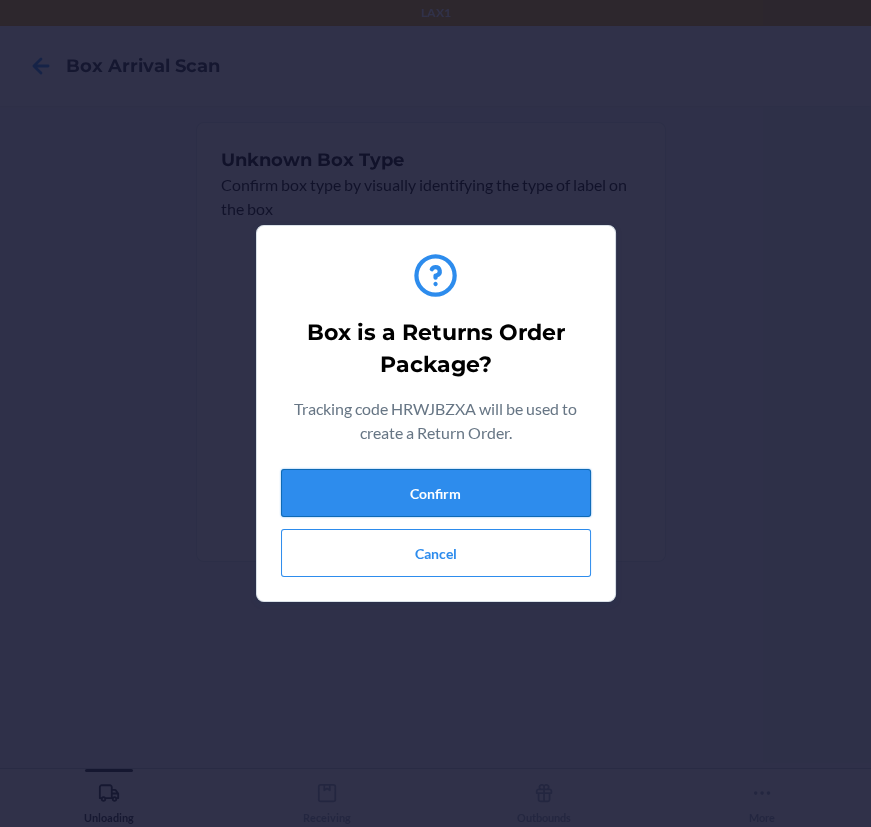 click on "Confirm" at bounding box center (436, 493) 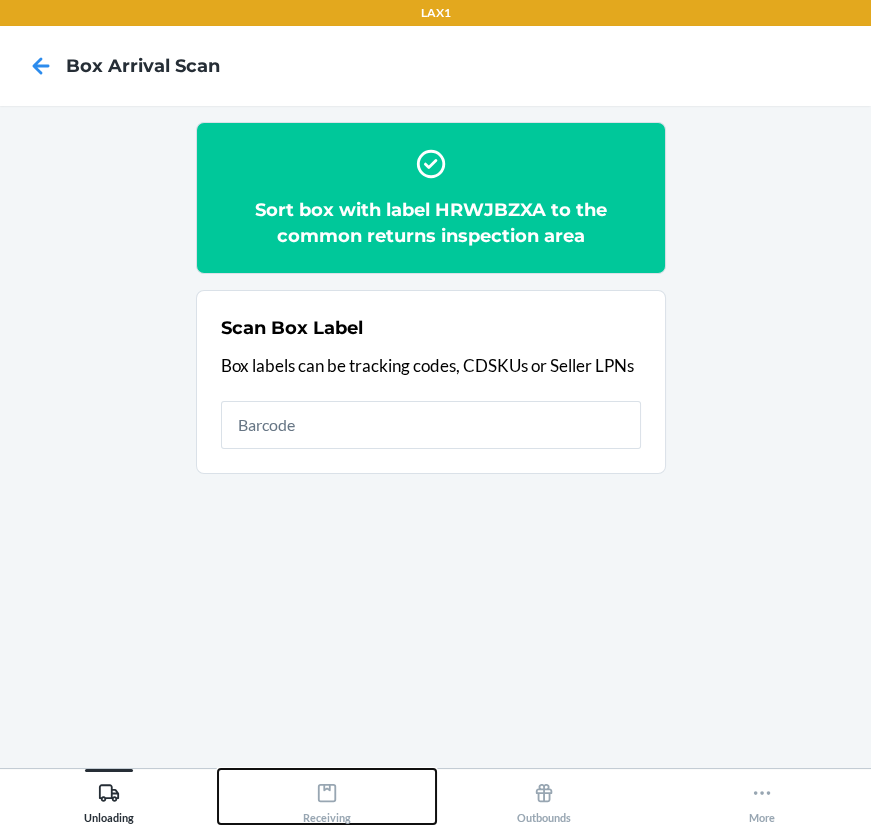 click 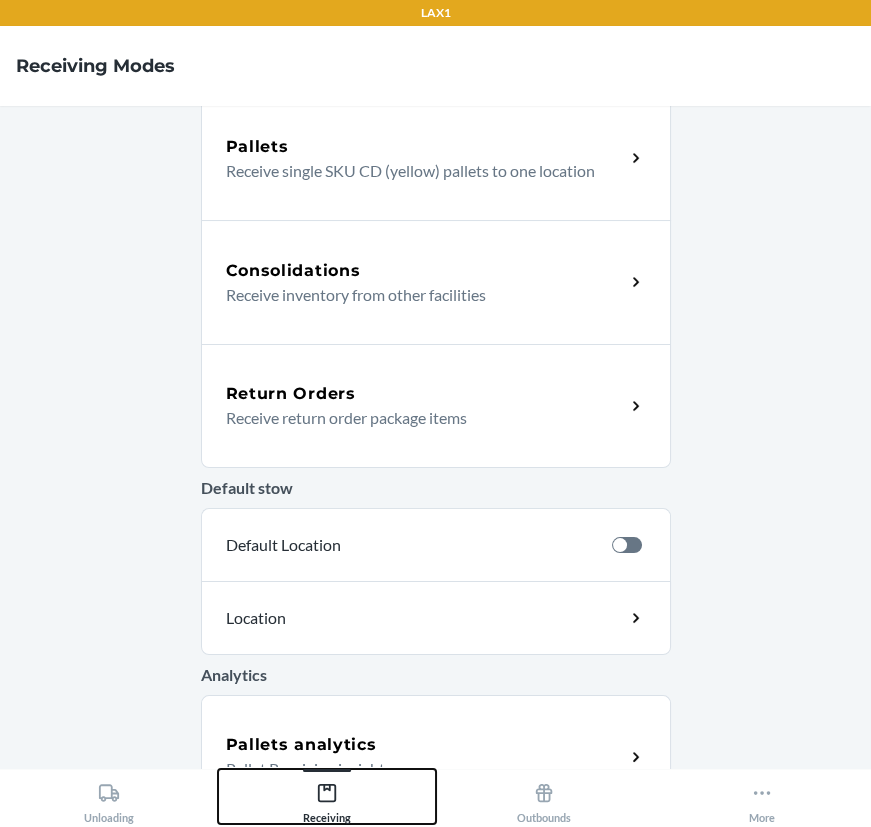 scroll, scrollTop: 443, scrollLeft: 0, axis: vertical 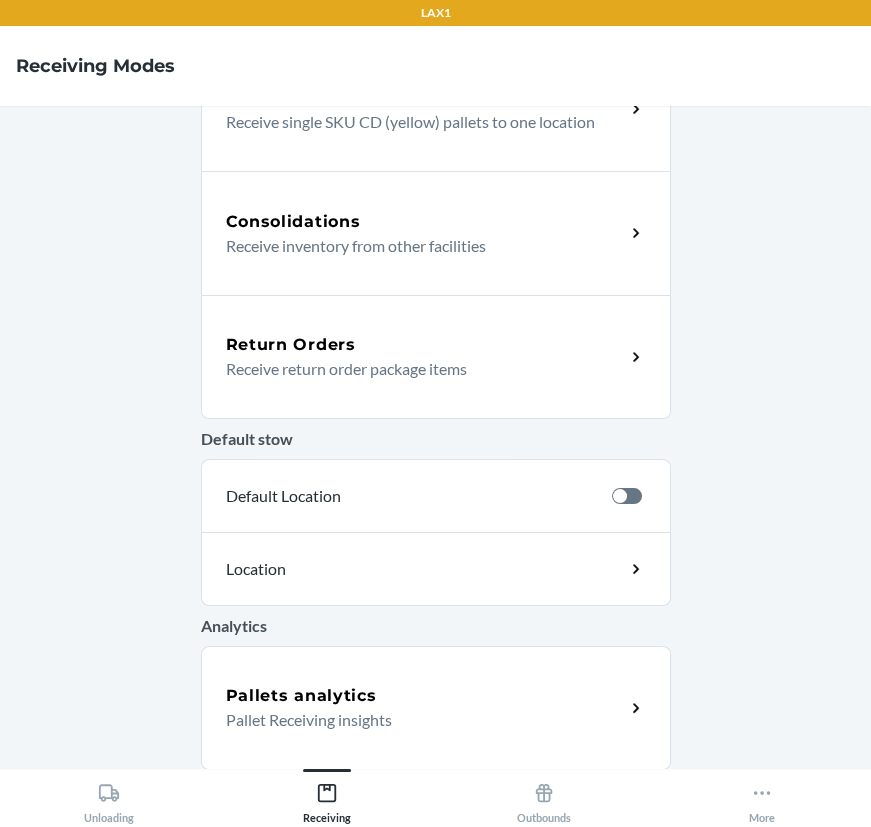 click on "Receive return order package items" at bounding box center (417, 369) 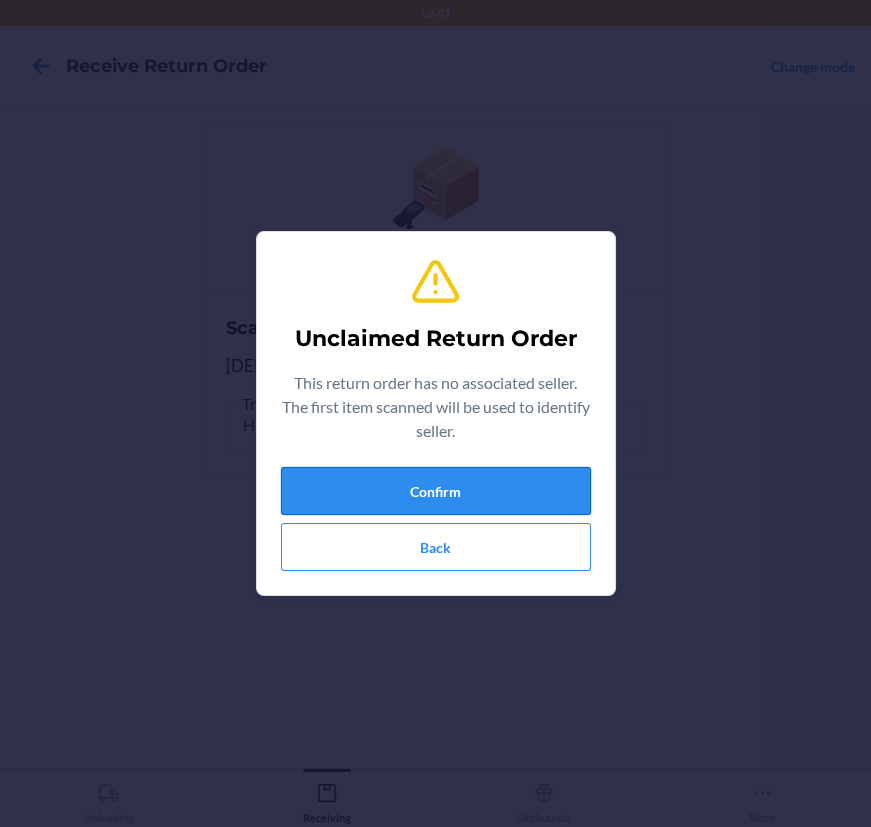 click on "Confirm" at bounding box center (436, 491) 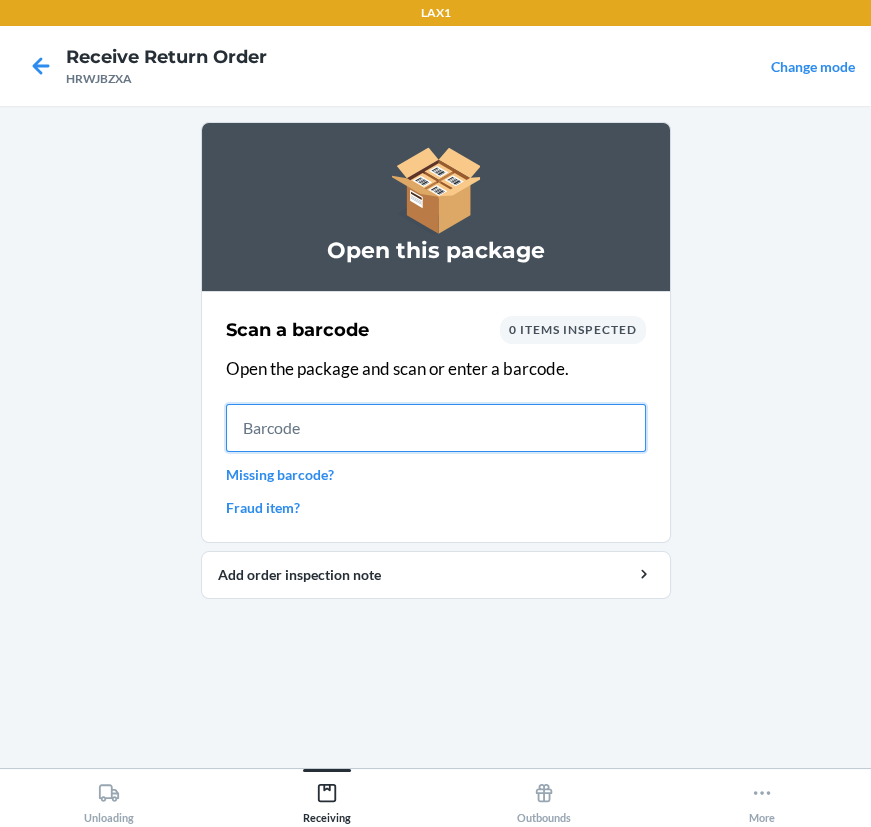 click at bounding box center (436, 428) 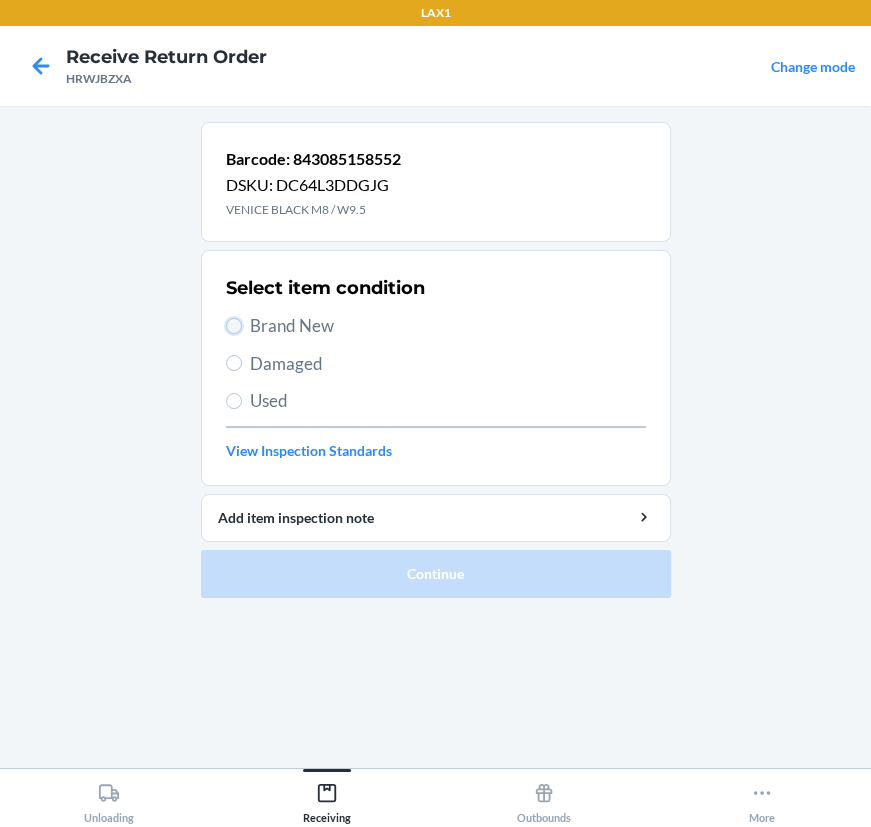 click on "Brand New" at bounding box center (234, 326) 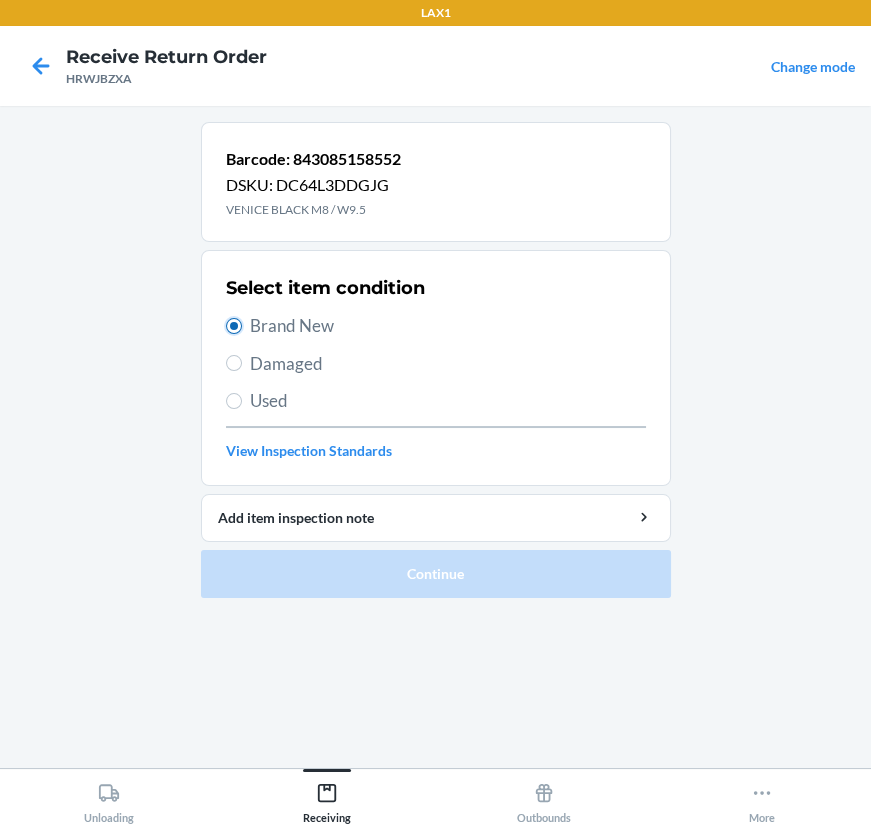 radio on "true" 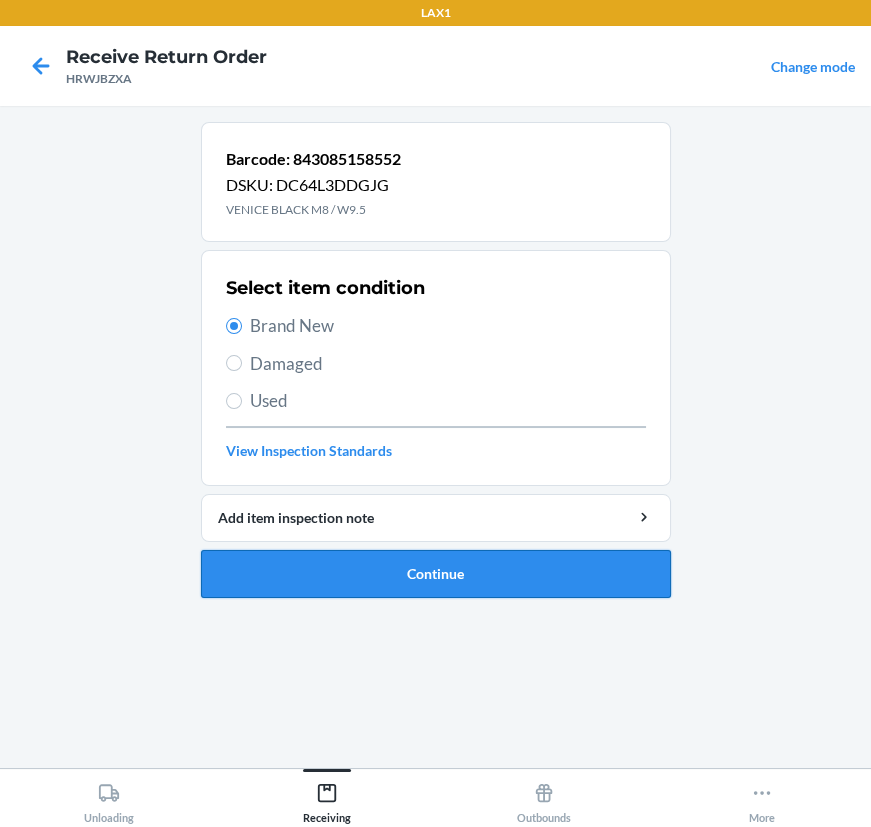 click on "Continue" at bounding box center (436, 574) 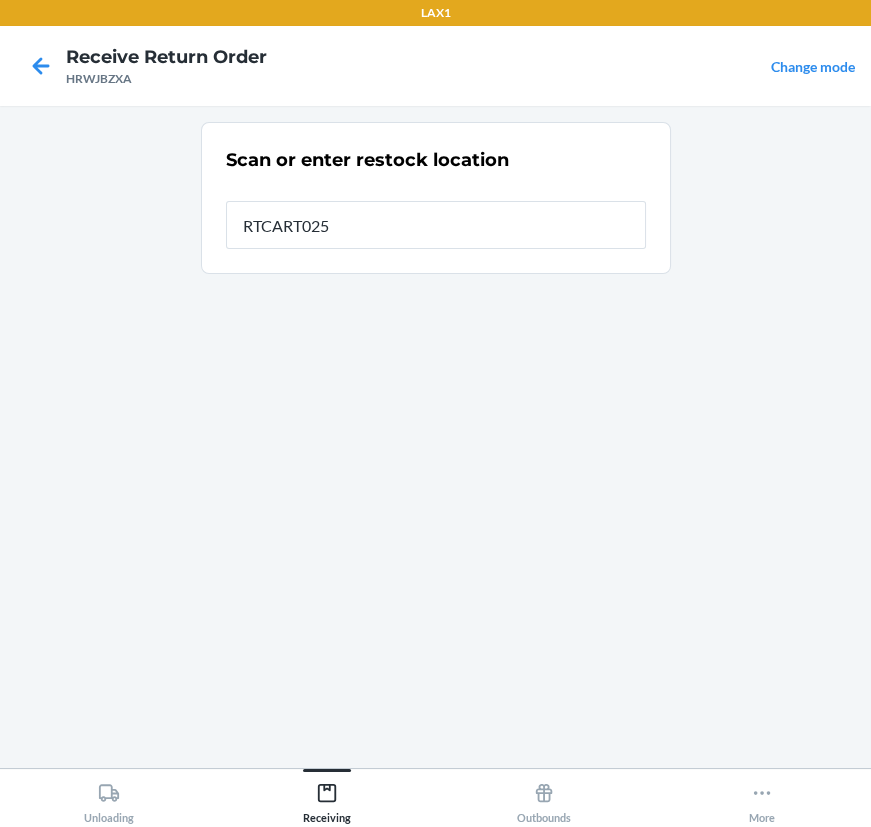 type on "RTCART025" 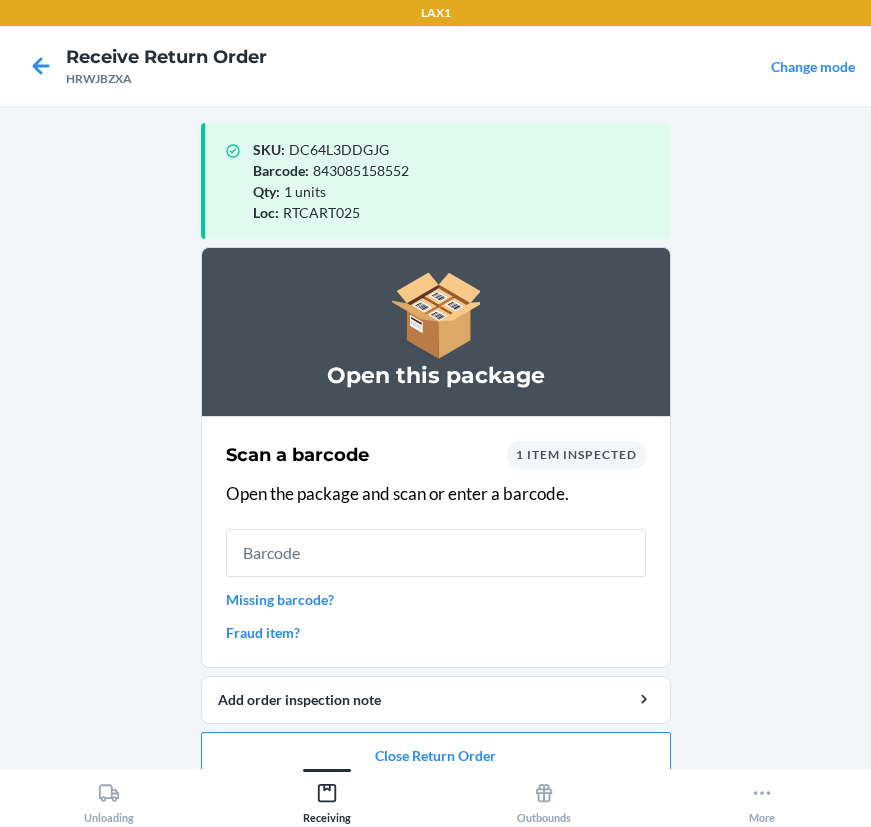 scroll, scrollTop: 0, scrollLeft: 0, axis: both 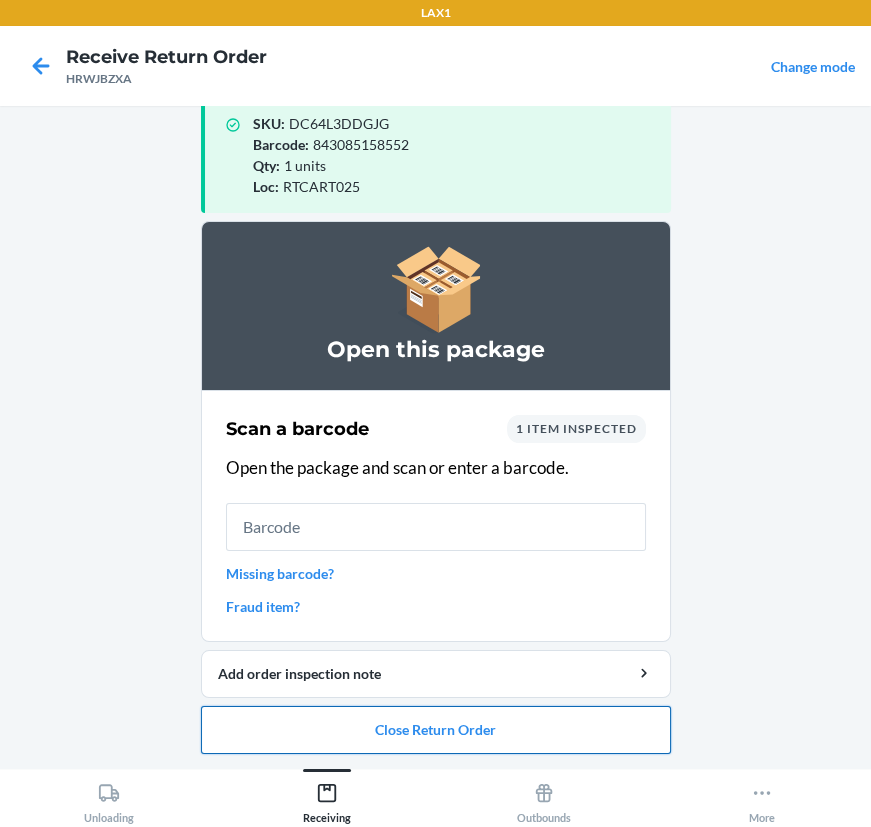 click on "Close Return Order" at bounding box center (436, 730) 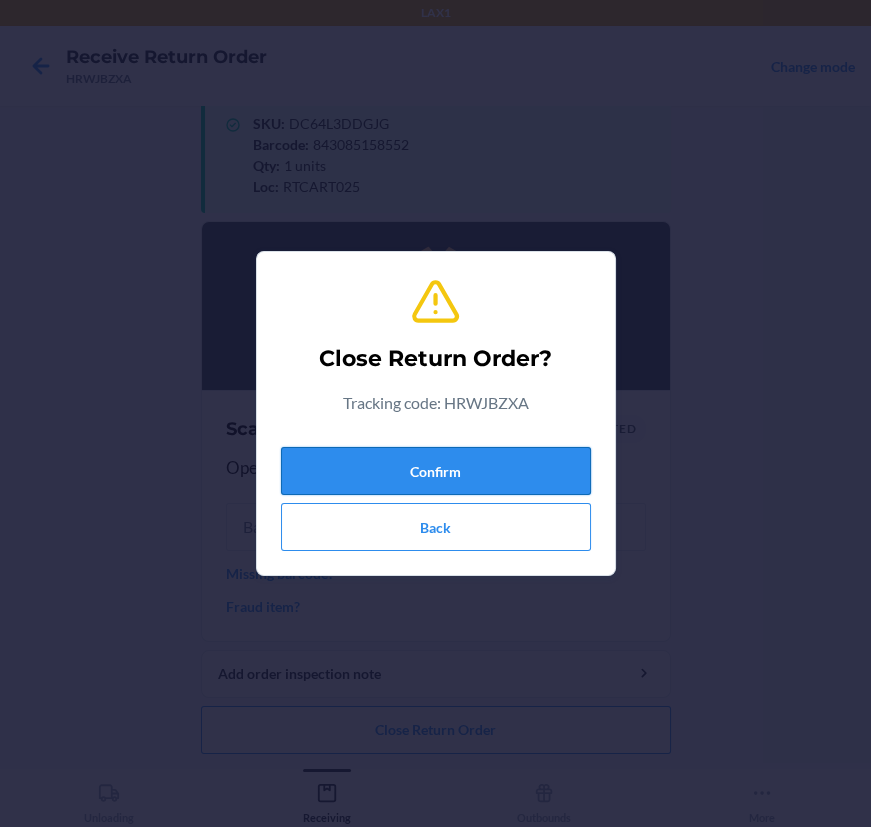 click on "Confirm" at bounding box center [436, 471] 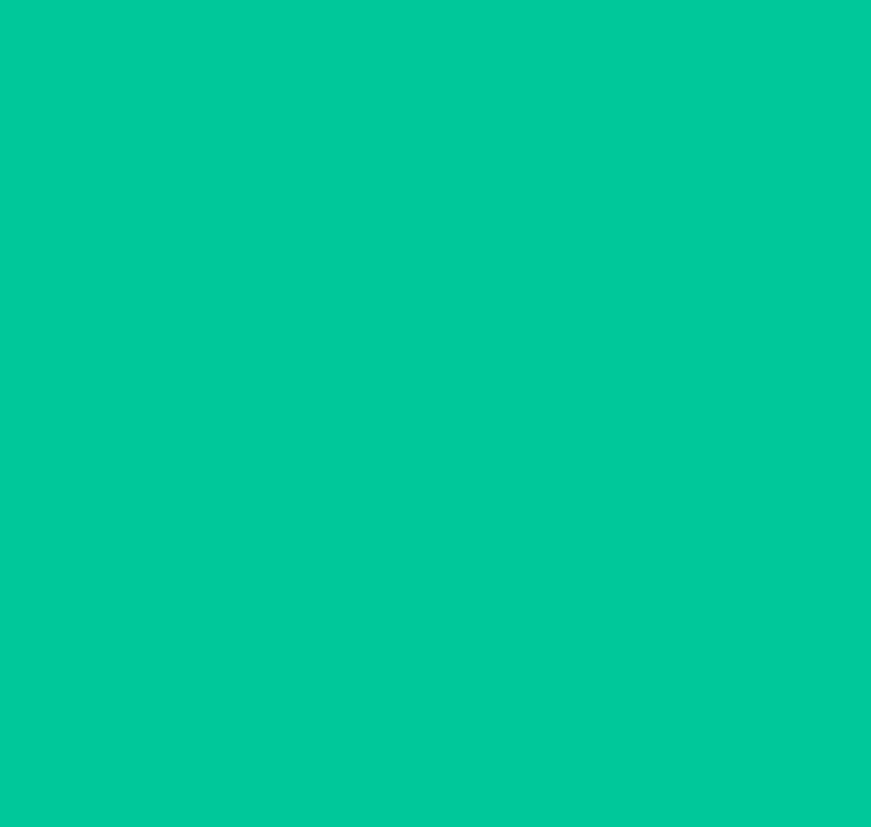 scroll, scrollTop: 0, scrollLeft: 0, axis: both 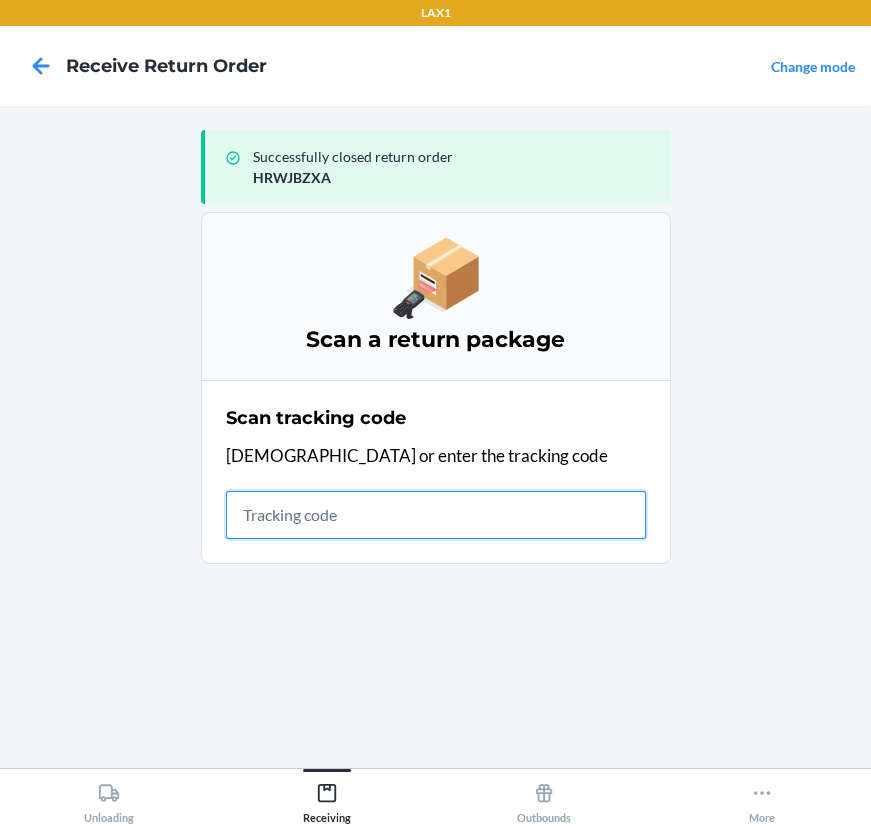 drag, startPoint x: 256, startPoint y: 501, endPoint x: 254, endPoint y: 490, distance: 11.18034 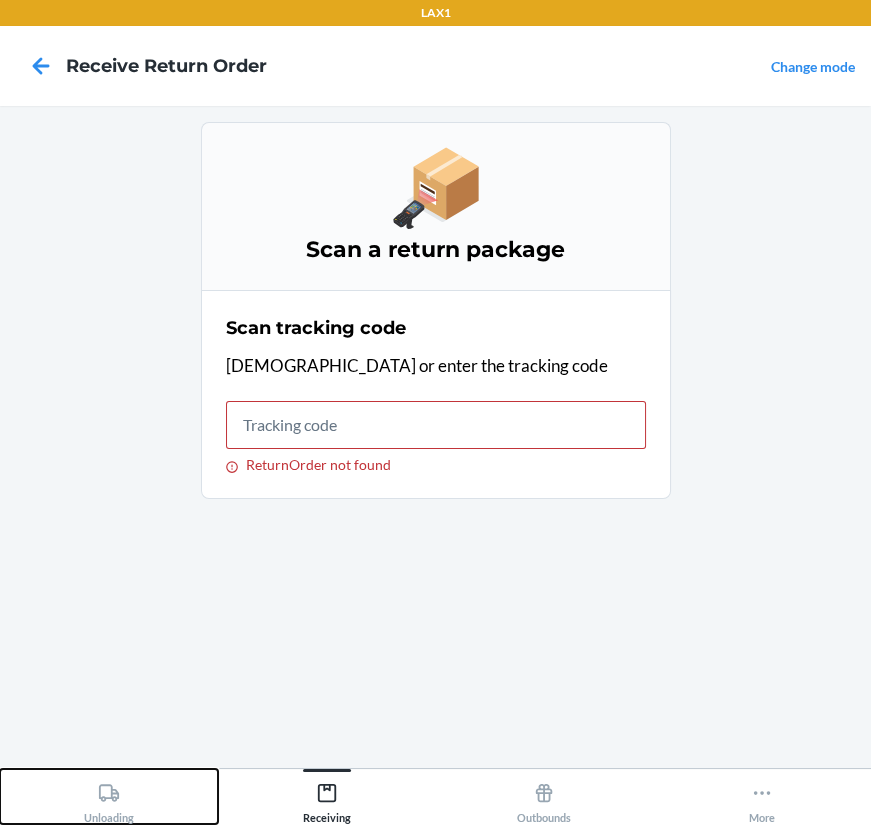 click on "Unloading" at bounding box center (109, 799) 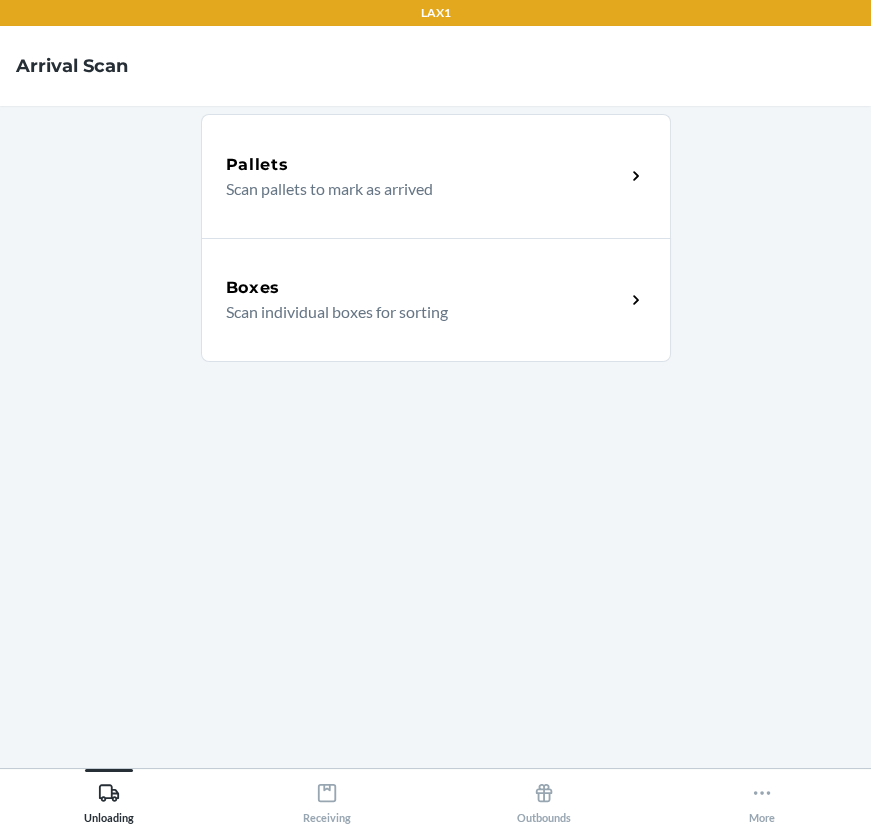 click on "Boxes" at bounding box center [425, 288] 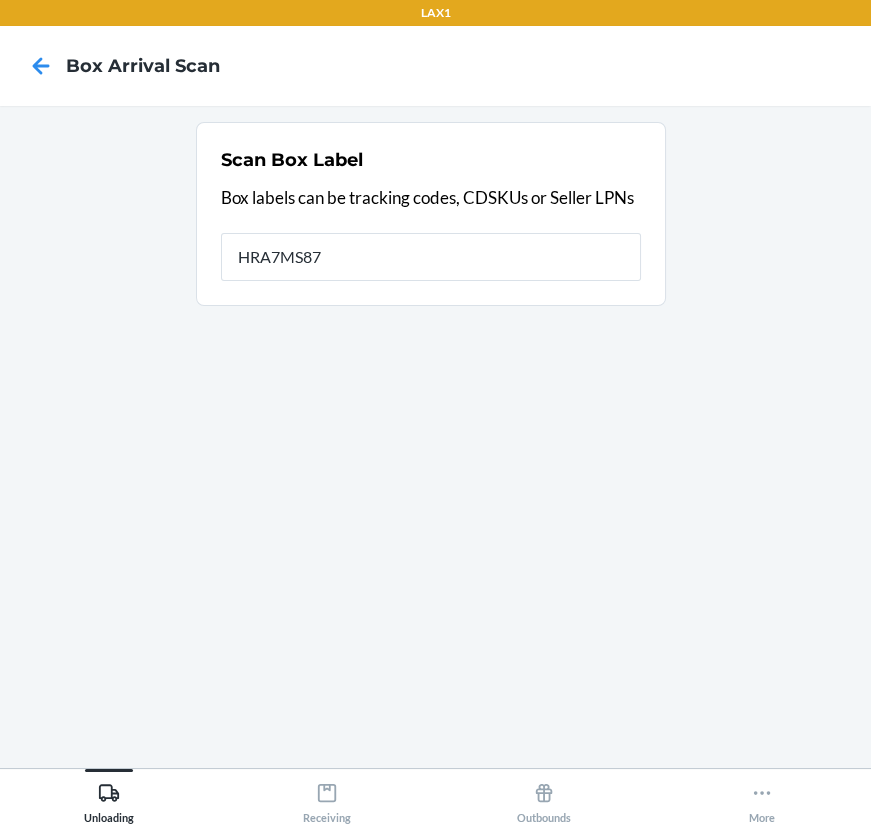 type on "HRA7MS87" 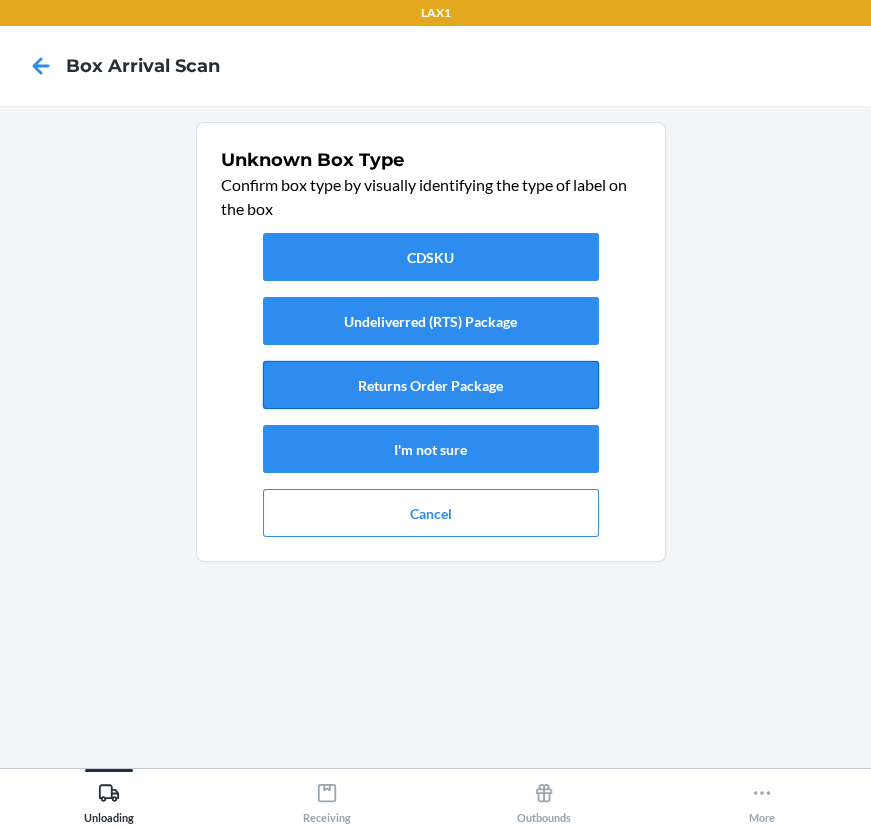 click on "Returns Order Package" at bounding box center [431, 385] 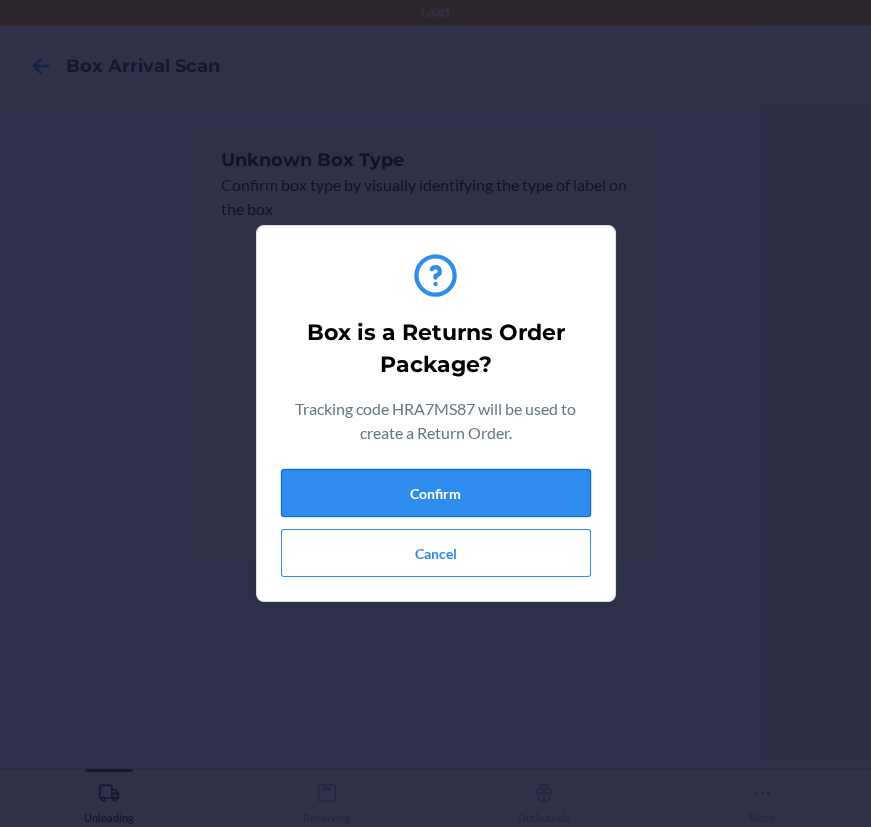 click on "Confirm" at bounding box center [436, 493] 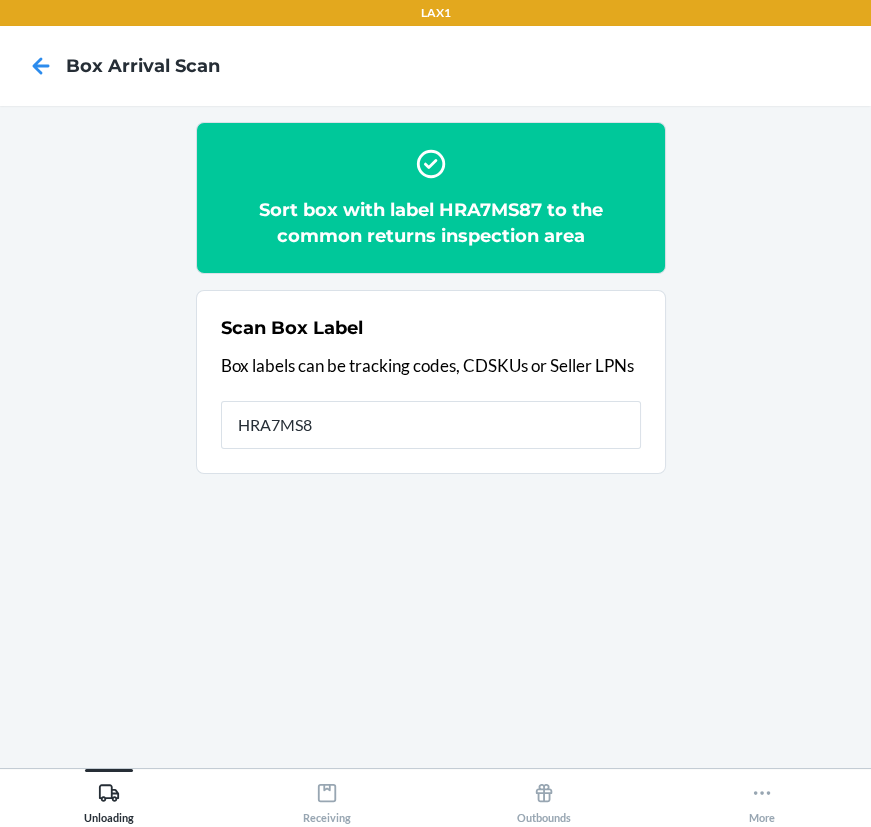 type on "HRA7MS87" 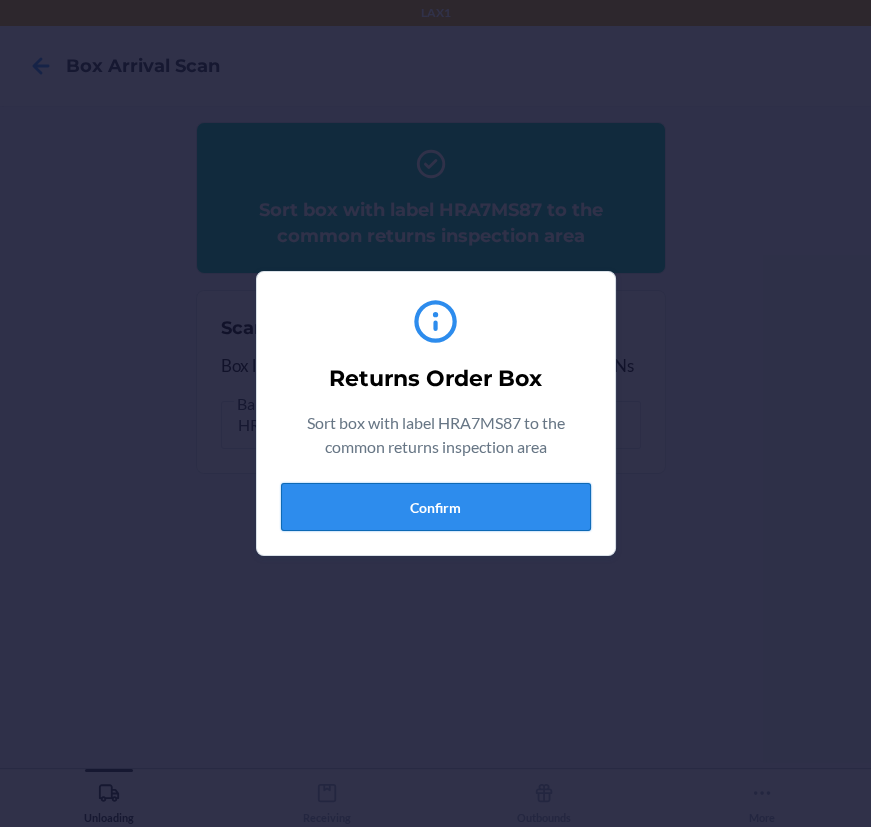 click on "Confirm" at bounding box center (436, 507) 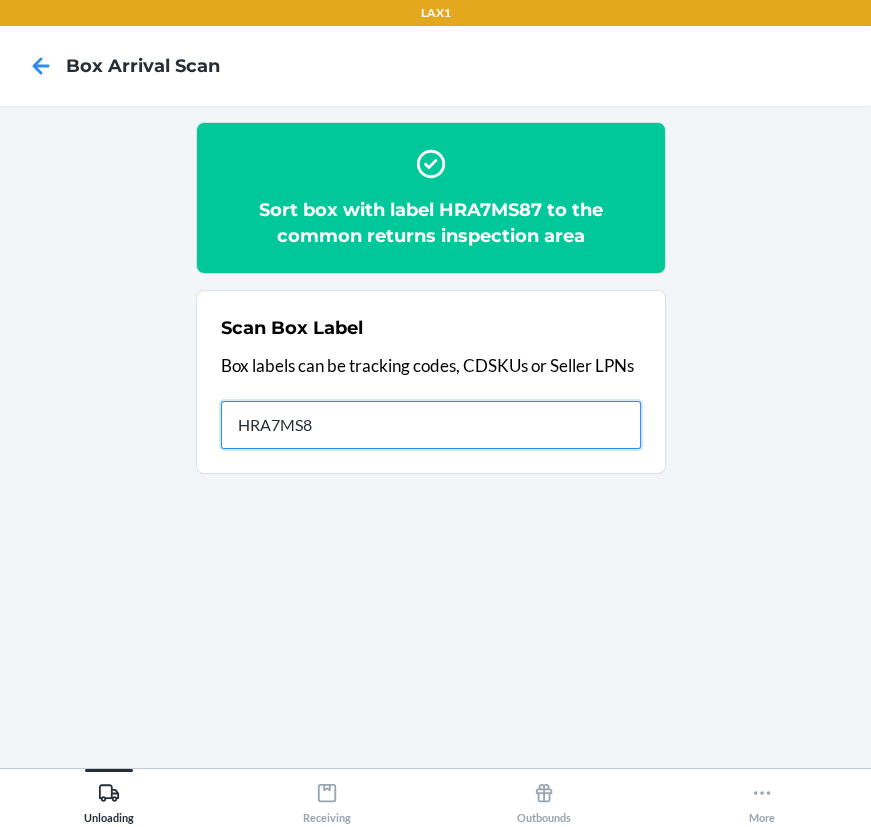 type on "HRA7MS87" 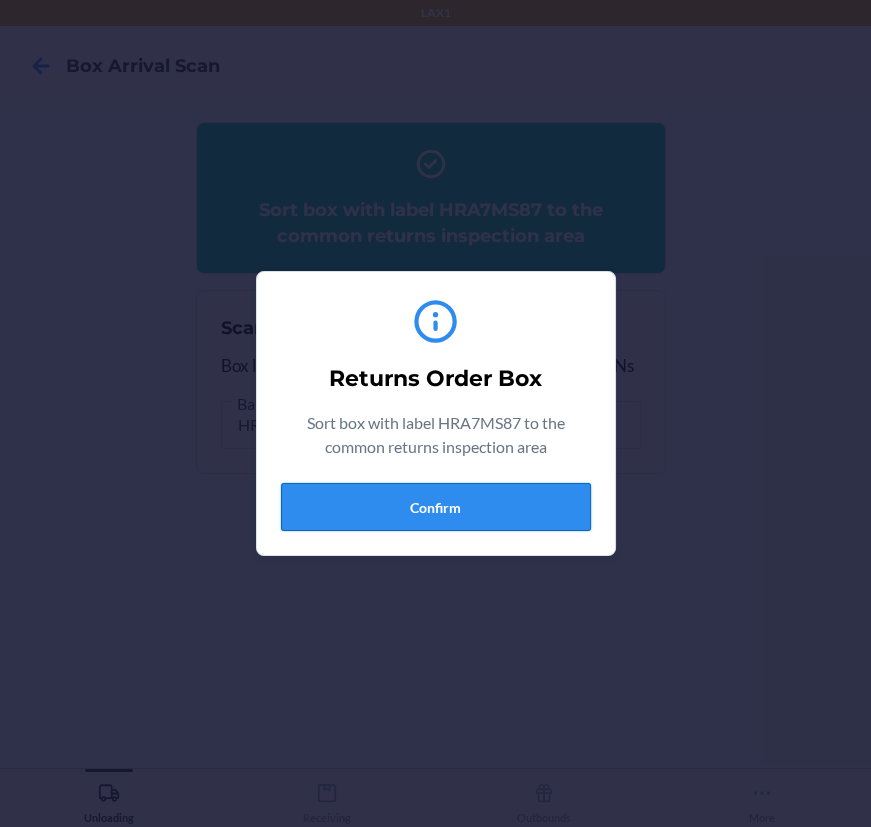 click on "Confirm" at bounding box center [436, 507] 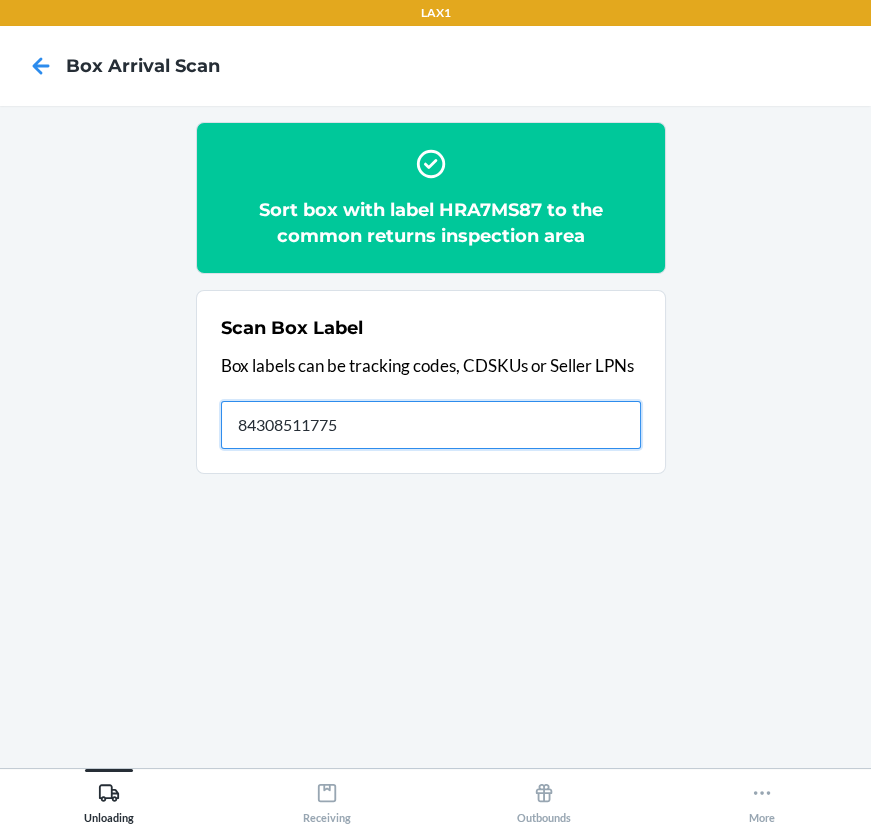 type on "843085117757" 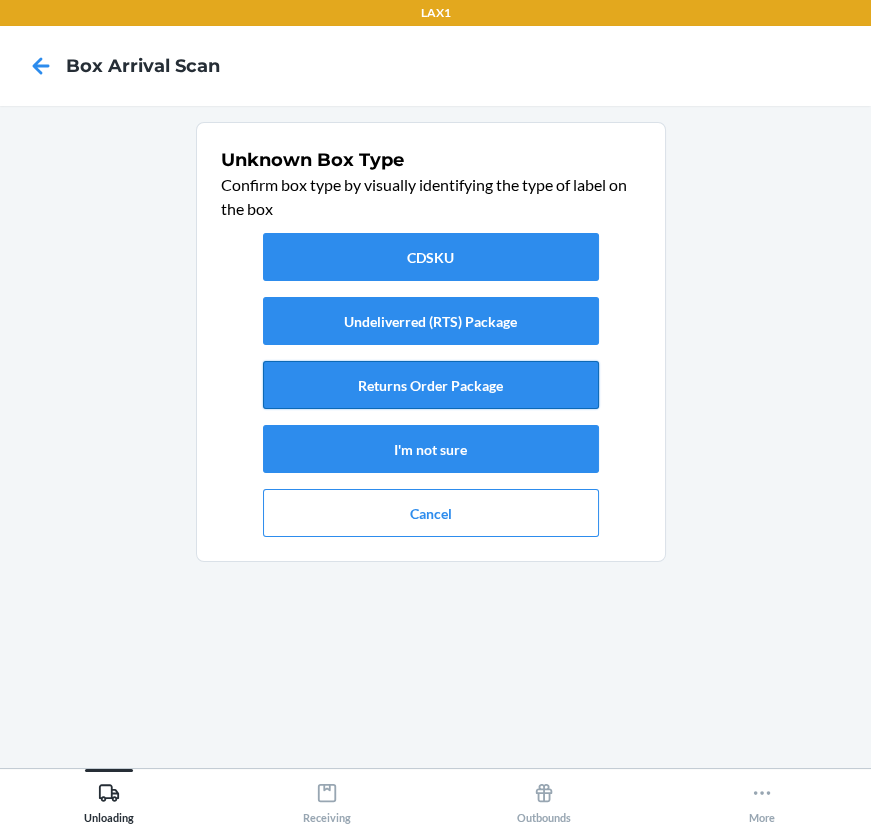 click on "Returns Order Package" at bounding box center [431, 385] 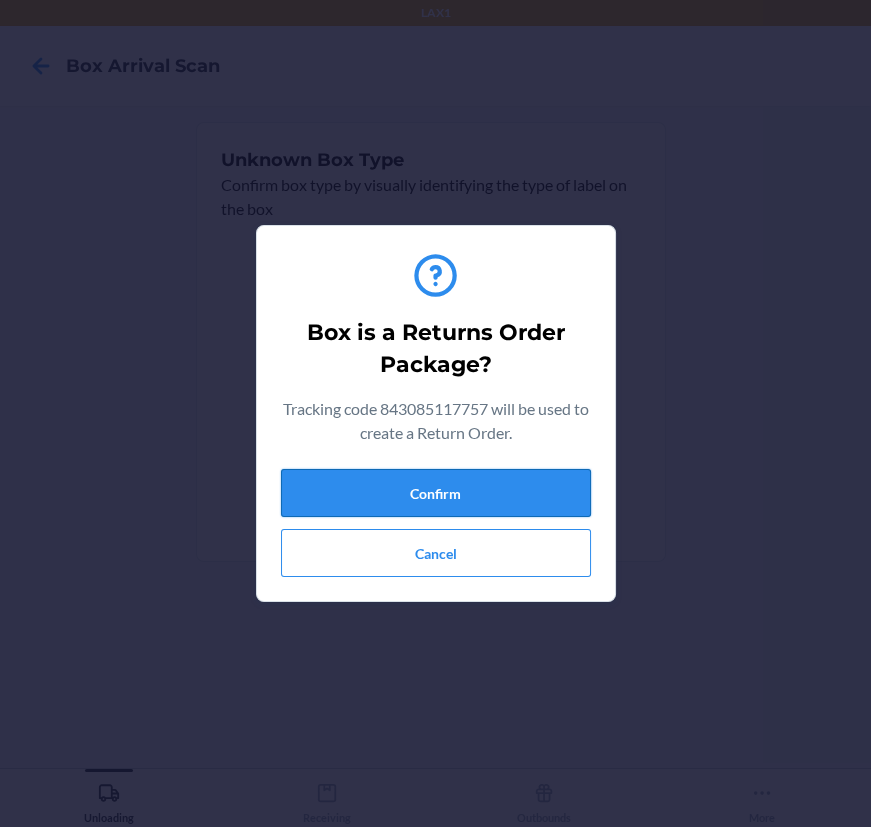 click on "Confirm" at bounding box center (436, 493) 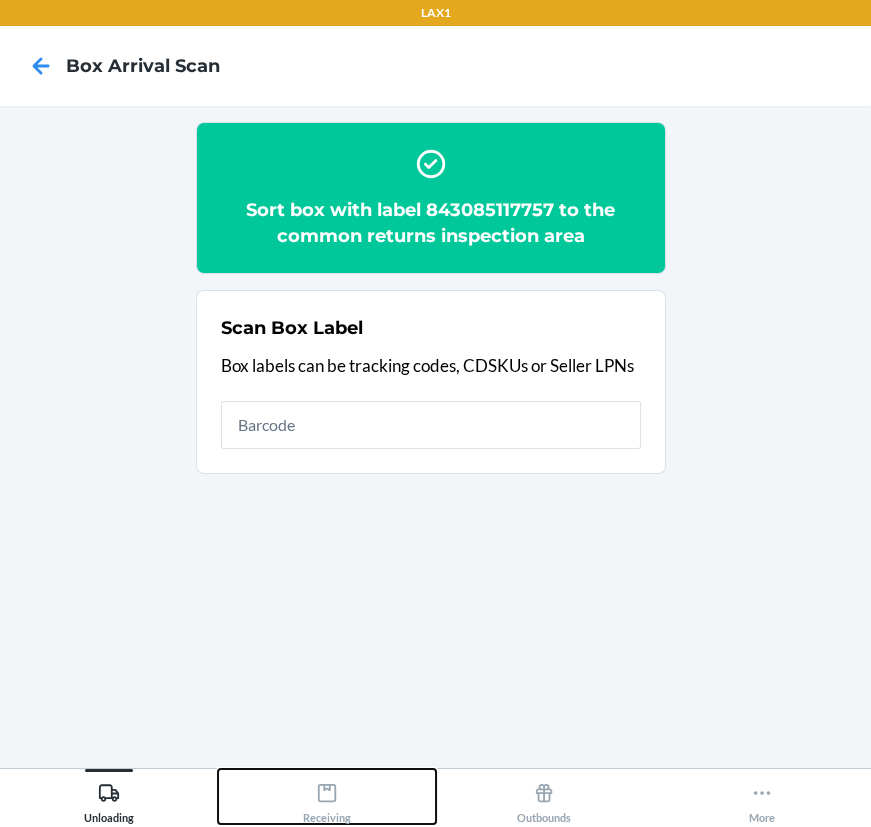 click on "Receiving" at bounding box center (327, 799) 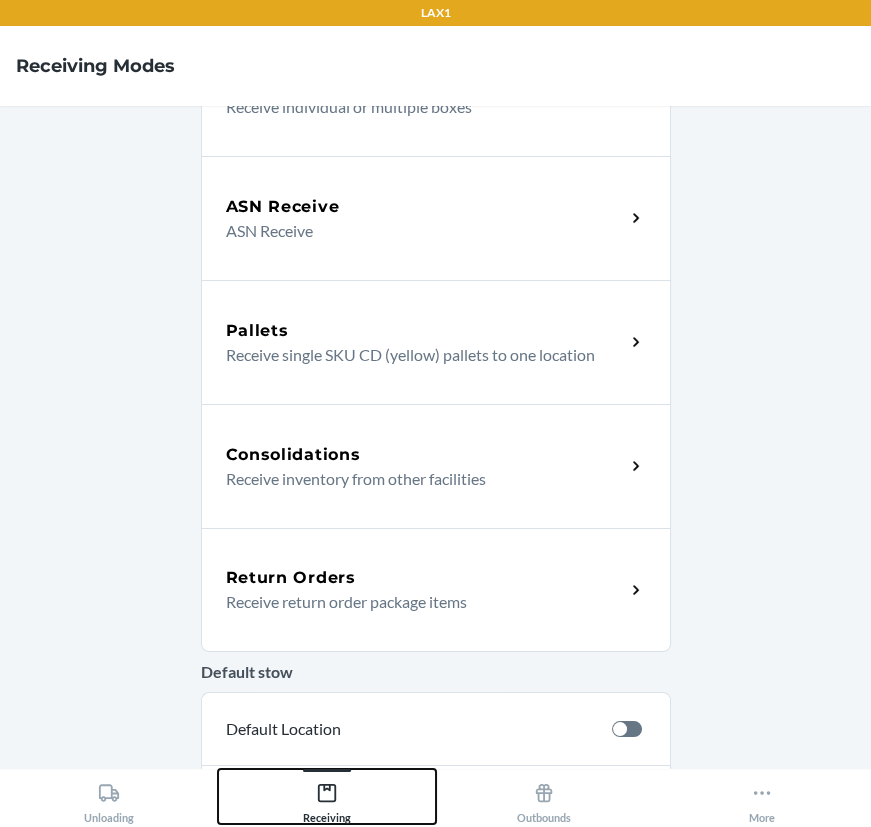 scroll, scrollTop: 181, scrollLeft: 0, axis: vertical 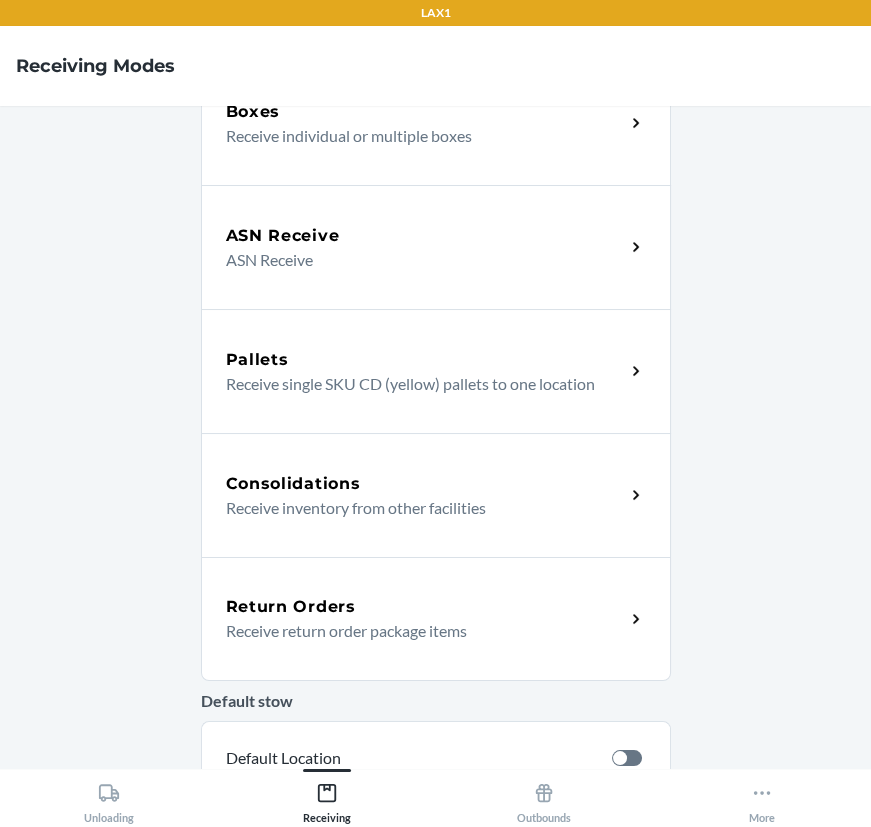 click on "Receive return order package items" at bounding box center (417, 631) 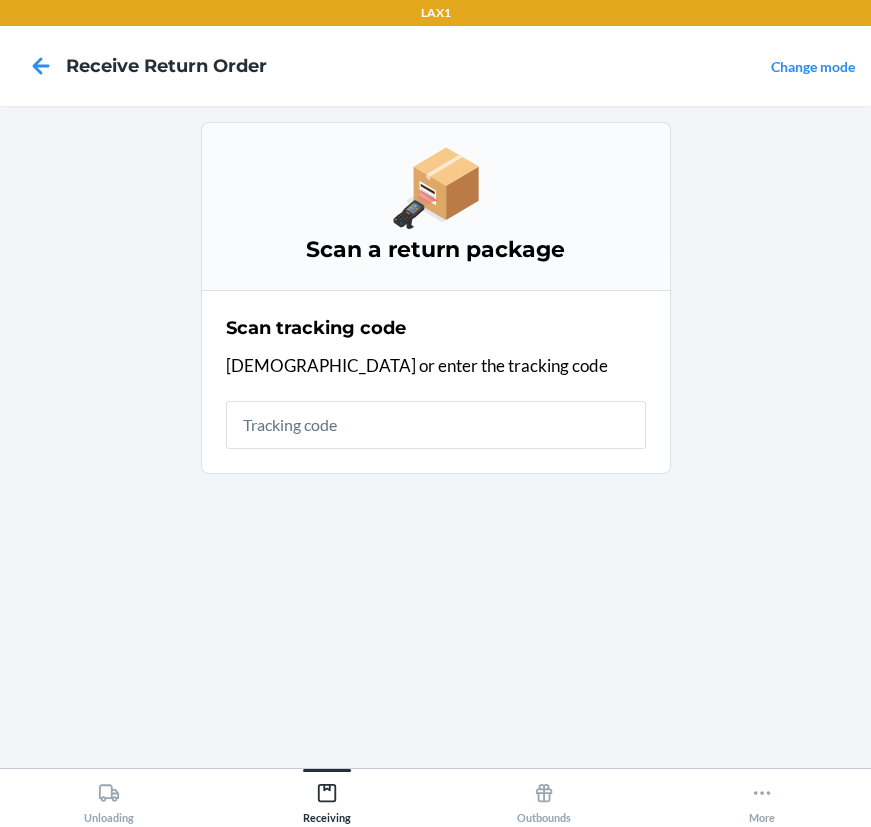 scroll, scrollTop: 0, scrollLeft: 0, axis: both 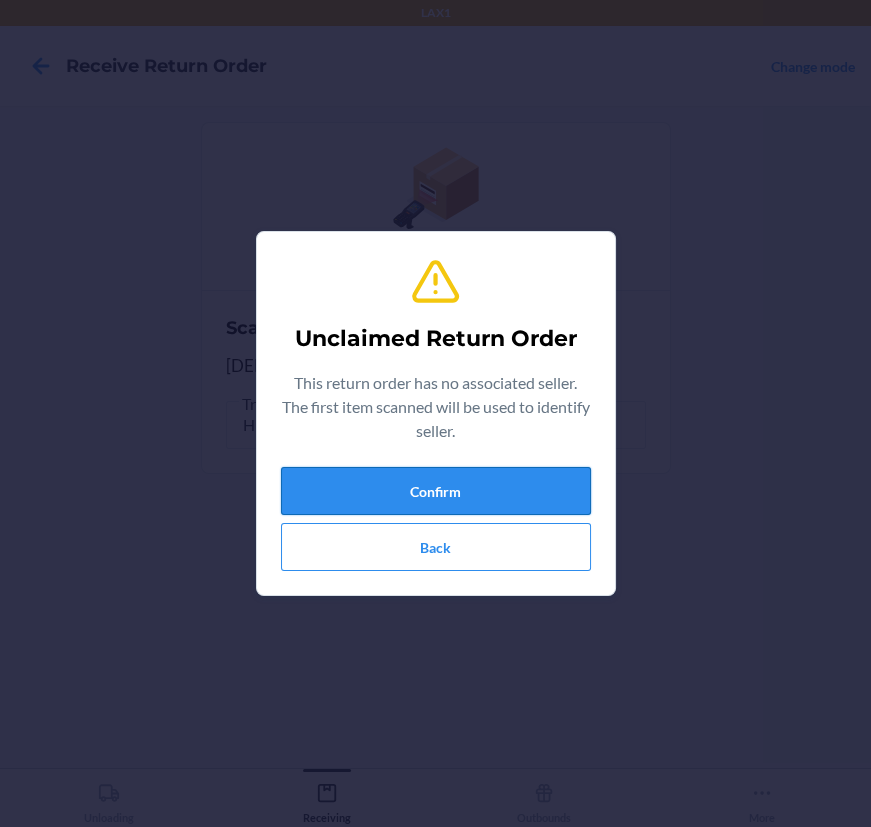 click on "Confirm" at bounding box center [436, 491] 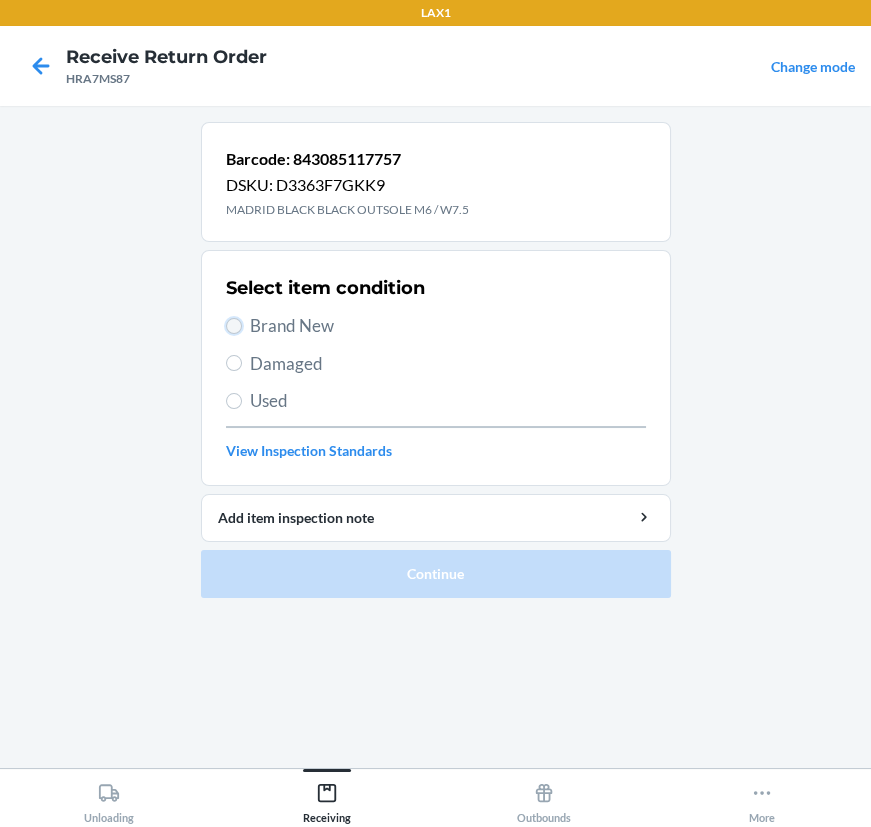 click on "Brand New" at bounding box center [234, 326] 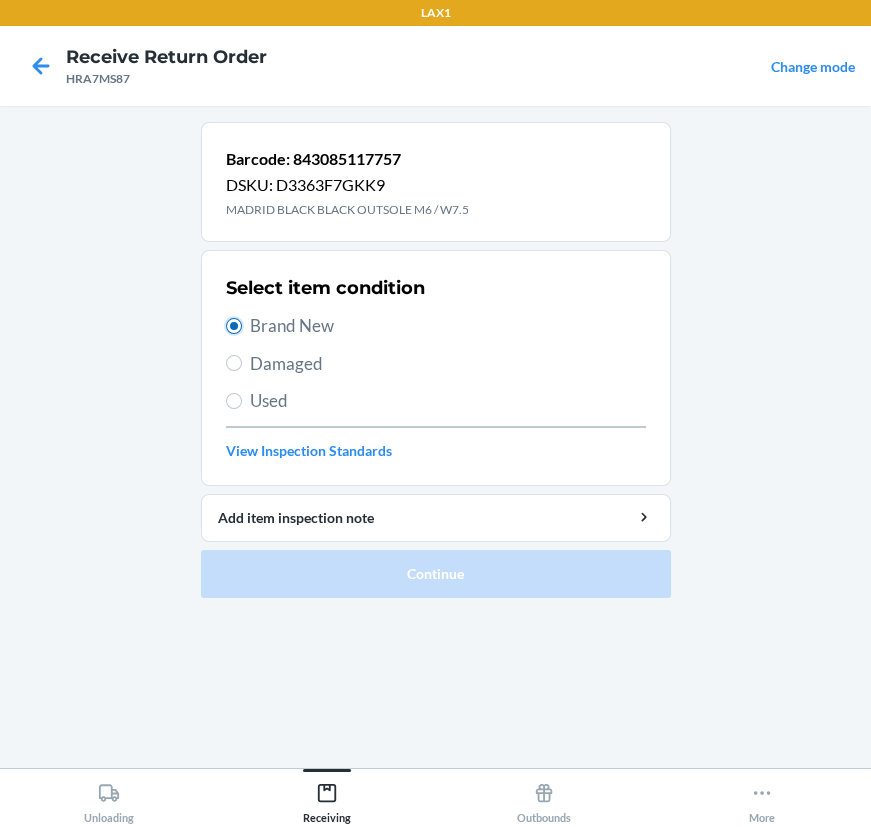radio on "true" 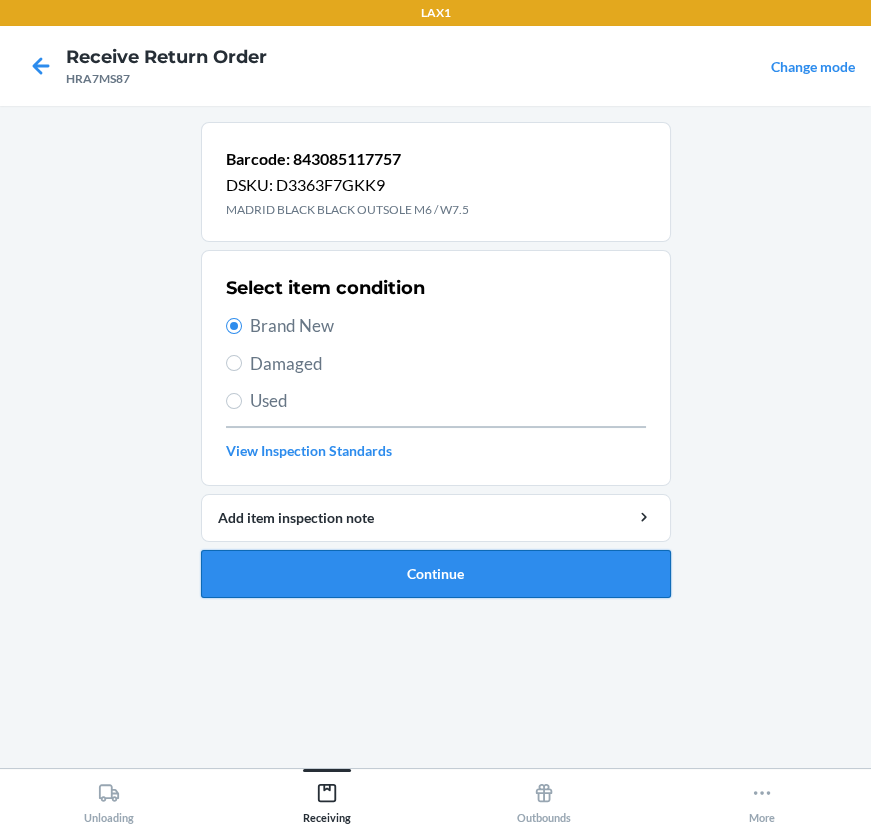 click on "Continue" at bounding box center (436, 574) 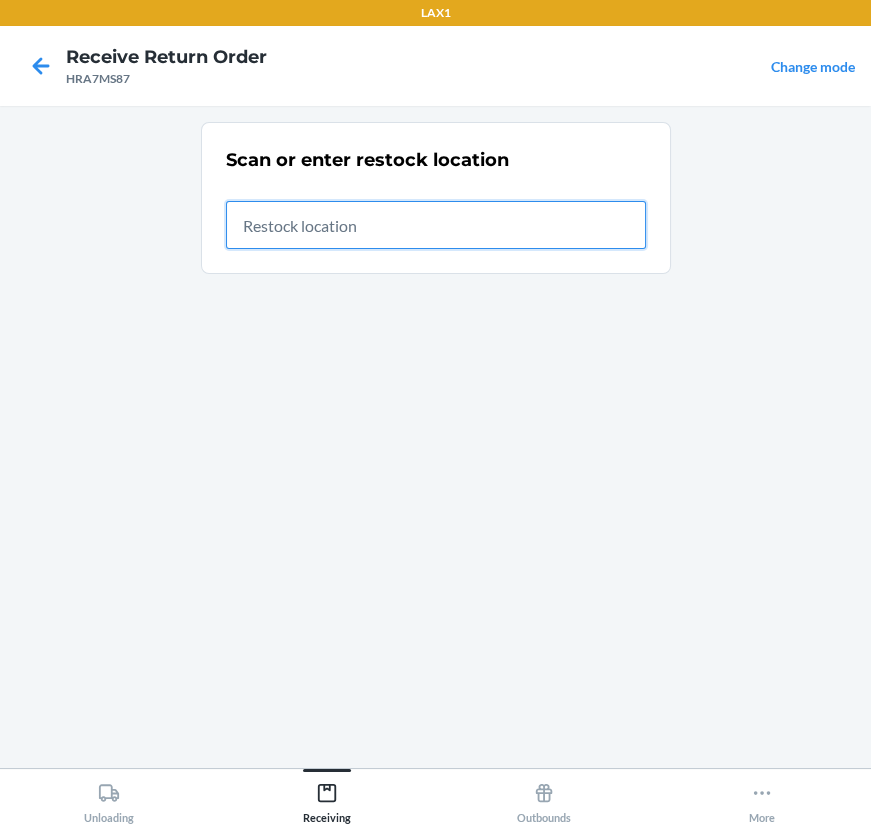 click at bounding box center (436, 225) 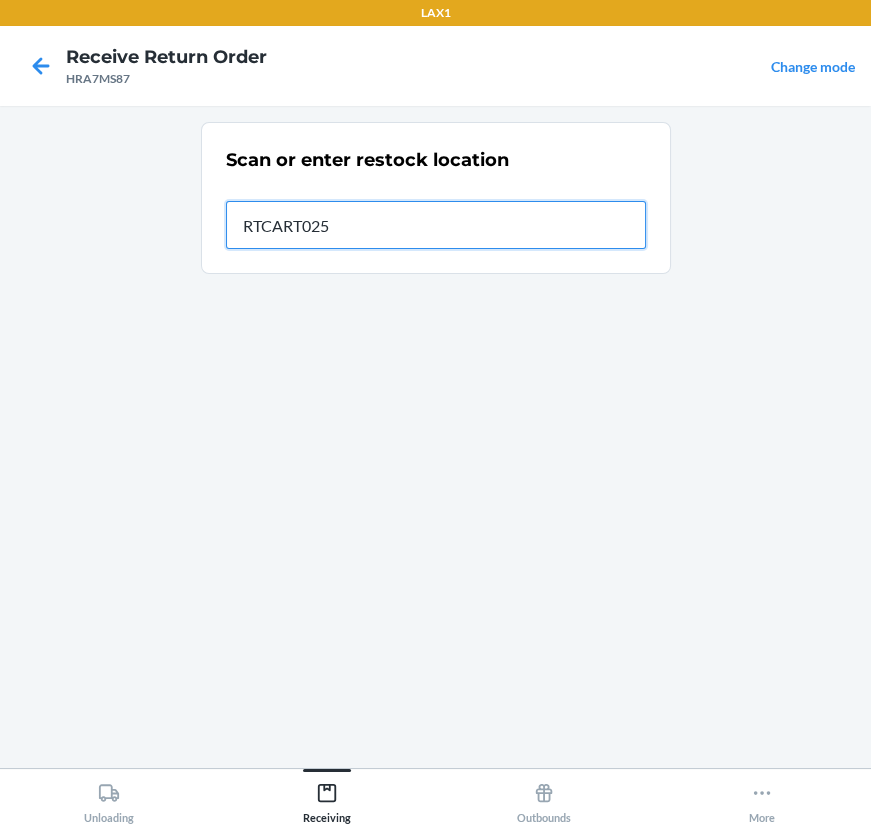 type on "RTCART025" 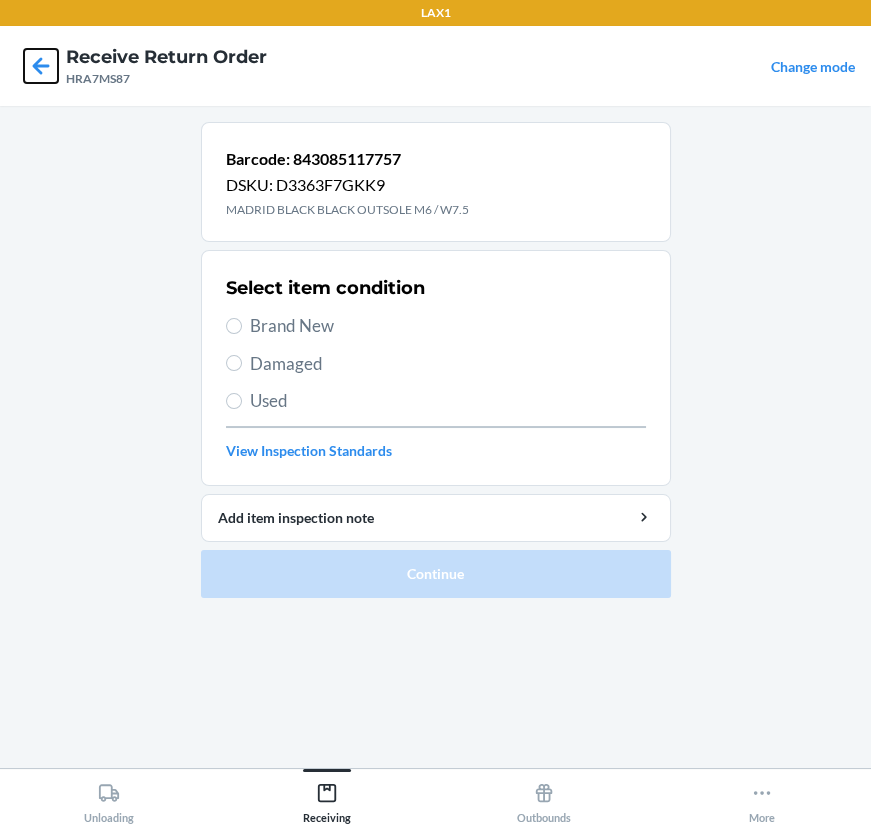 click 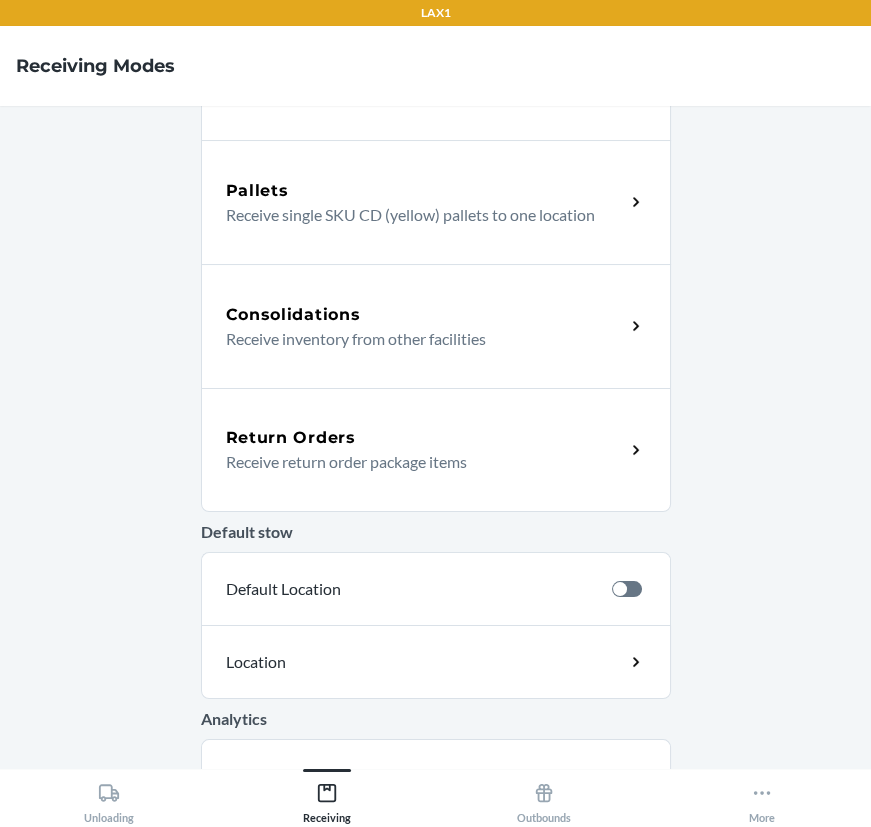 scroll, scrollTop: 353, scrollLeft: 0, axis: vertical 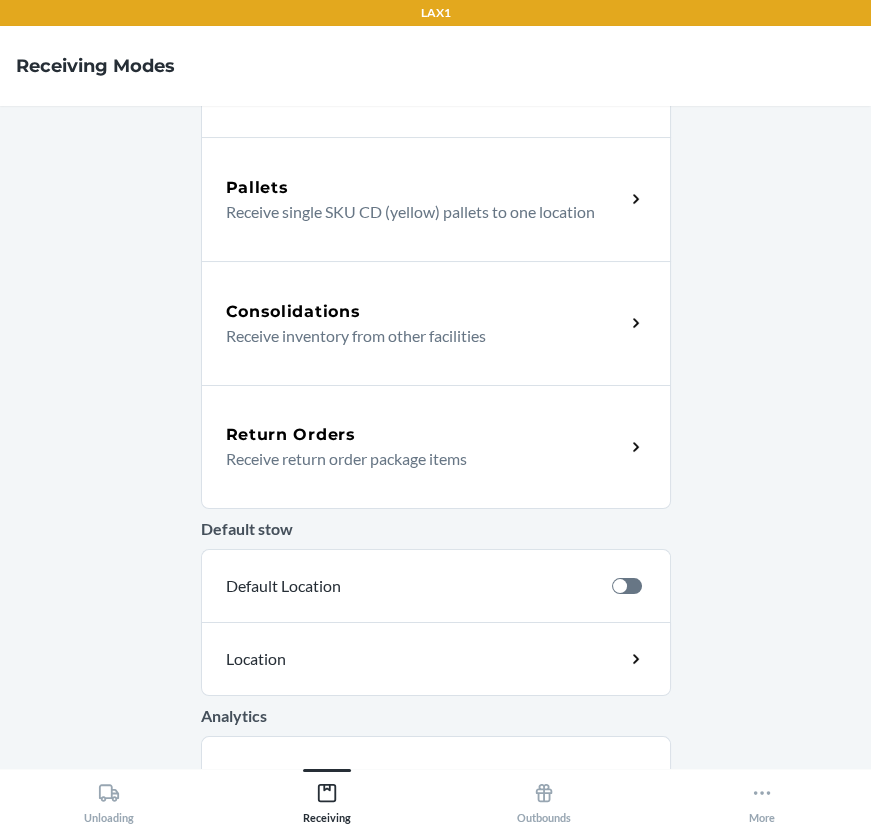 click on "NEW! Select your preferred language. NUEVO! ¡Seleccione su idioma preferido. View Start Receiving Boxes Receive individual or multiple boxes ASN Receive ASN Receive Pallets Receive single SKU CD (yellow) pallets to one location Consolidations Receive inventory from other facilities Return Orders Receive return order package items Default stow Default Location Location Analytics Pallets analytics Pallet Receiving insights" at bounding box center (435, 437) 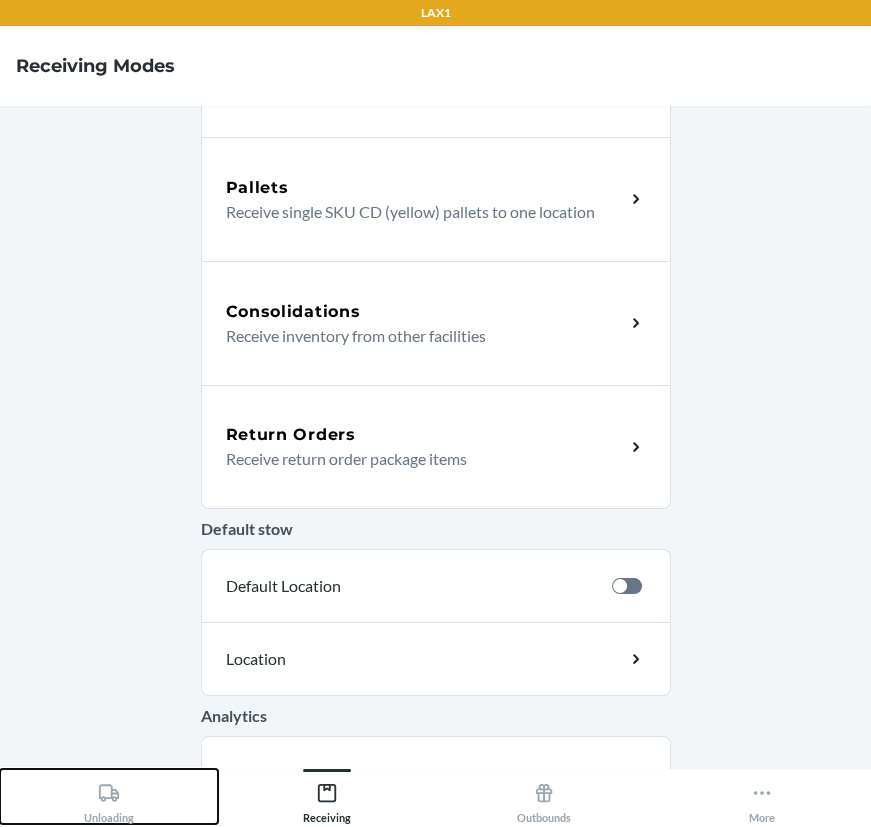 click on "Unloading" at bounding box center (109, 799) 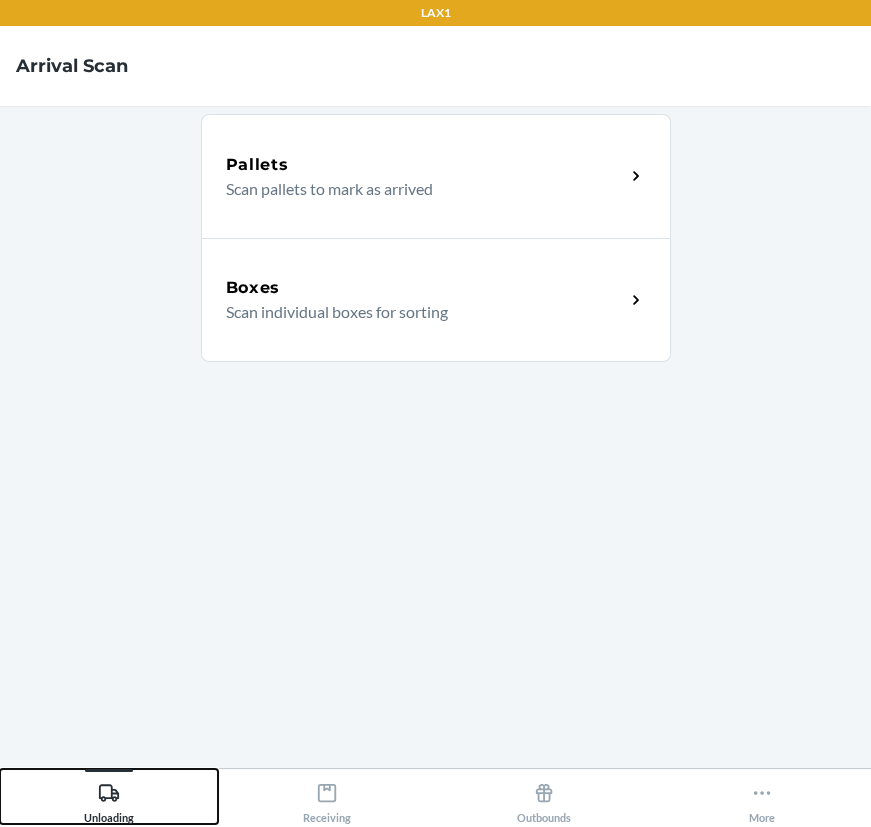 scroll, scrollTop: 0, scrollLeft: 0, axis: both 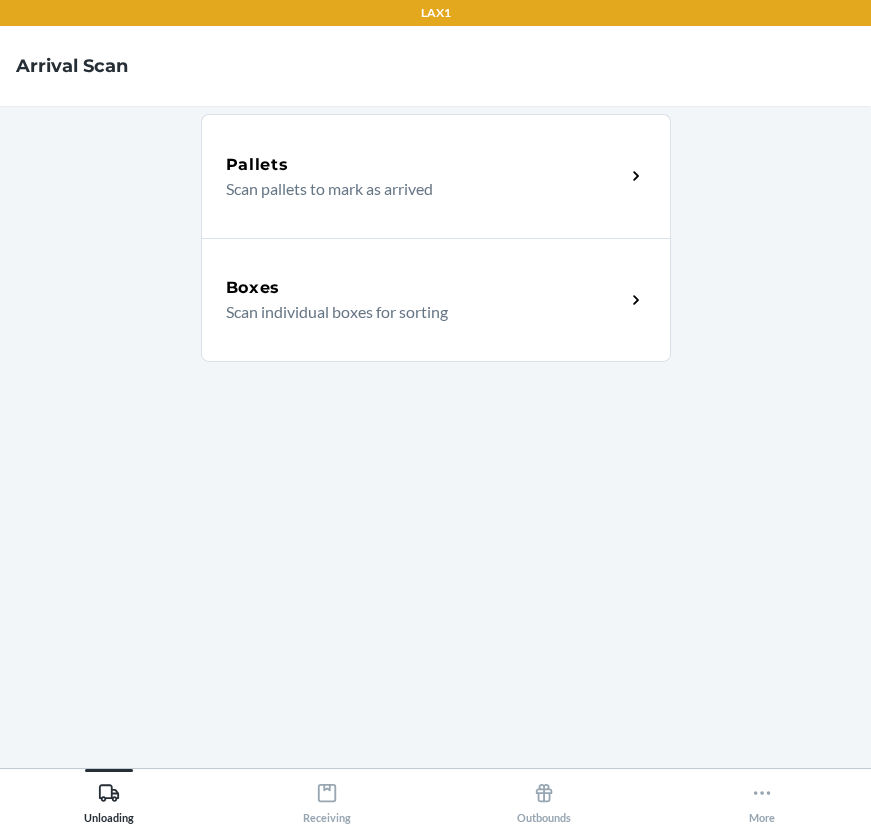 click on "Scan individual boxes for sorting" at bounding box center [417, 312] 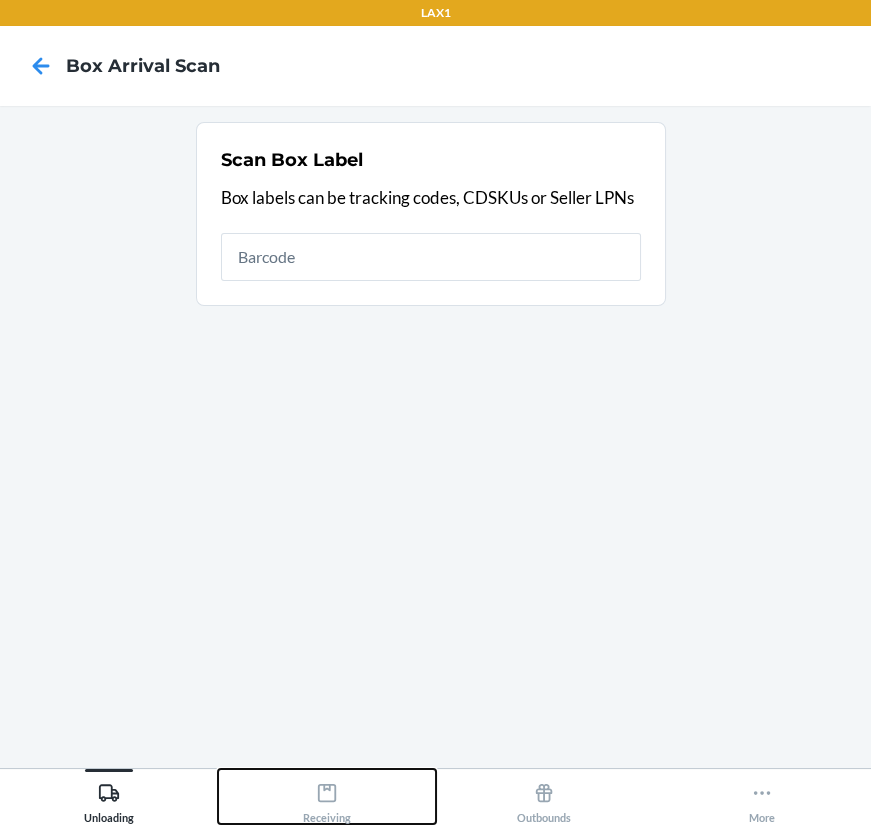 click on "Receiving" at bounding box center [327, 799] 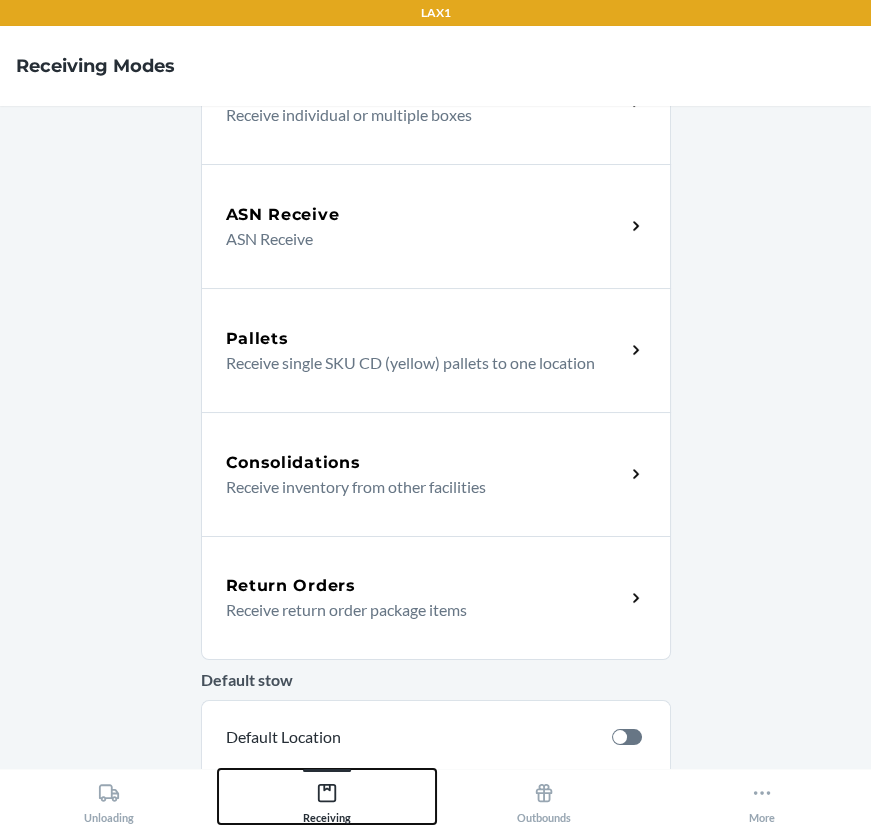 scroll, scrollTop: 181, scrollLeft: 0, axis: vertical 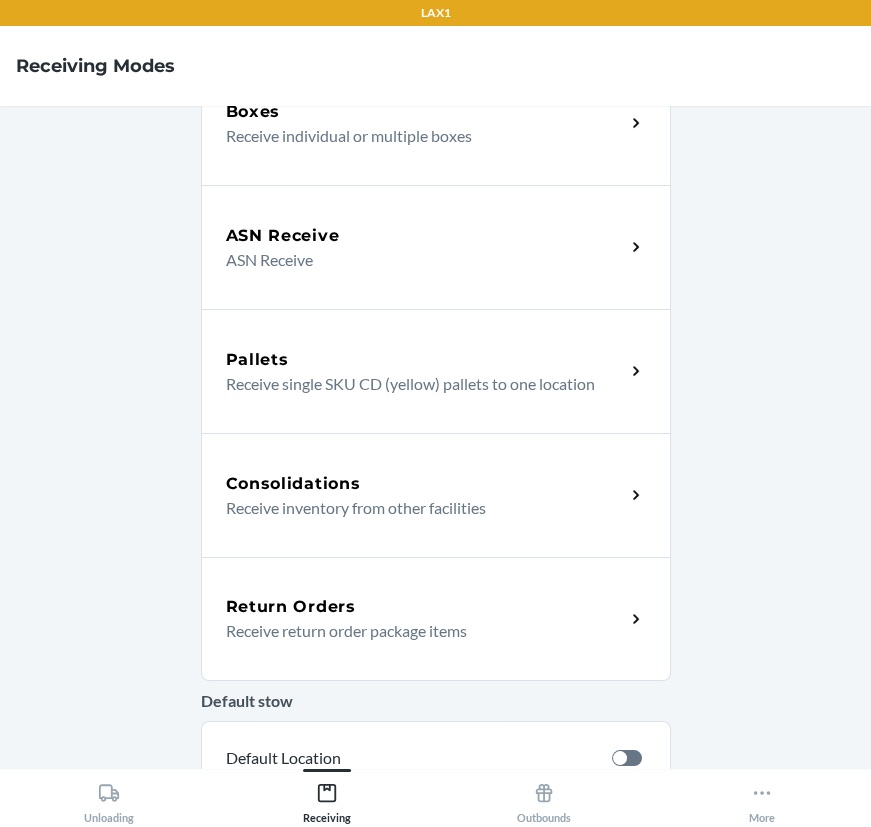 click on "Receive return order package items" at bounding box center [417, 631] 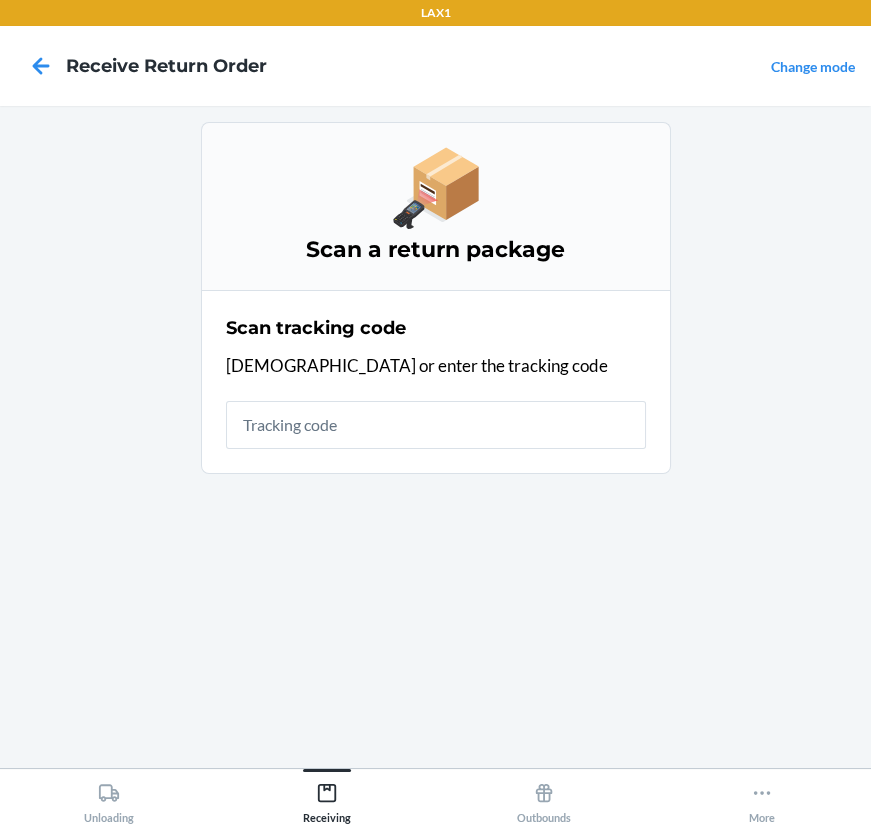 scroll, scrollTop: 0, scrollLeft: 0, axis: both 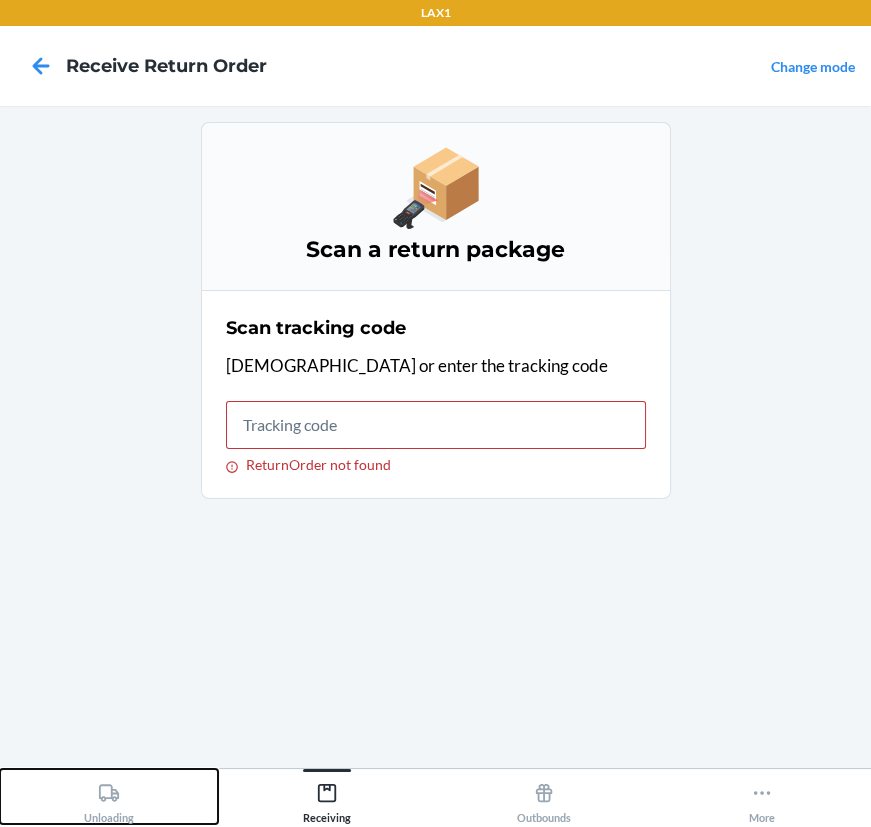 click on "Unloading" at bounding box center [109, 799] 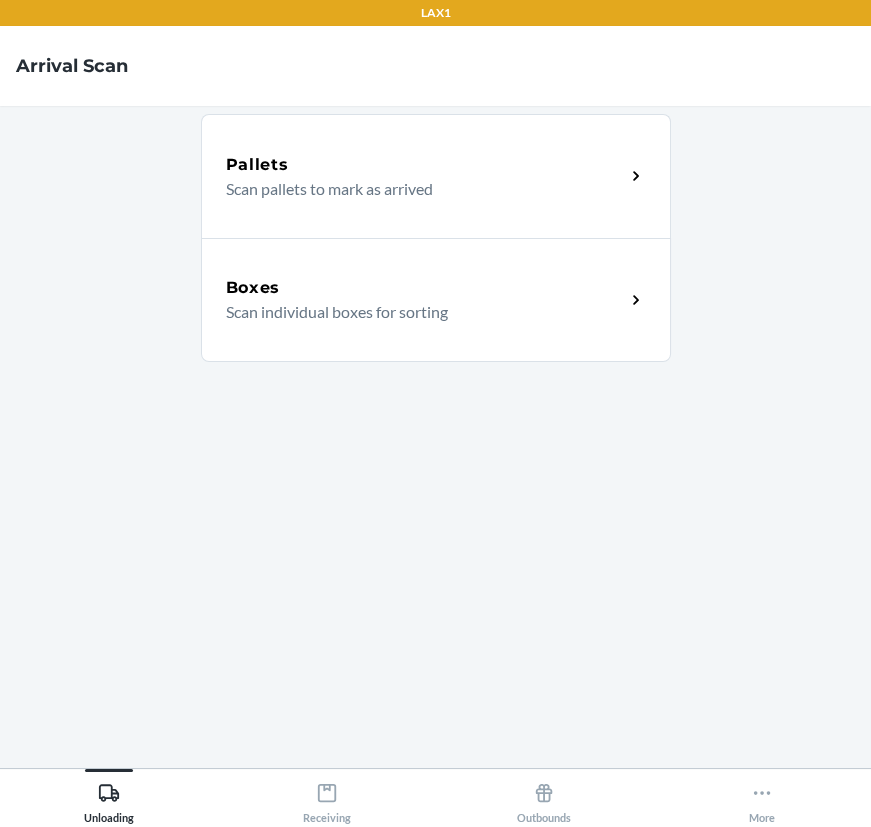 click on "Boxes Scan individual boxes for sorting" at bounding box center [436, 300] 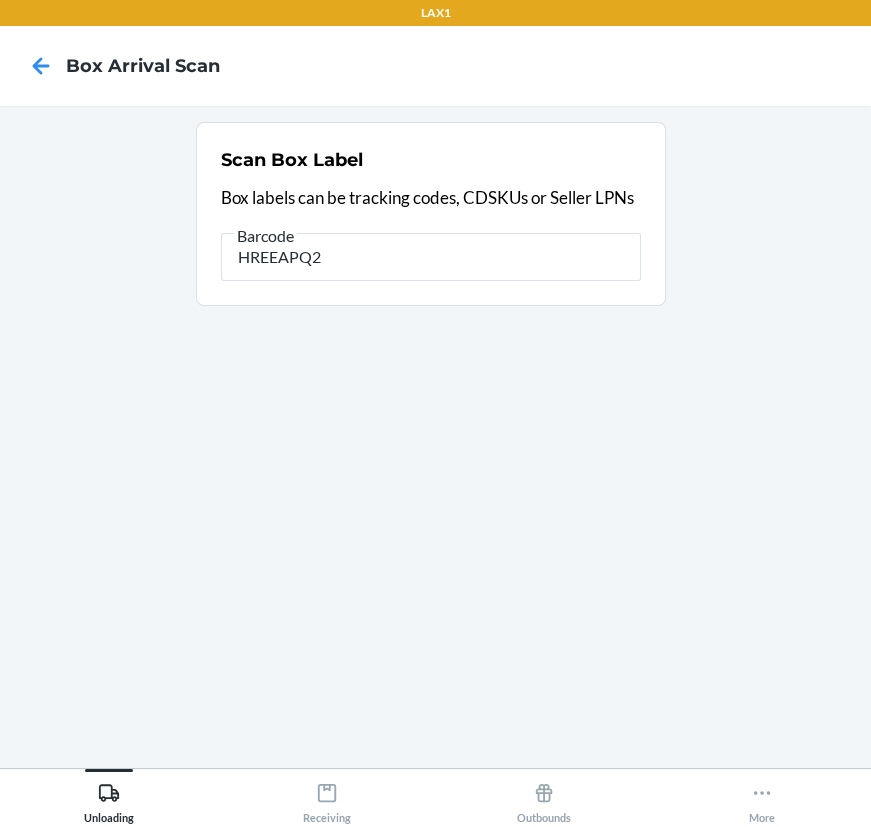 type on "HREEAPQ2" 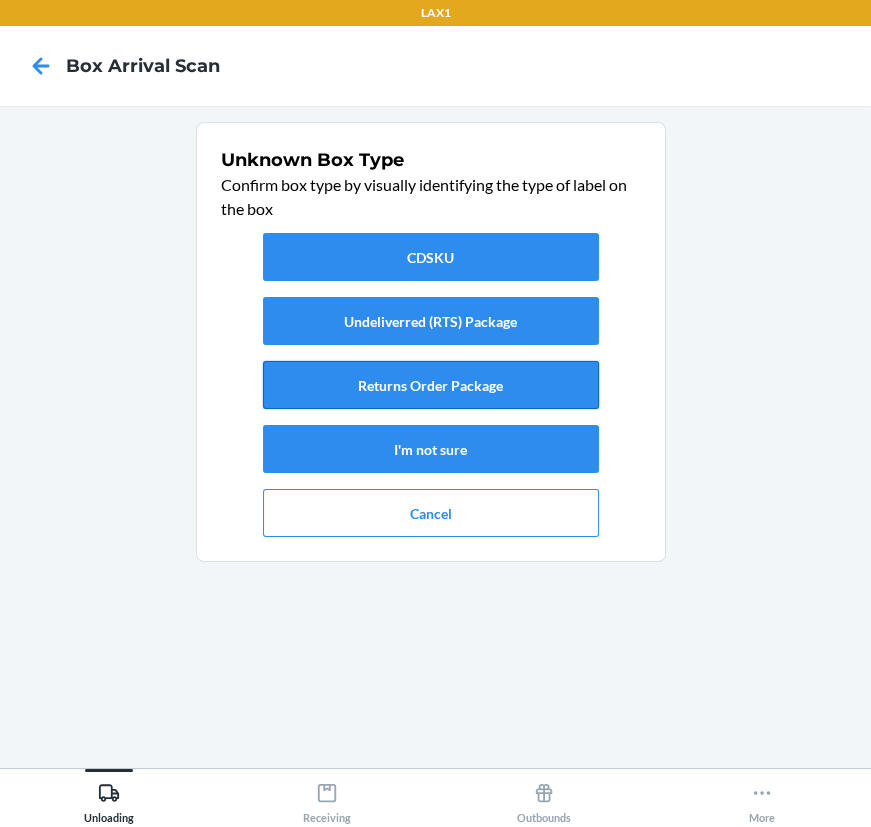 click on "Returns Order Package" at bounding box center (431, 385) 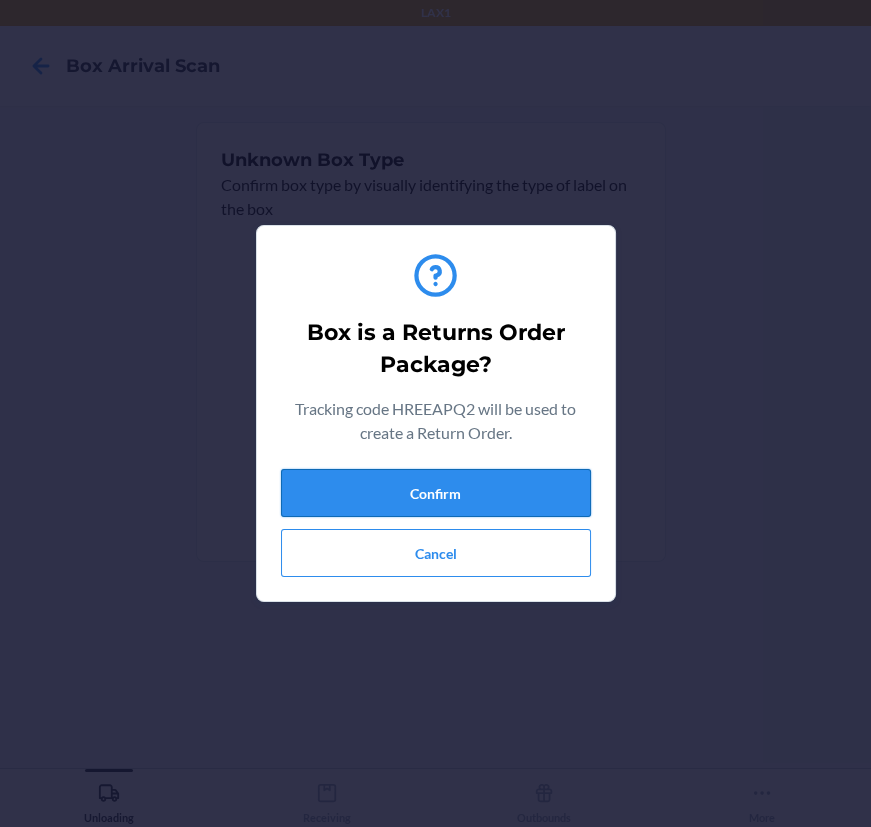 click on "Confirm" at bounding box center (436, 493) 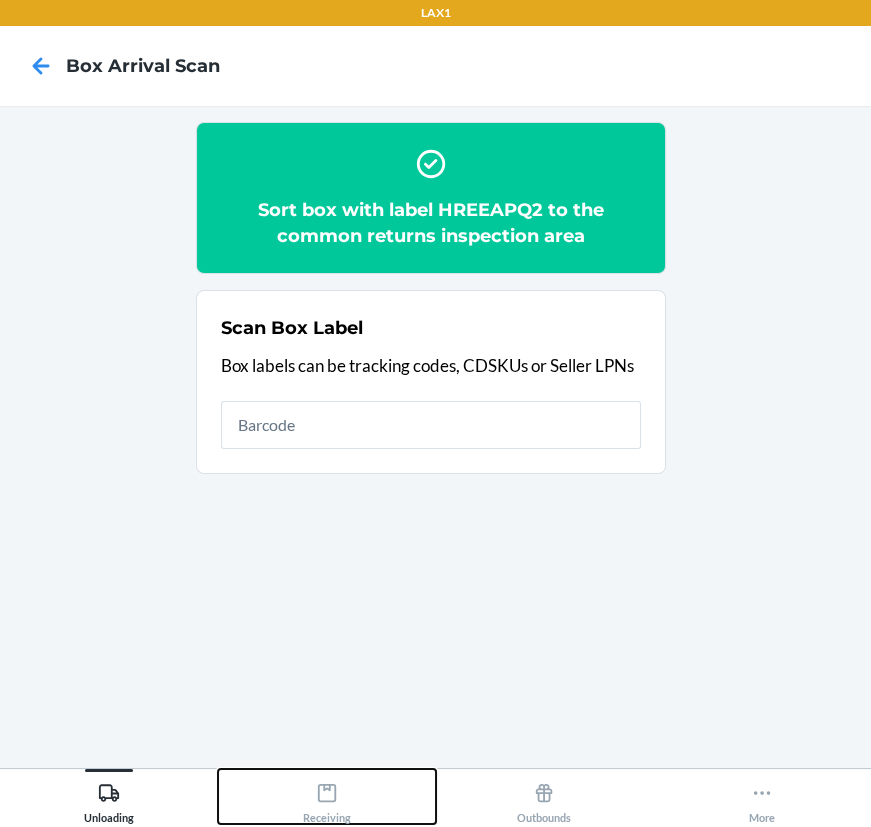 click 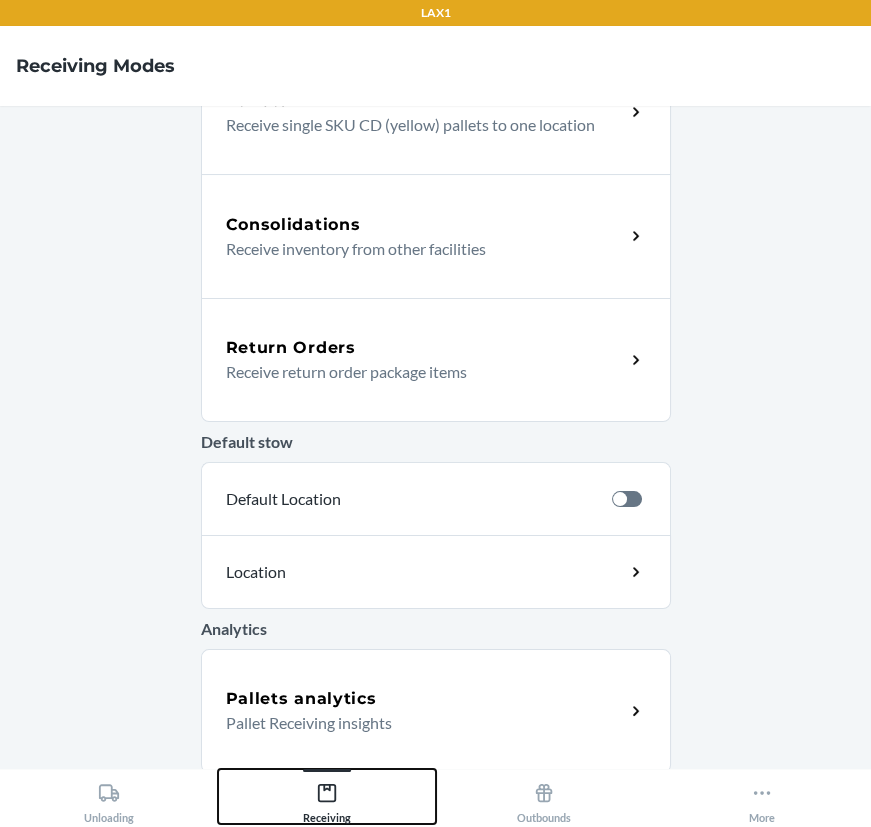 scroll, scrollTop: 443, scrollLeft: 0, axis: vertical 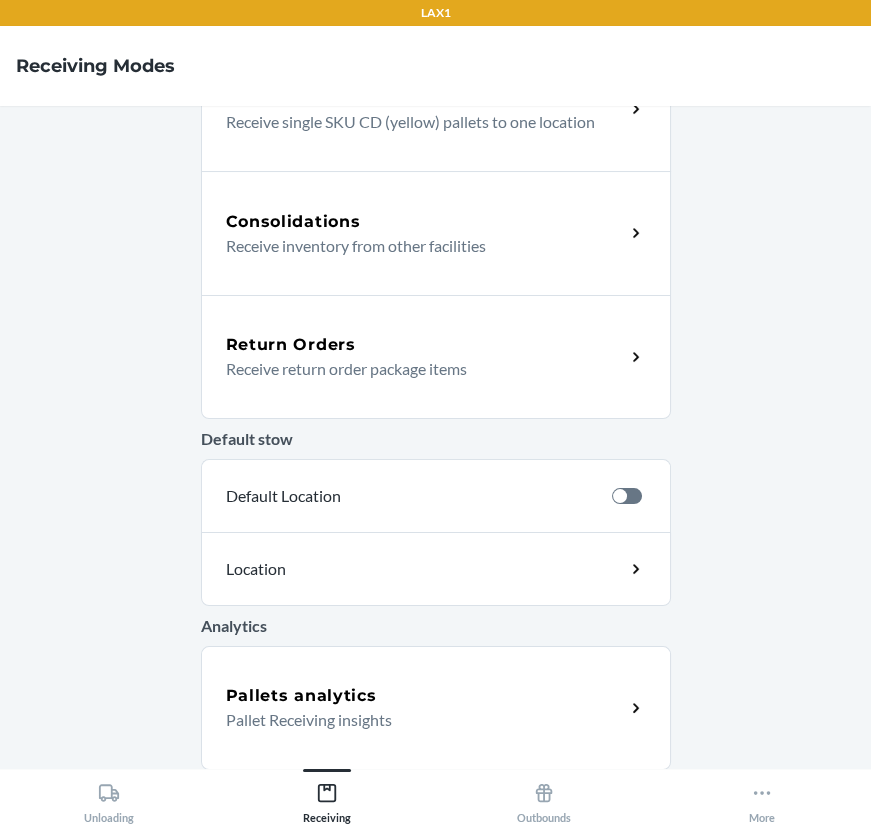 click on "Receive return order package items" at bounding box center (417, 369) 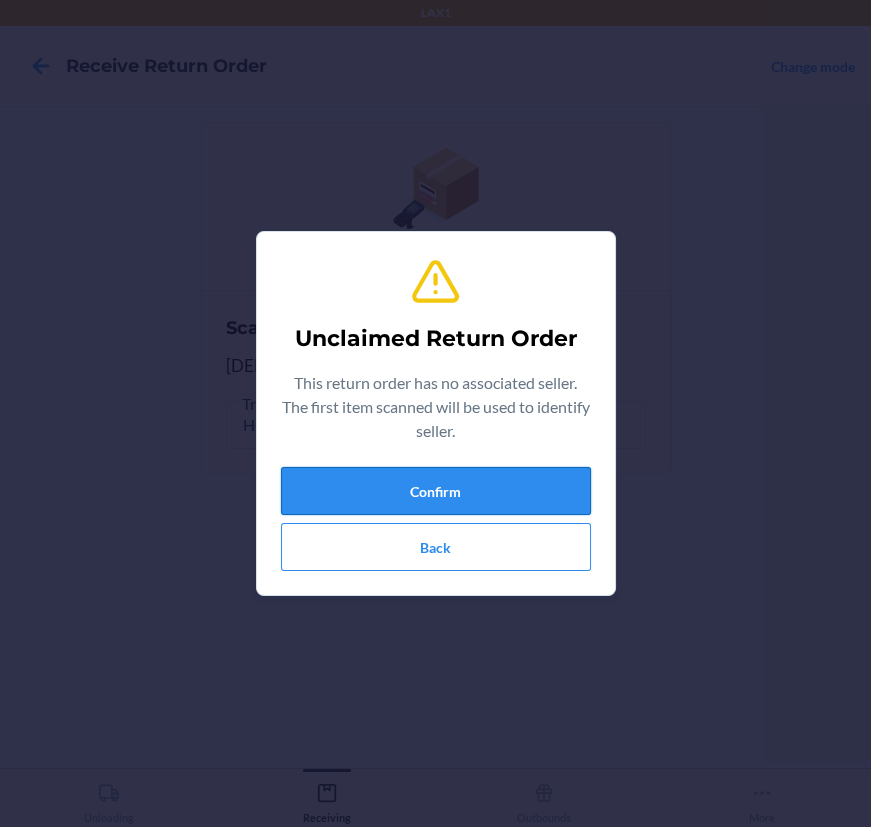click on "Confirm" at bounding box center [436, 491] 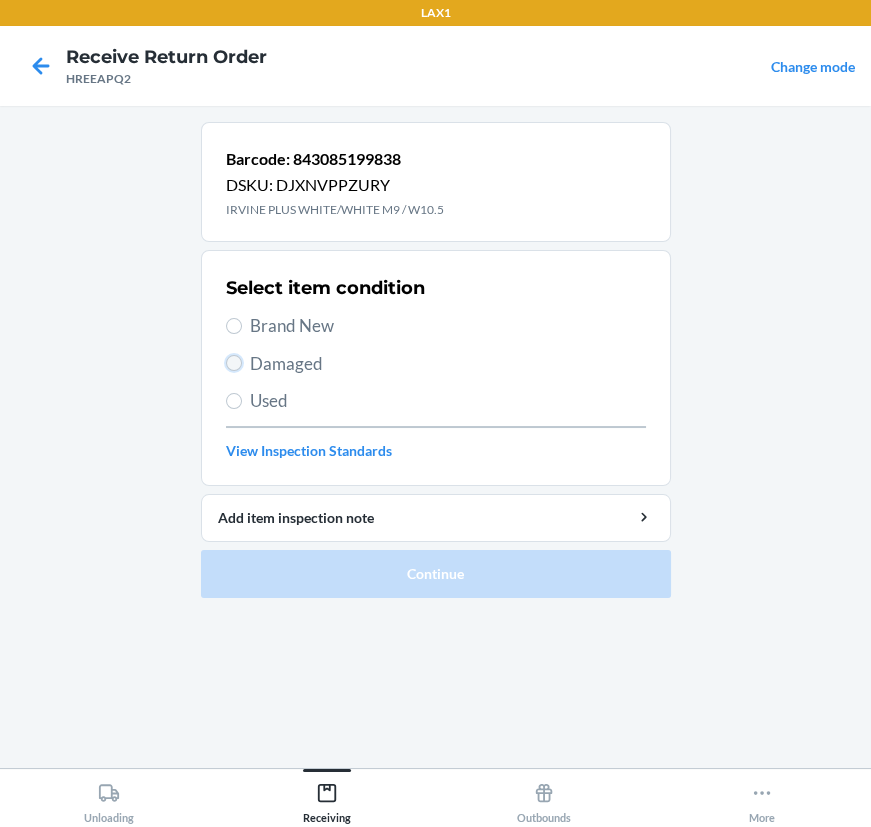 click on "Damaged" at bounding box center (234, 363) 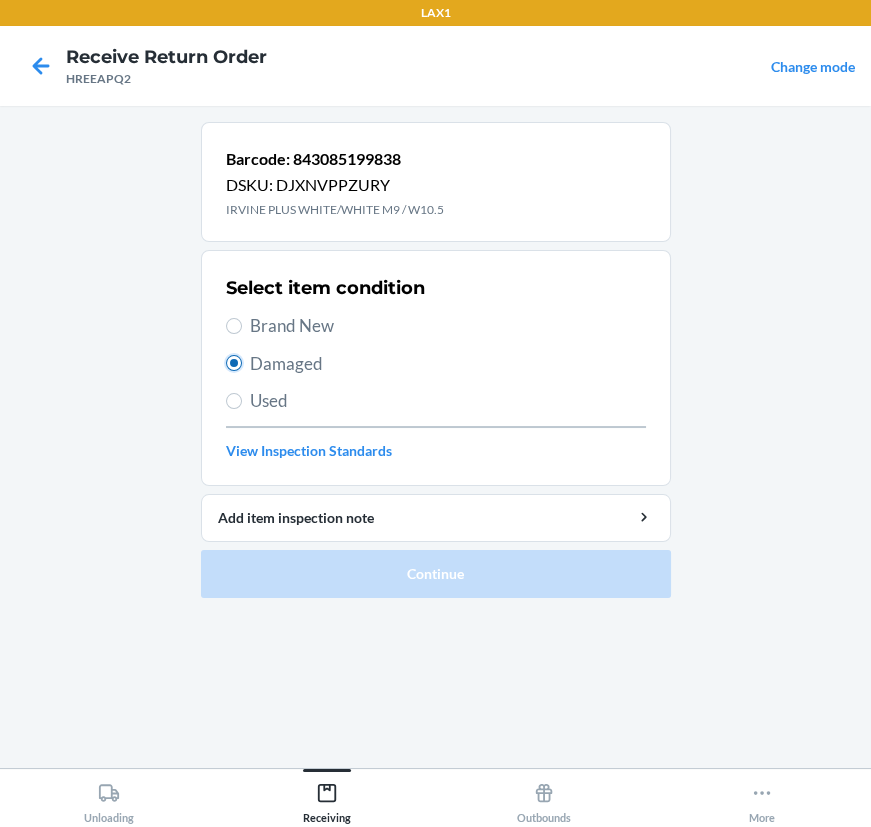 radio on "true" 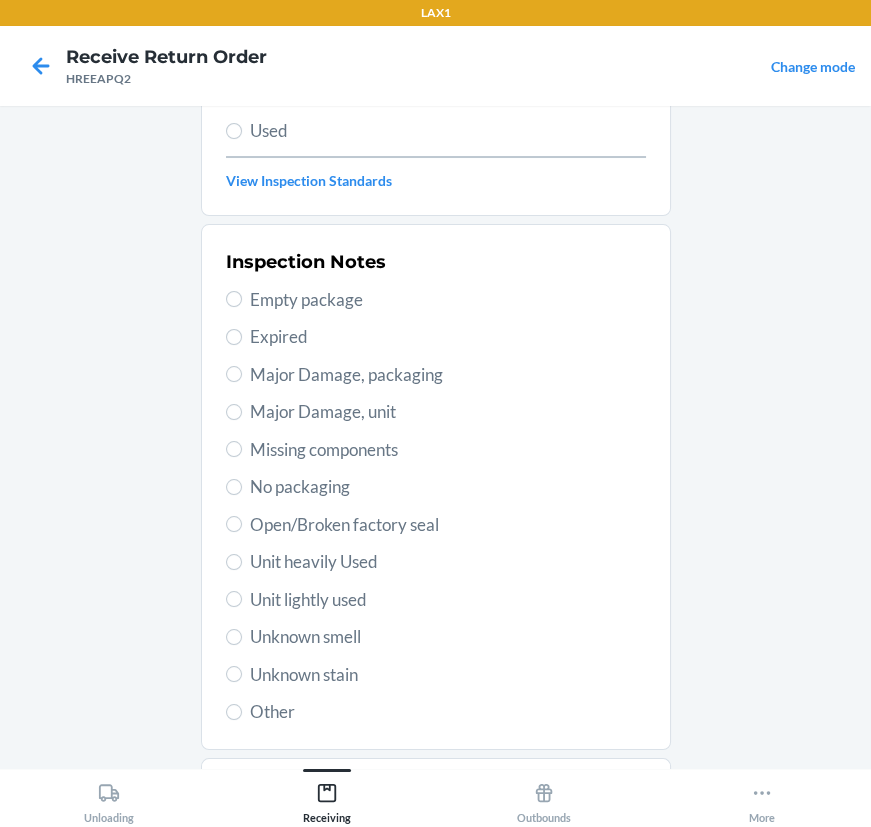 scroll, scrollTop: 272, scrollLeft: 0, axis: vertical 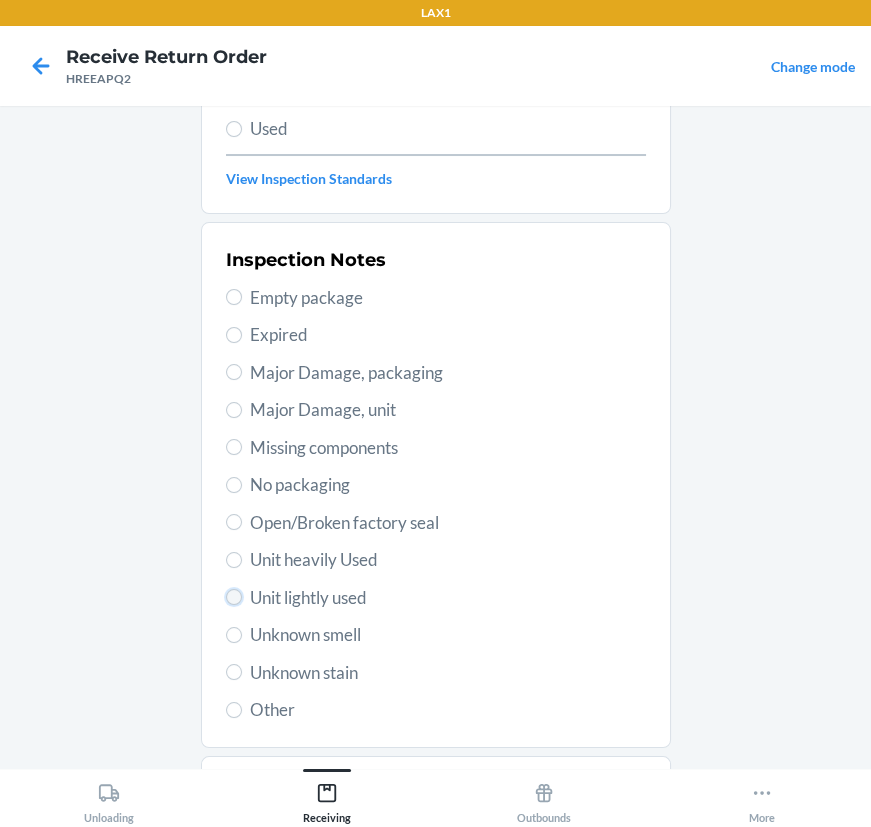 click on "Unit lightly used" at bounding box center [234, 597] 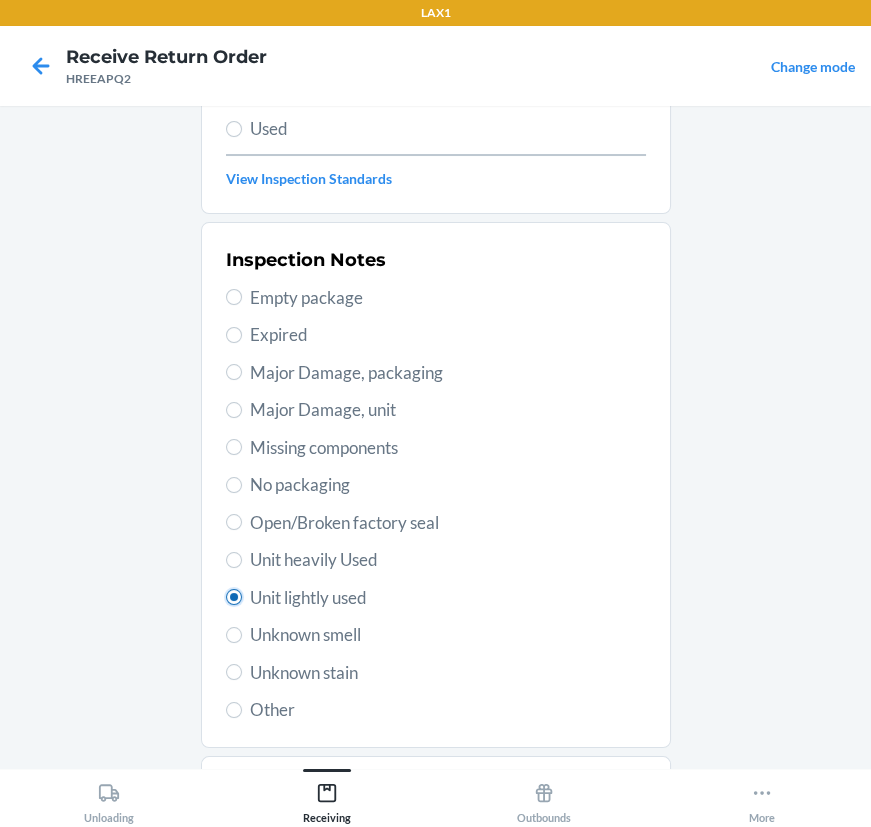 radio on "true" 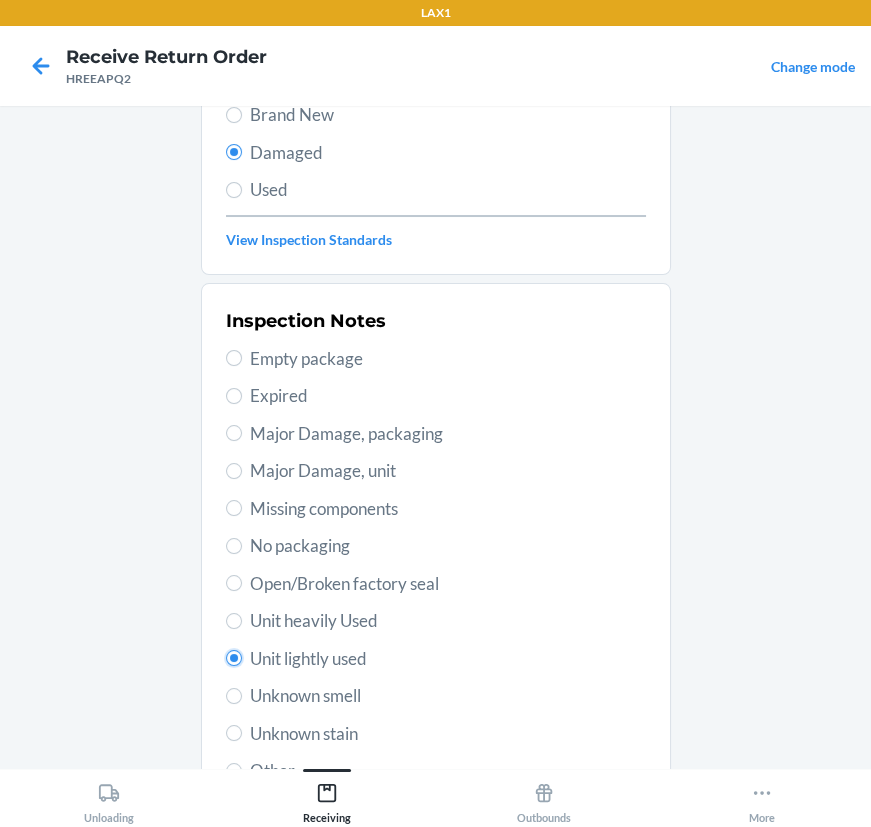 scroll, scrollTop: 196, scrollLeft: 0, axis: vertical 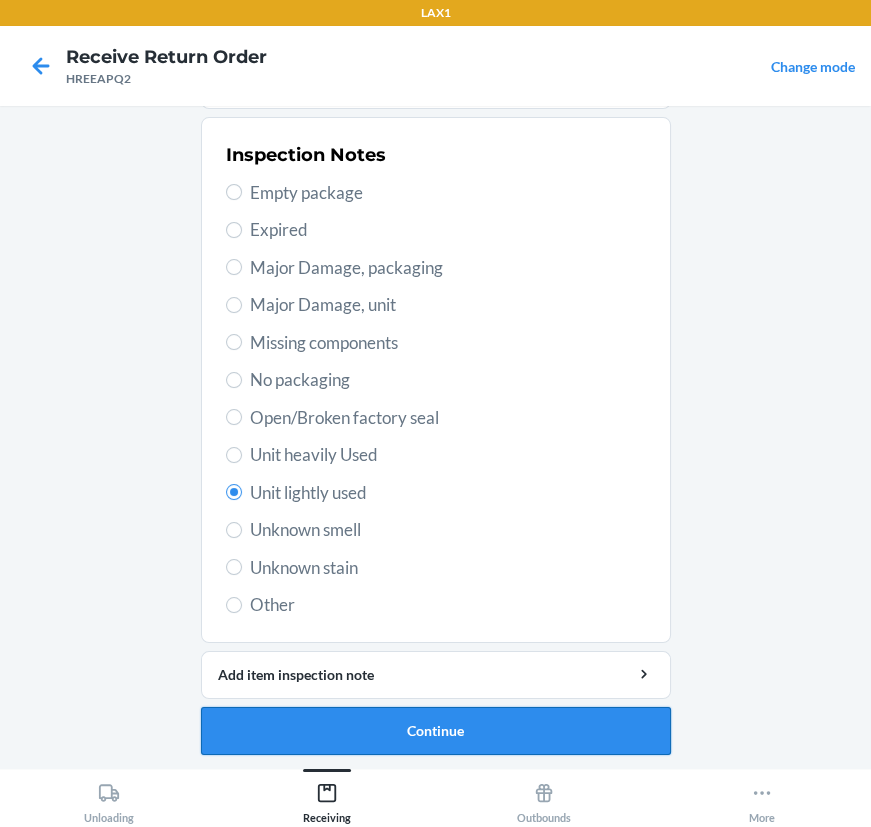 click on "Continue" at bounding box center (436, 731) 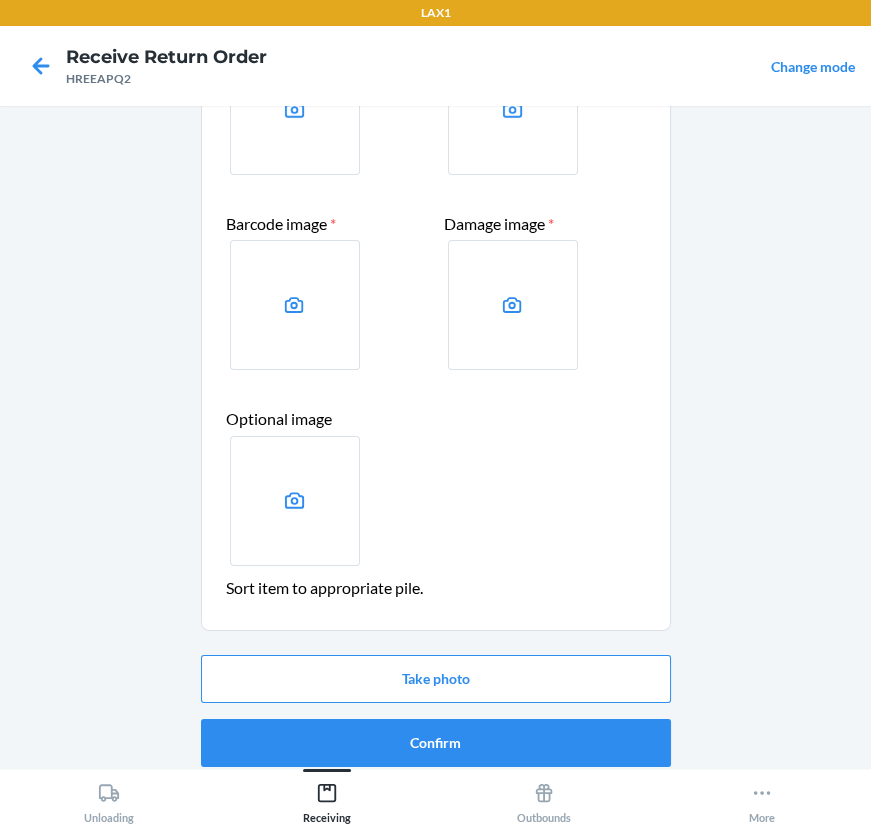 scroll, scrollTop: 214, scrollLeft: 0, axis: vertical 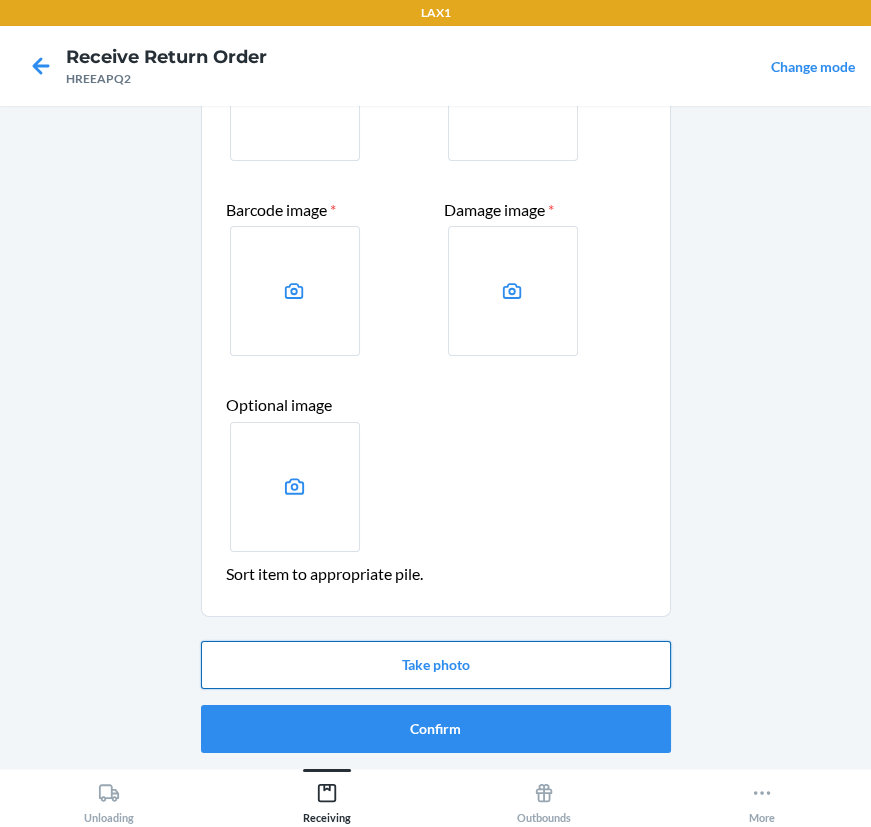 click on "Take photo" at bounding box center (436, 665) 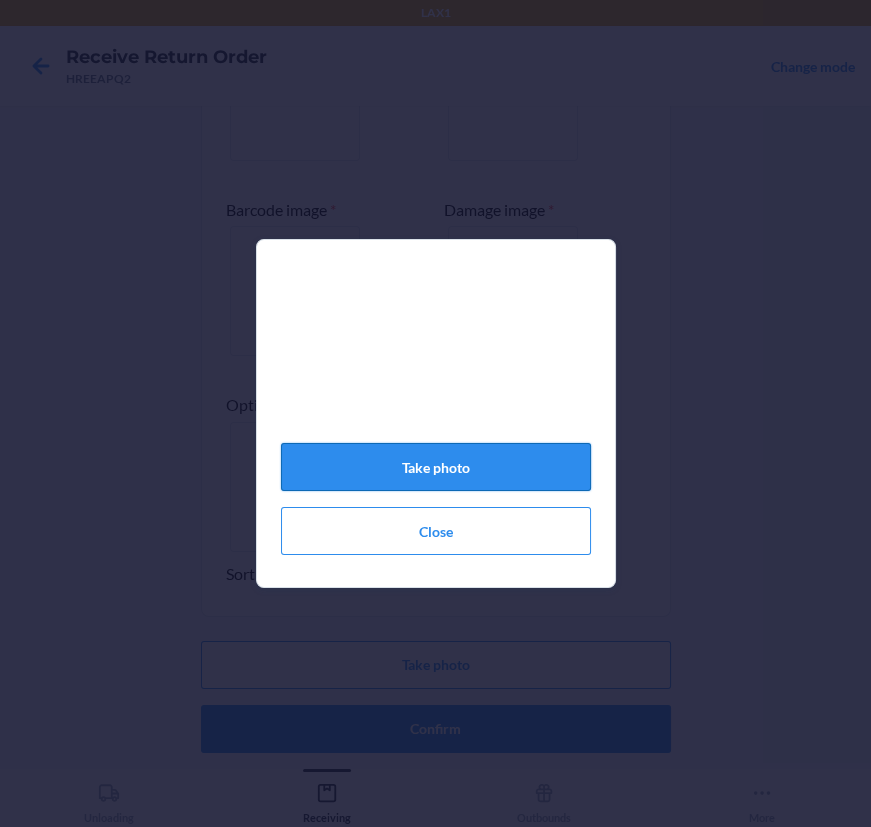 click on "Take photo" 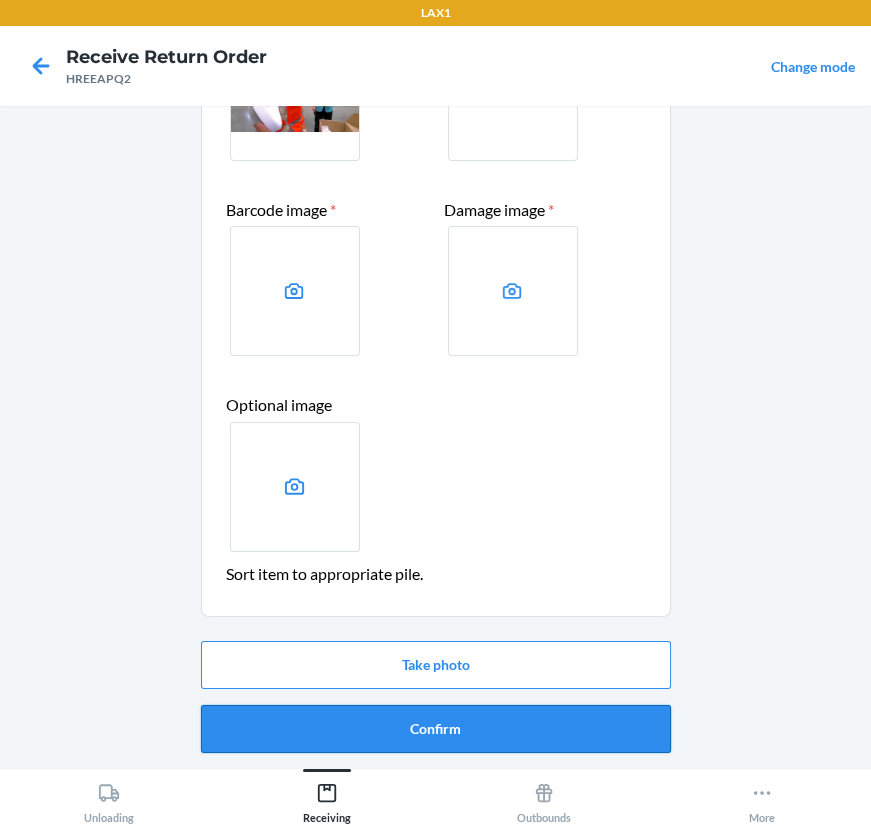 click on "Confirm" at bounding box center [436, 729] 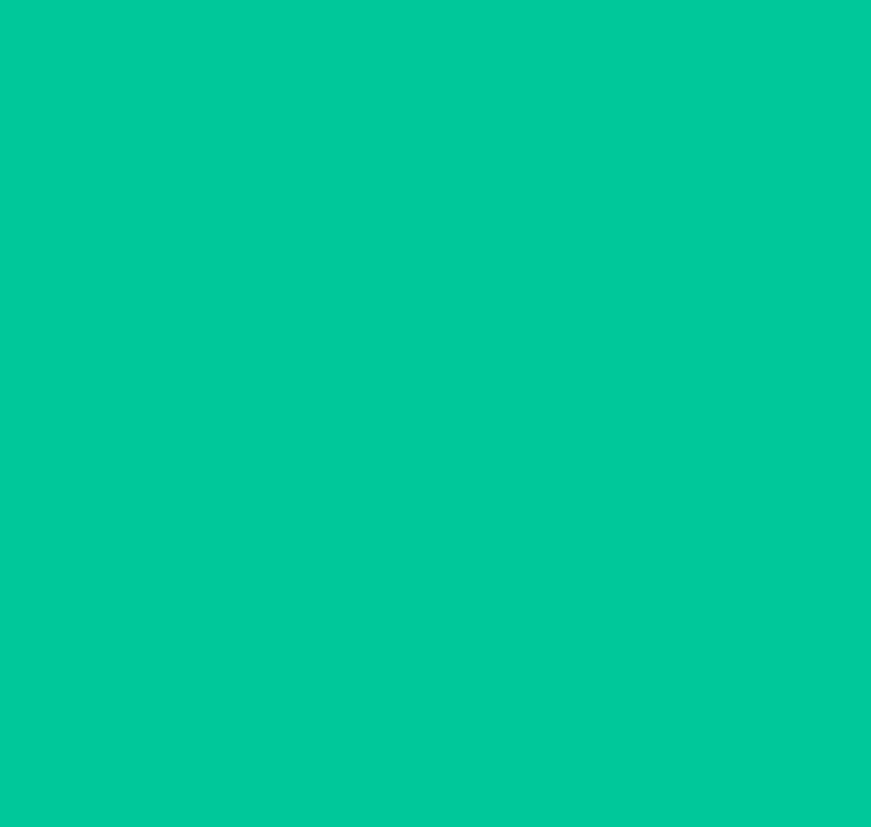 scroll, scrollTop: 0, scrollLeft: 0, axis: both 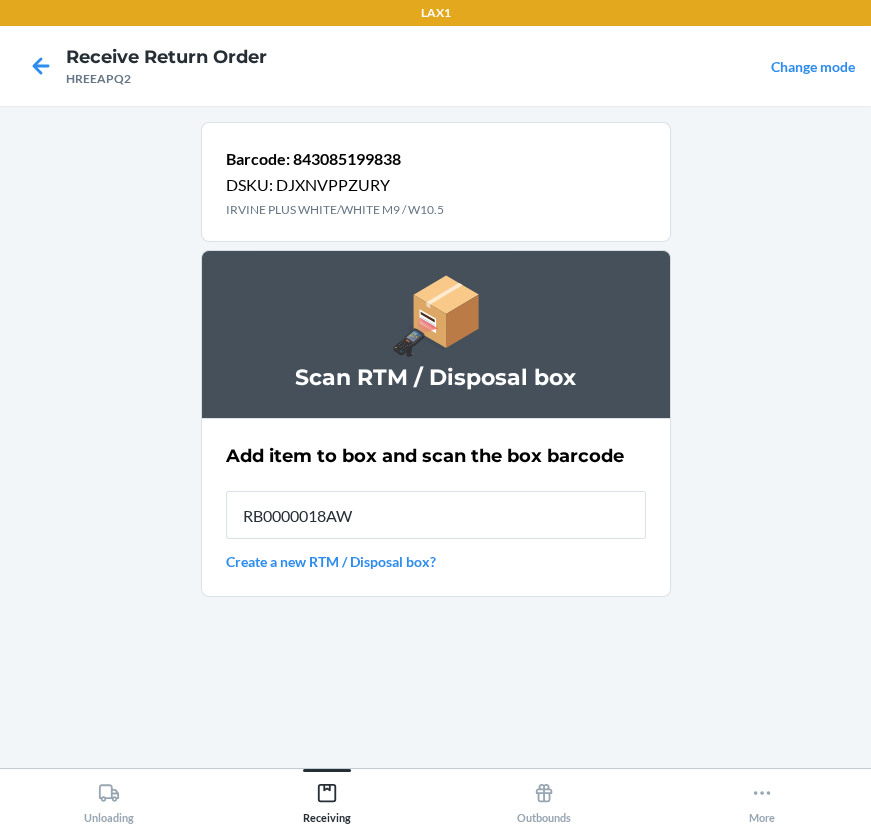type on "RB0000018AW" 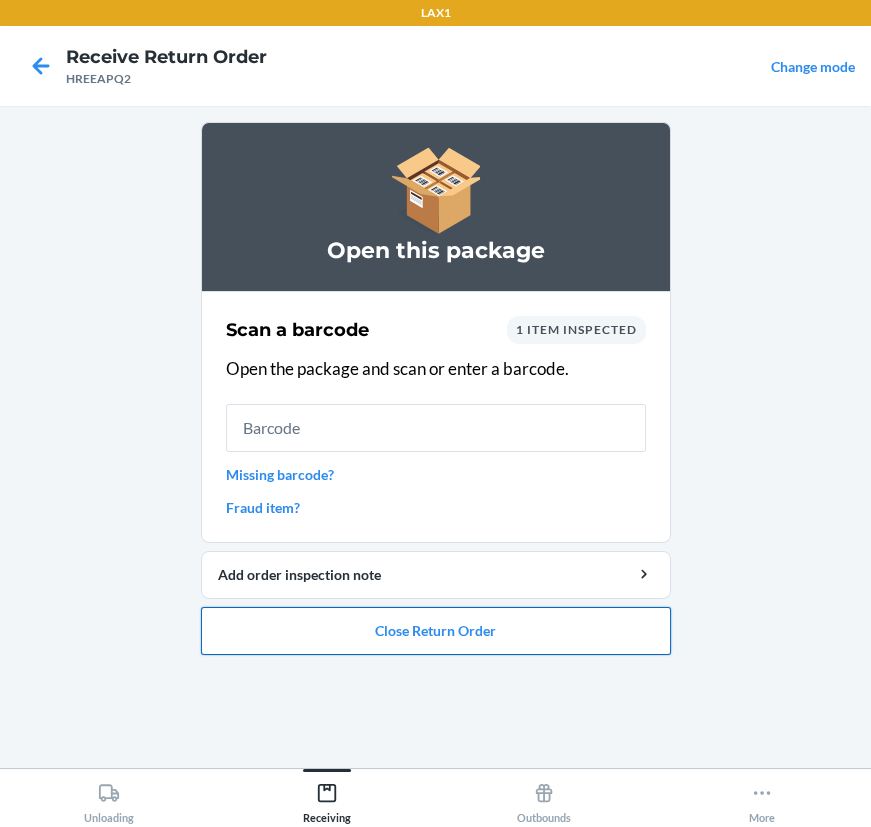 click on "Close Return Order" at bounding box center [436, 631] 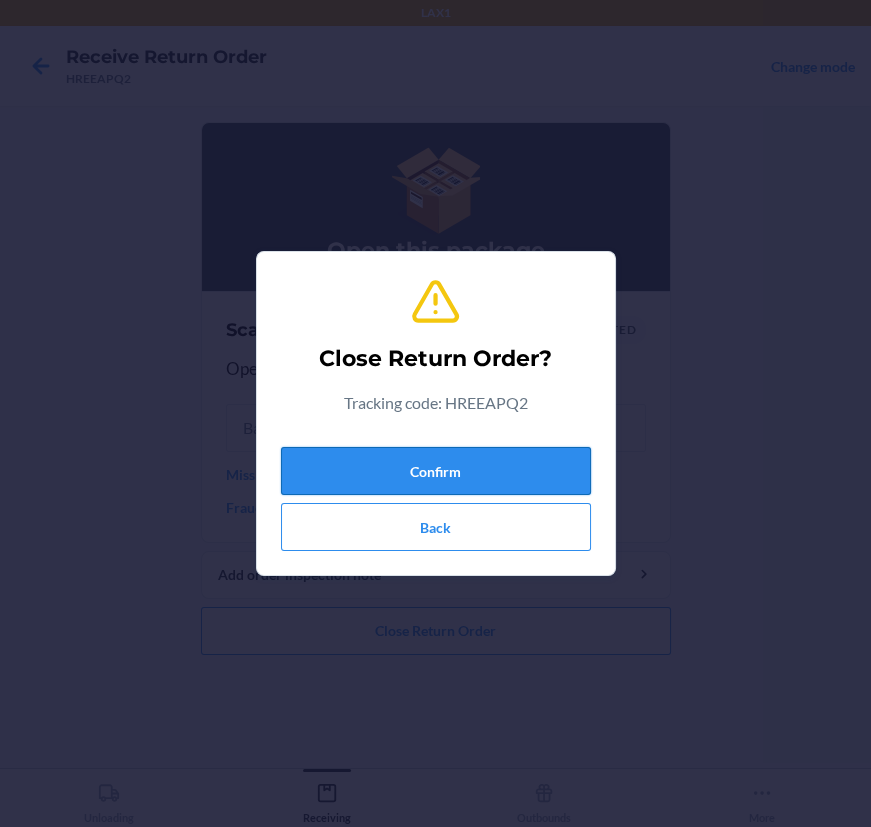 click on "Confirm" at bounding box center (436, 471) 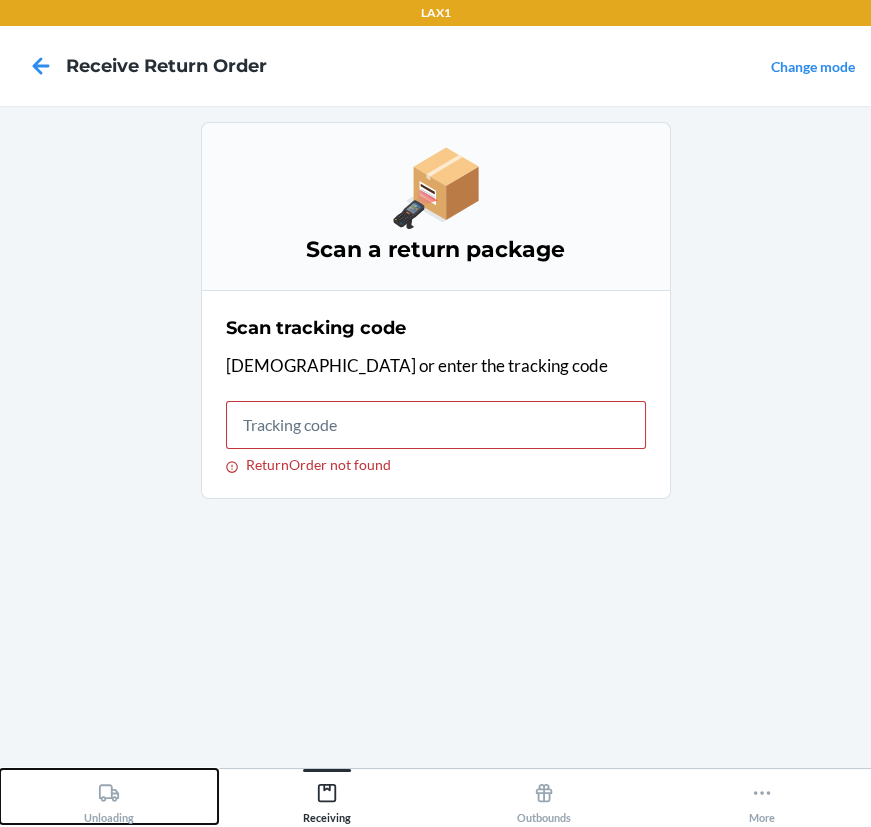 click on "Unloading" at bounding box center (109, 796) 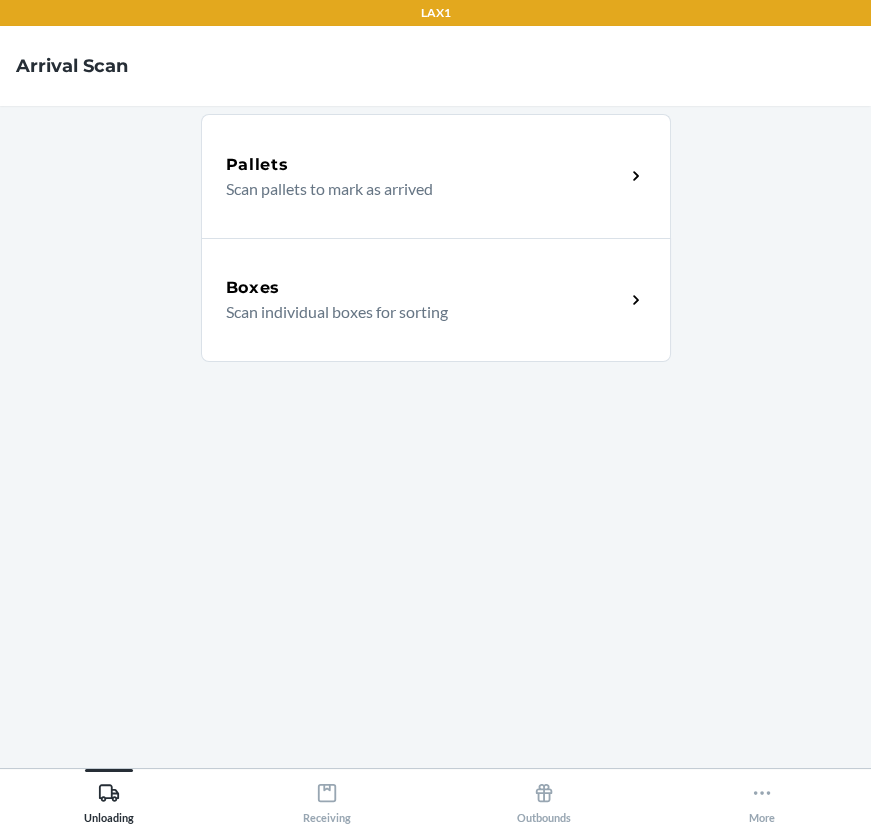 click on "Scan individual boxes for sorting" at bounding box center (417, 312) 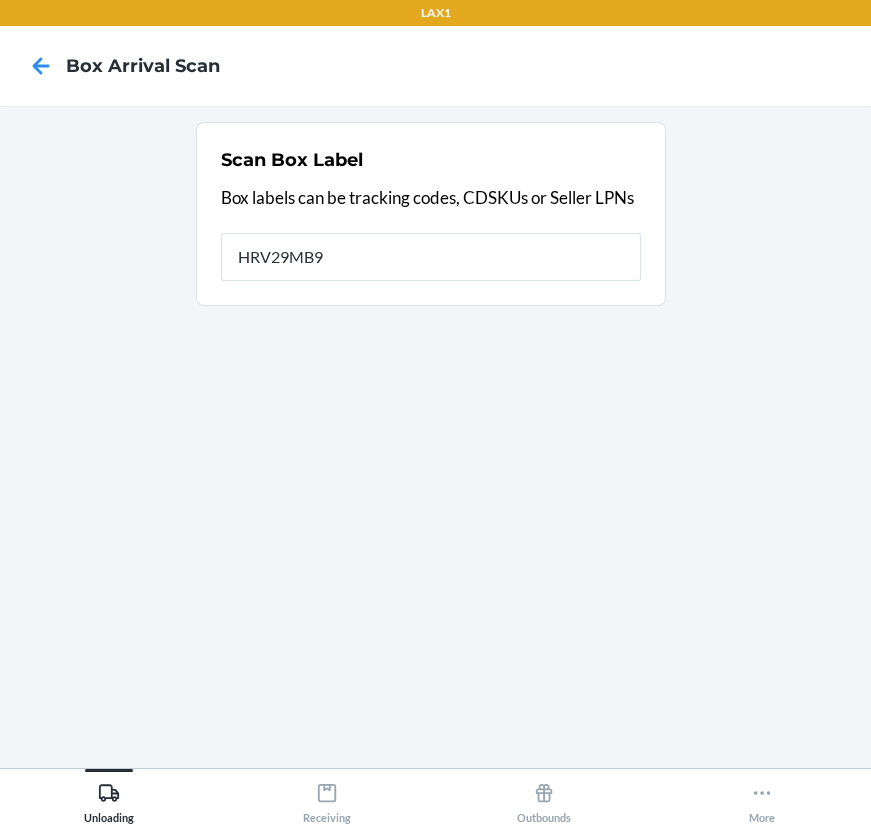type on "HRV29MB9" 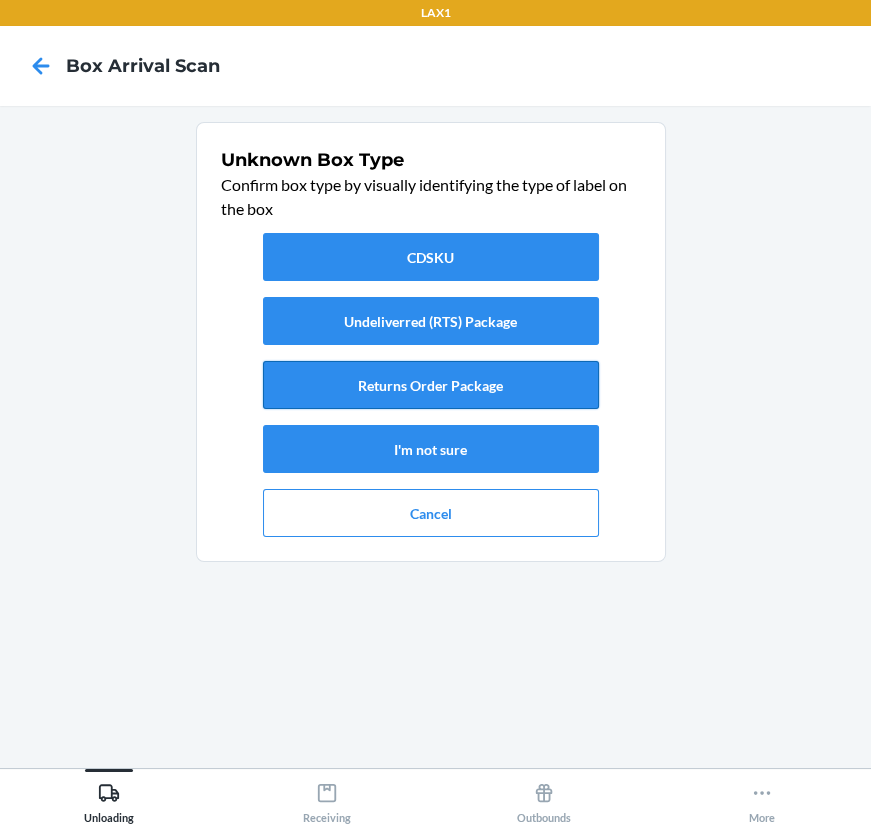 click on "Returns Order Package" at bounding box center (431, 385) 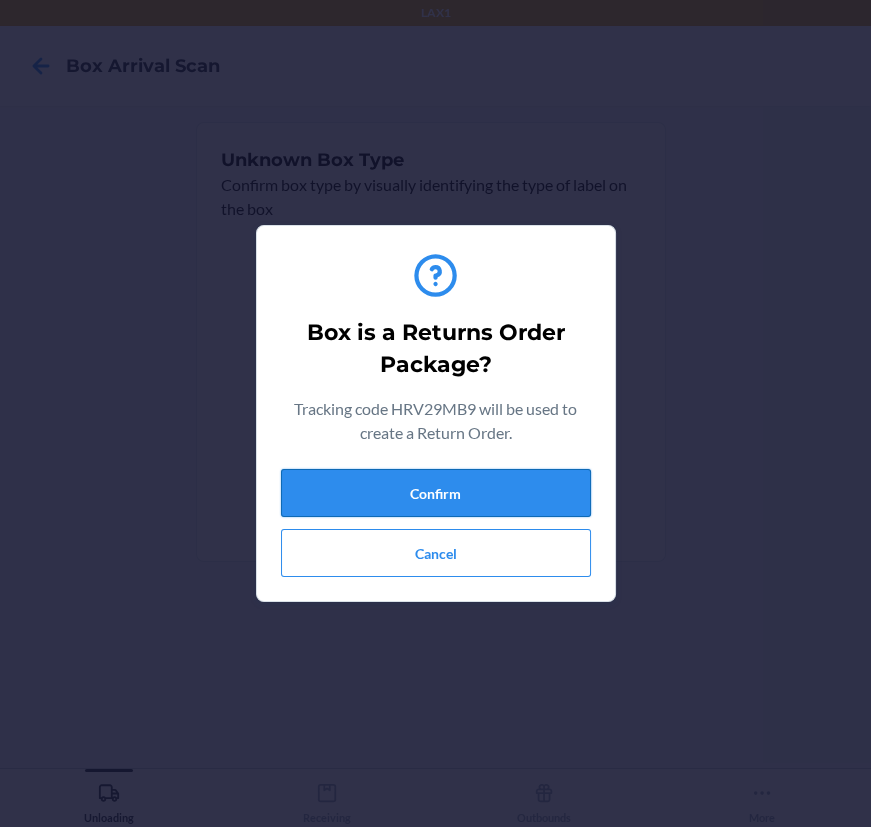 click on "Confirm" at bounding box center (436, 493) 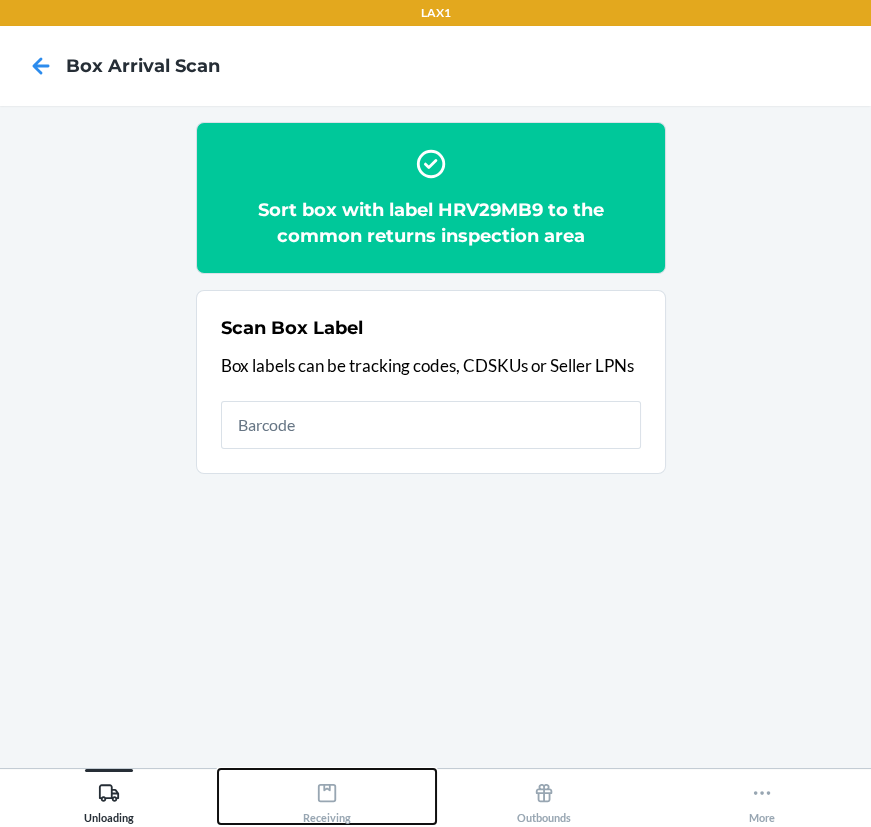 click 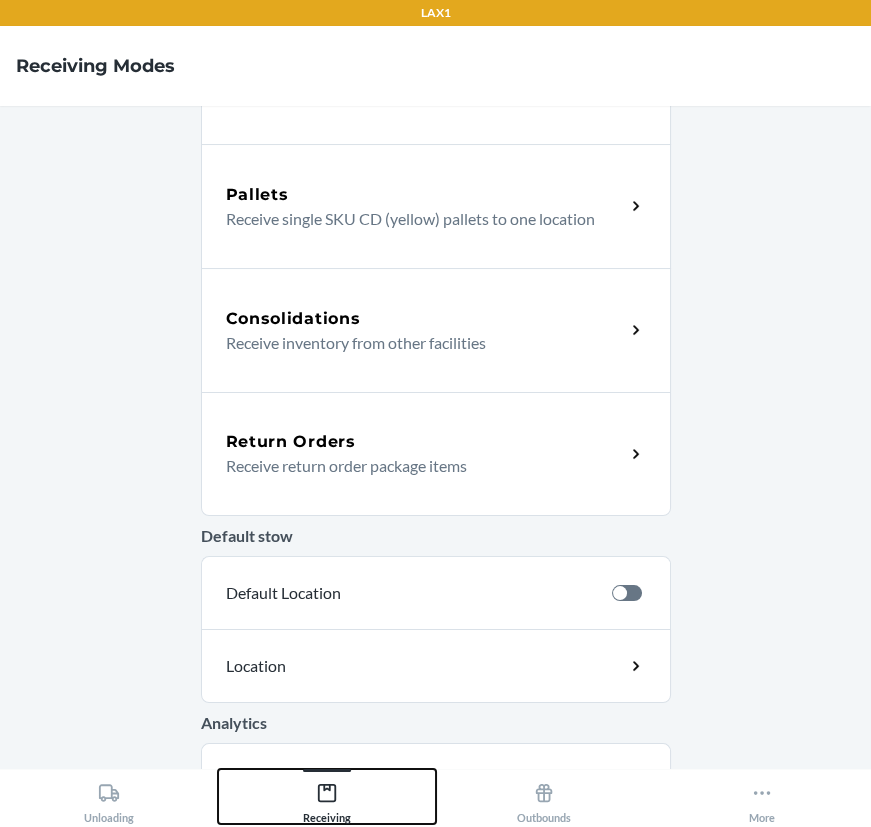scroll, scrollTop: 363, scrollLeft: 0, axis: vertical 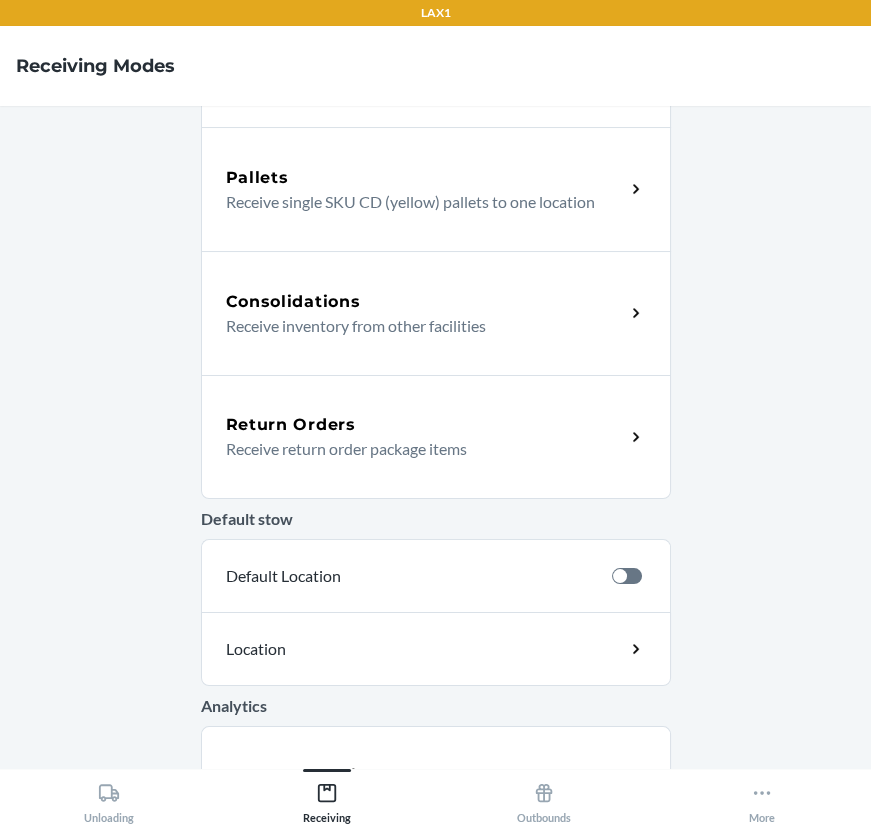 click on "Return Orders" at bounding box center [425, 425] 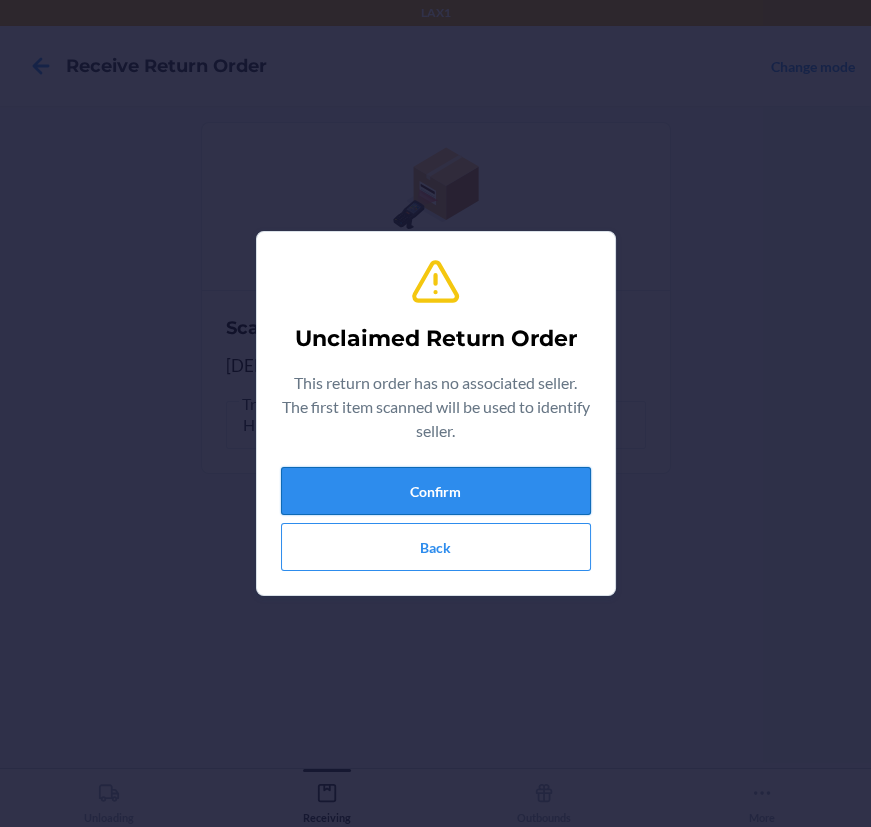 click on "Confirm" at bounding box center (436, 491) 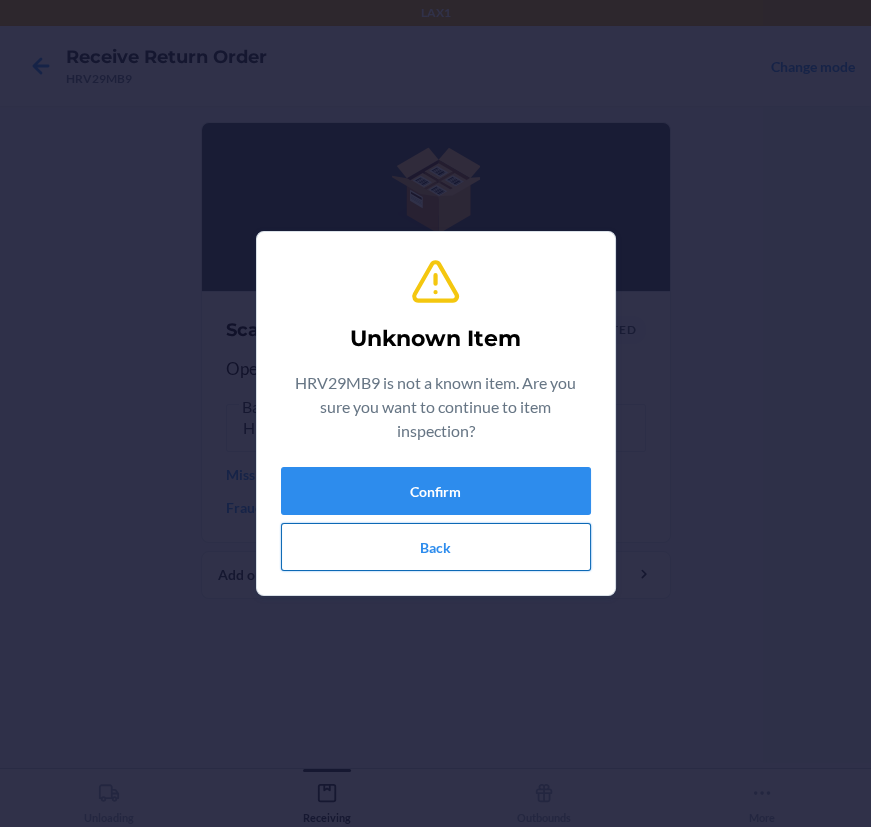click on "Back" at bounding box center [436, 547] 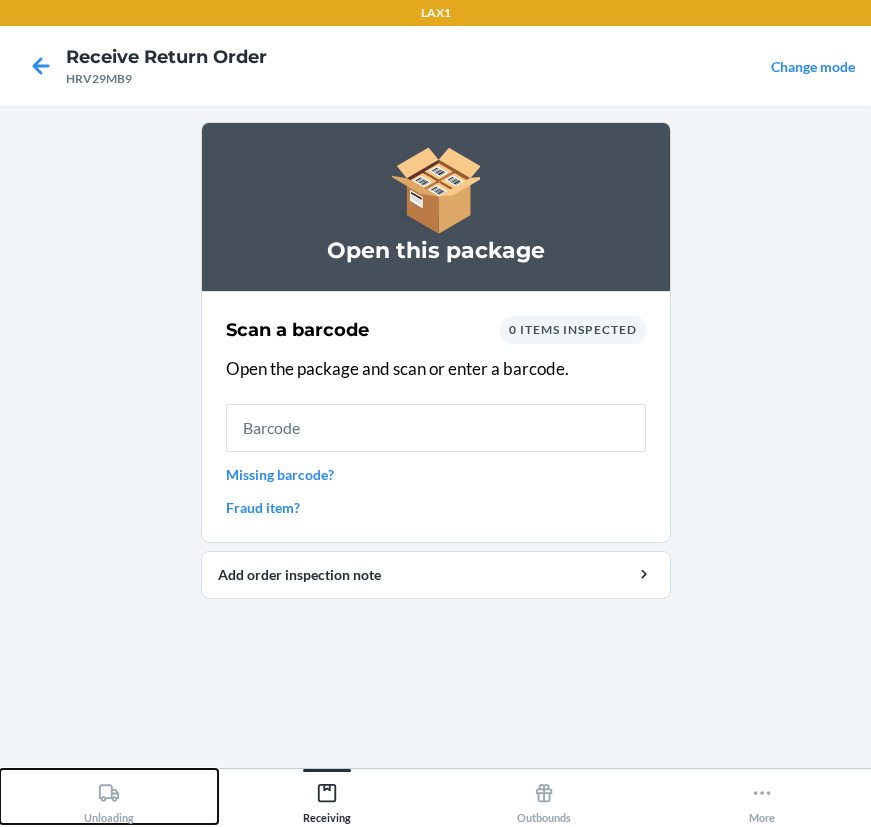 click 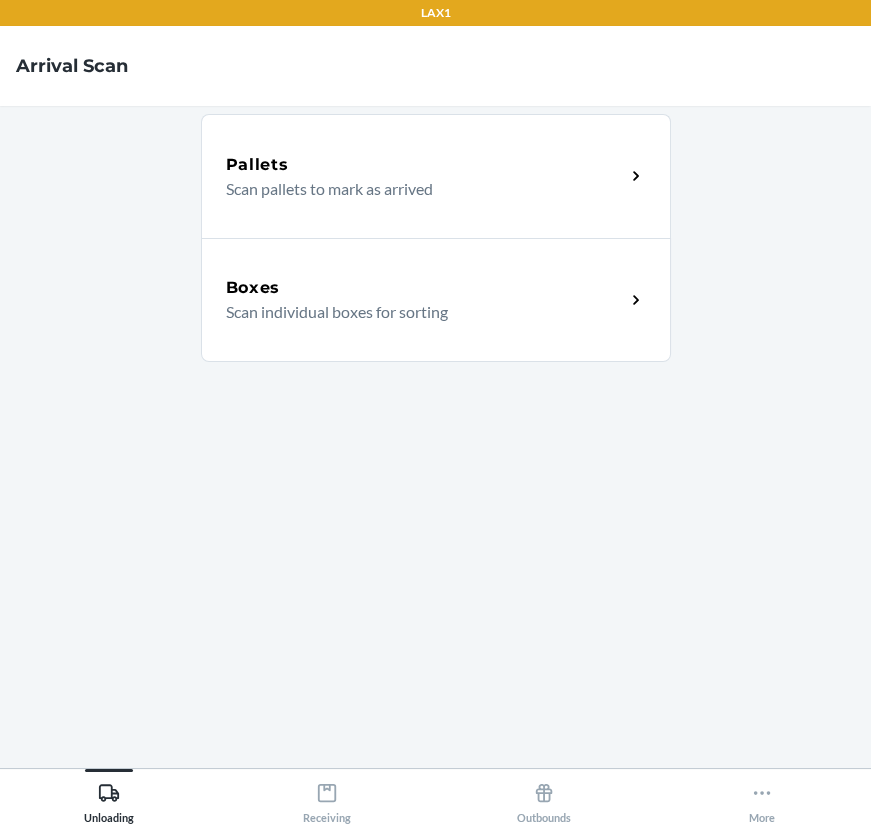 click on "Scan individual boxes for sorting" at bounding box center [417, 312] 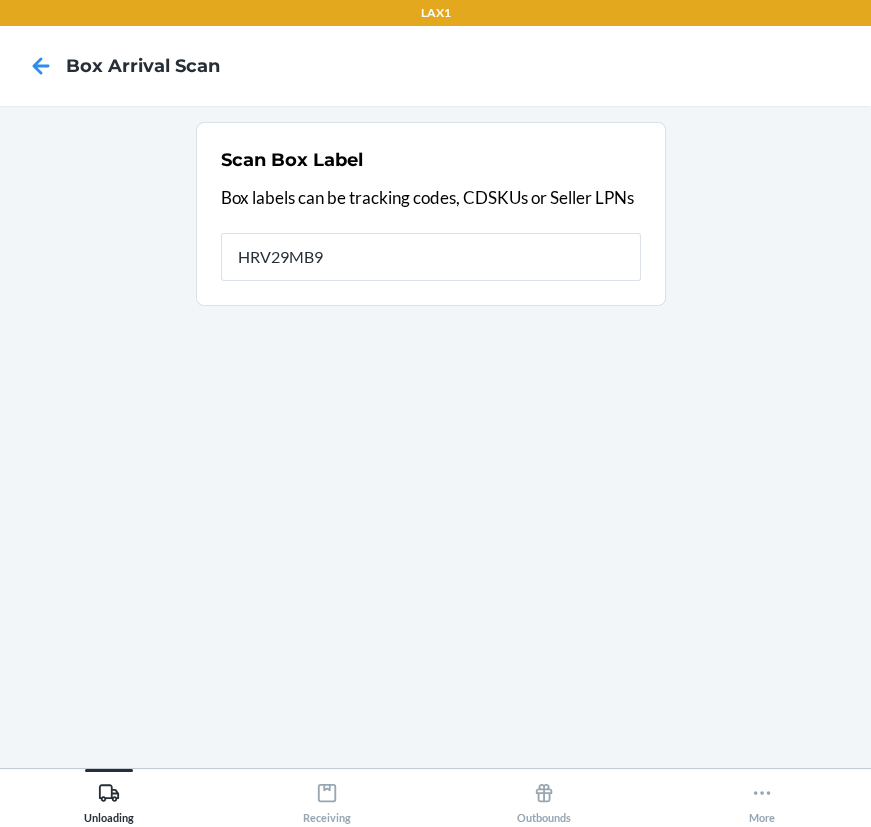 type on "HRV29MB9" 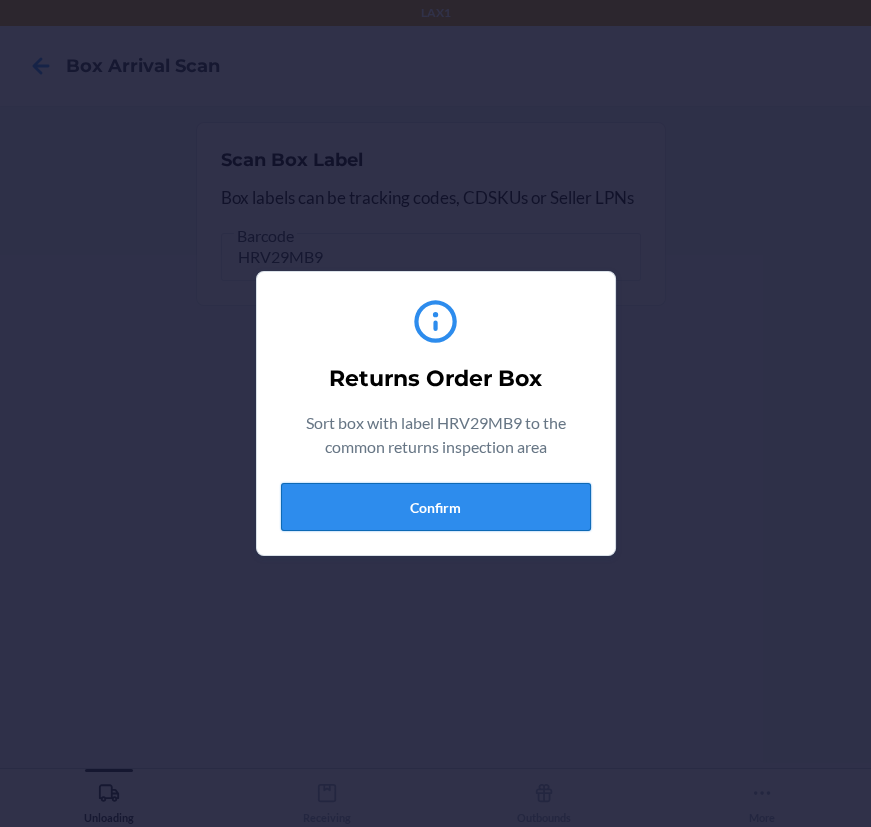 click on "Confirm" at bounding box center [436, 507] 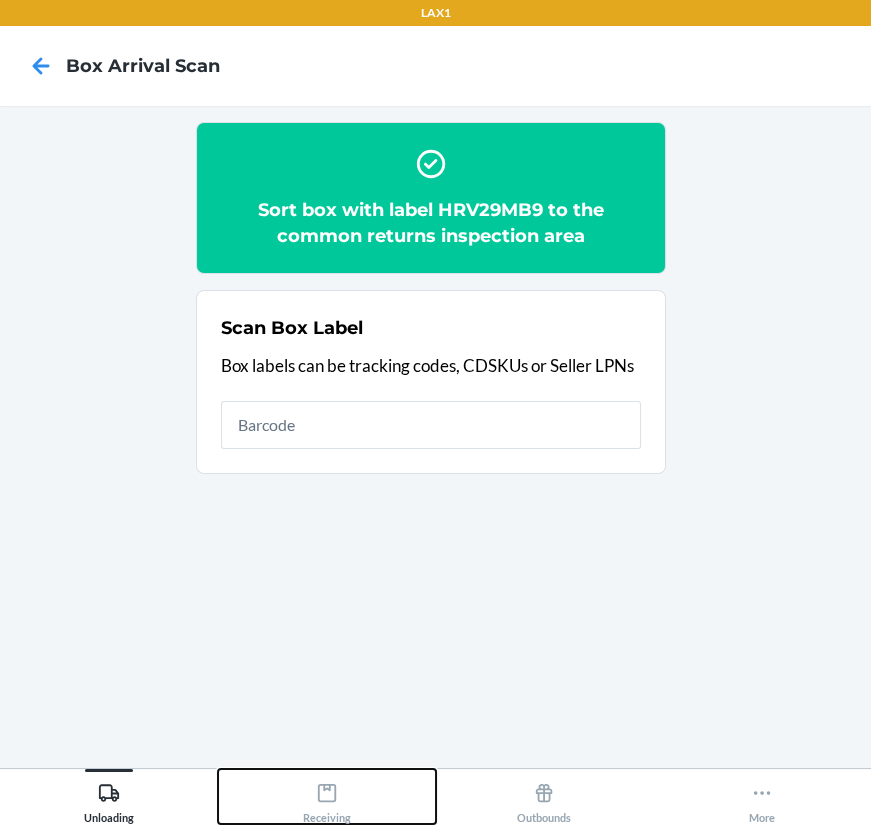 click on "Receiving" at bounding box center (327, 799) 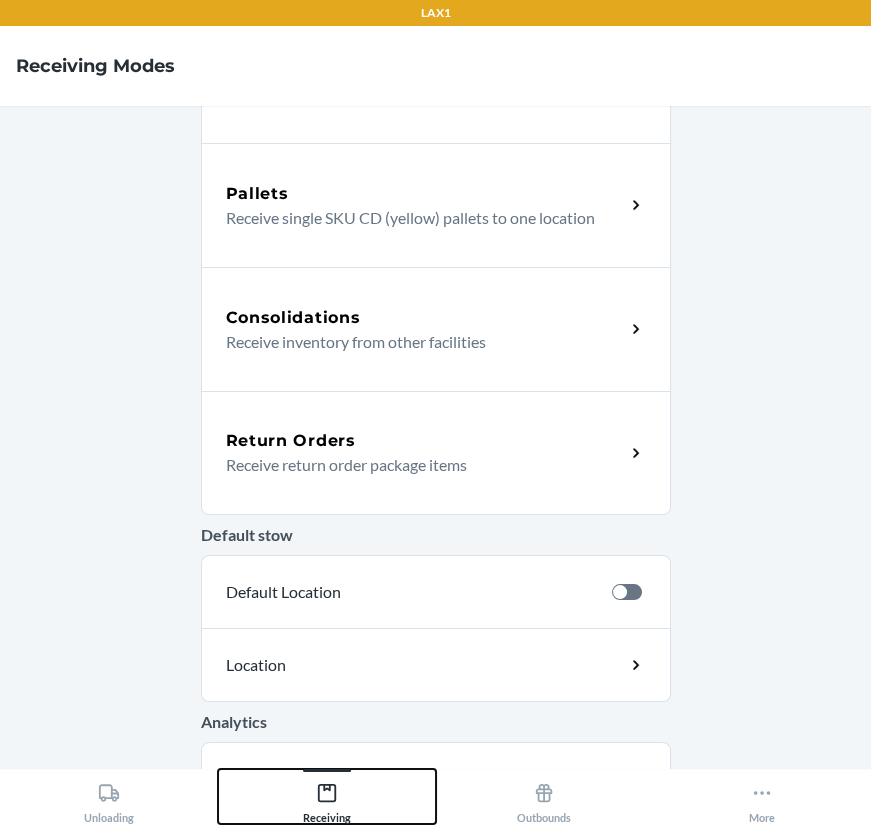 scroll, scrollTop: 353, scrollLeft: 0, axis: vertical 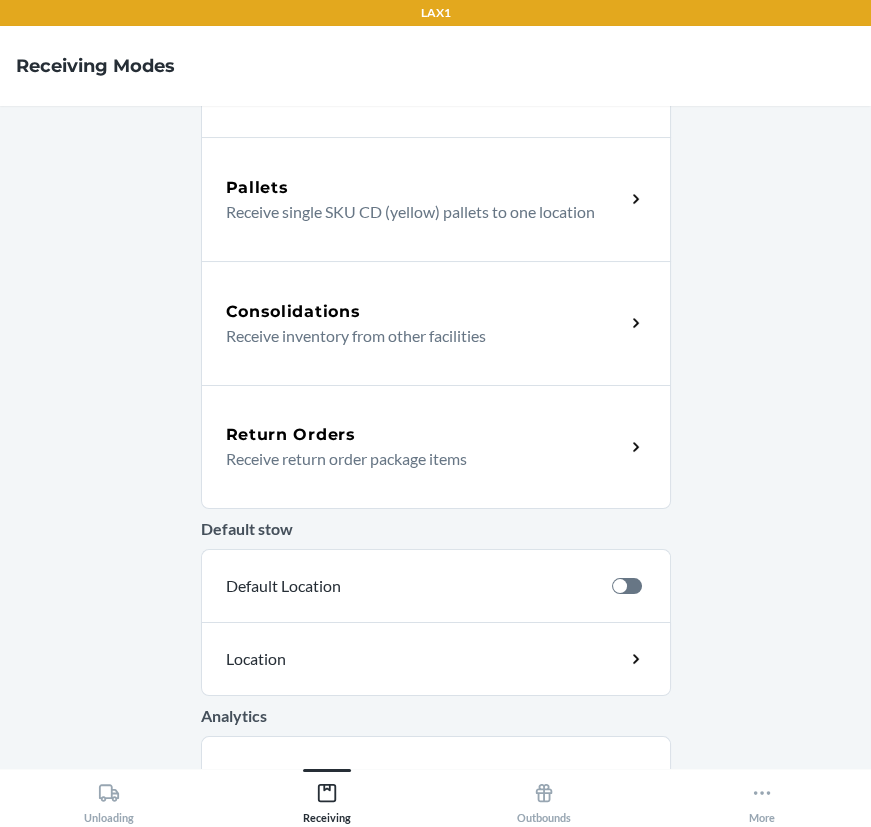 click on "Return Orders" at bounding box center [291, 435] 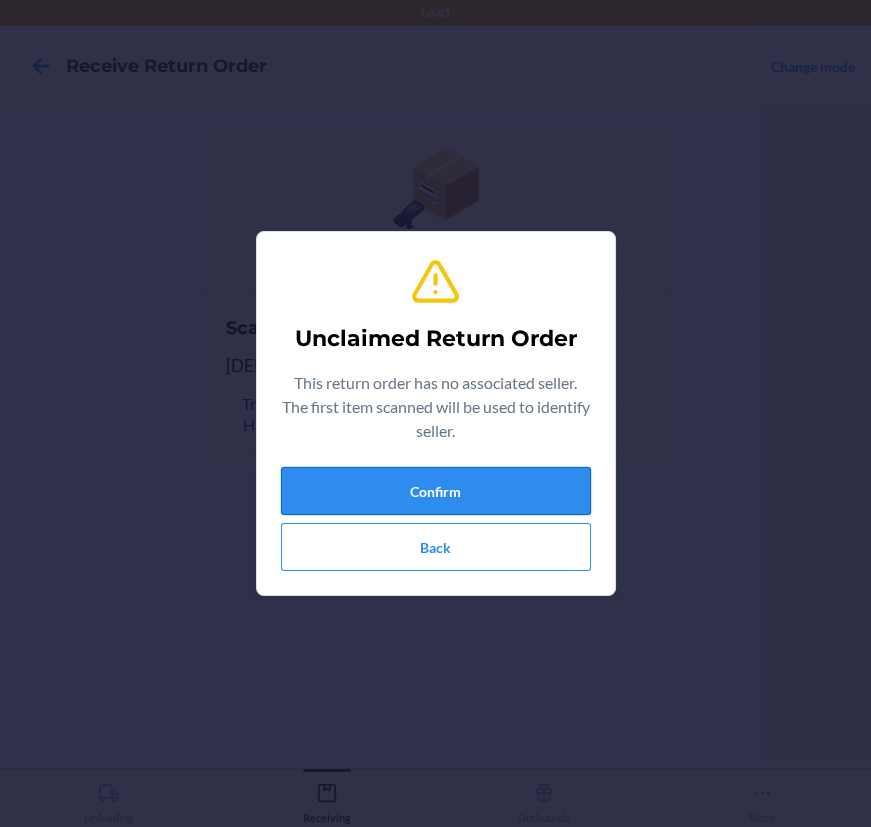 click on "Confirm" at bounding box center [436, 491] 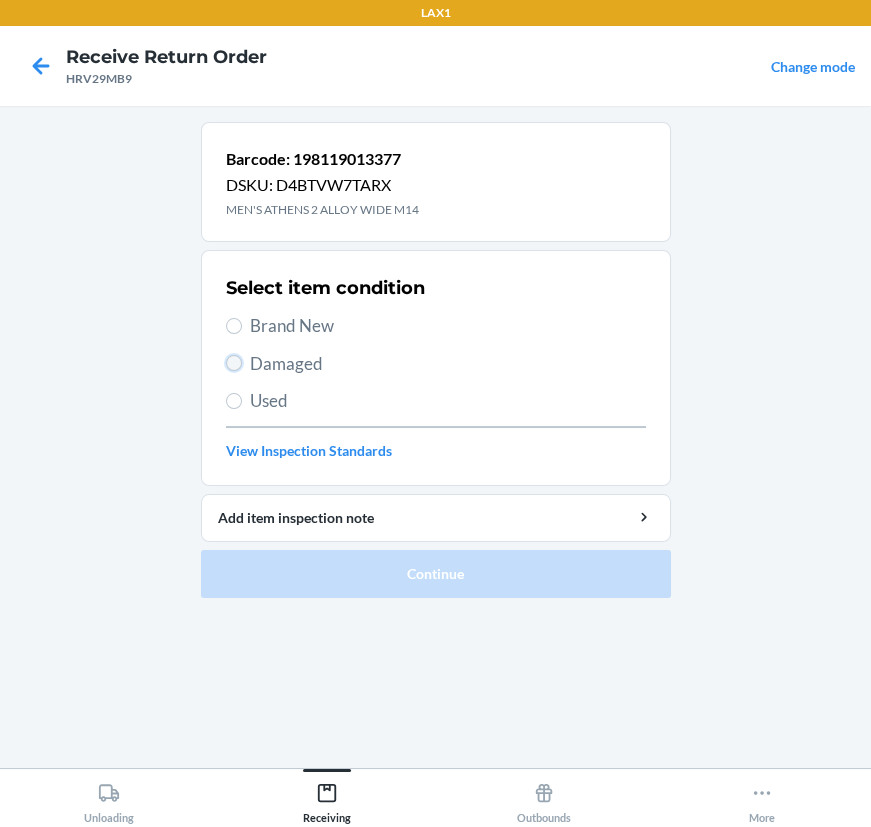 click on "Damaged" at bounding box center [234, 363] 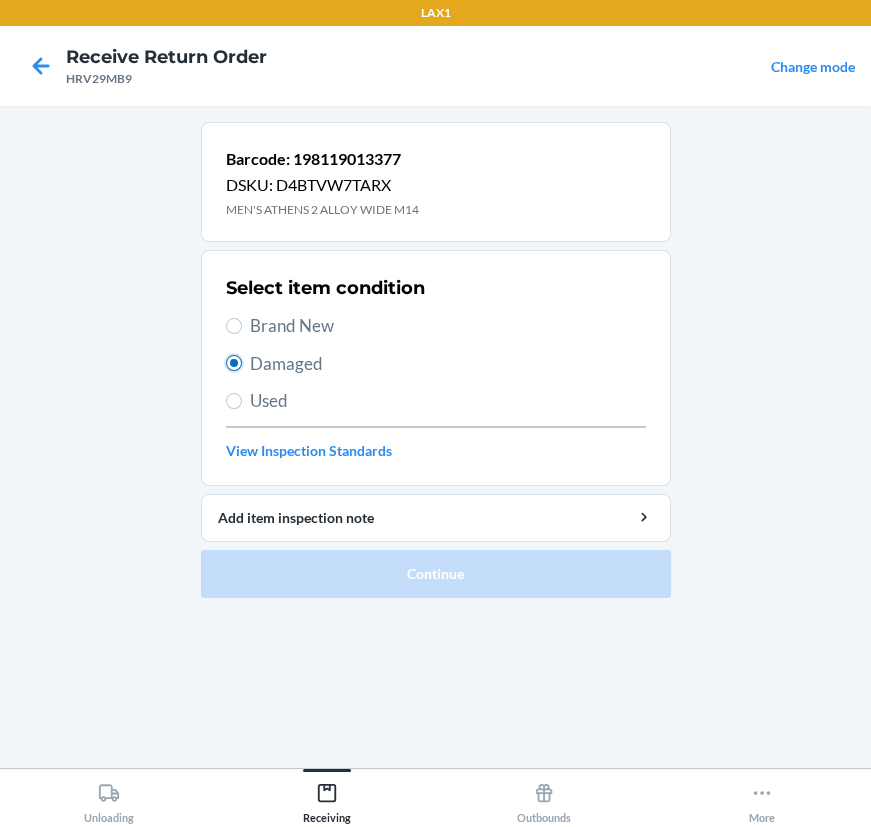 radio on "true" 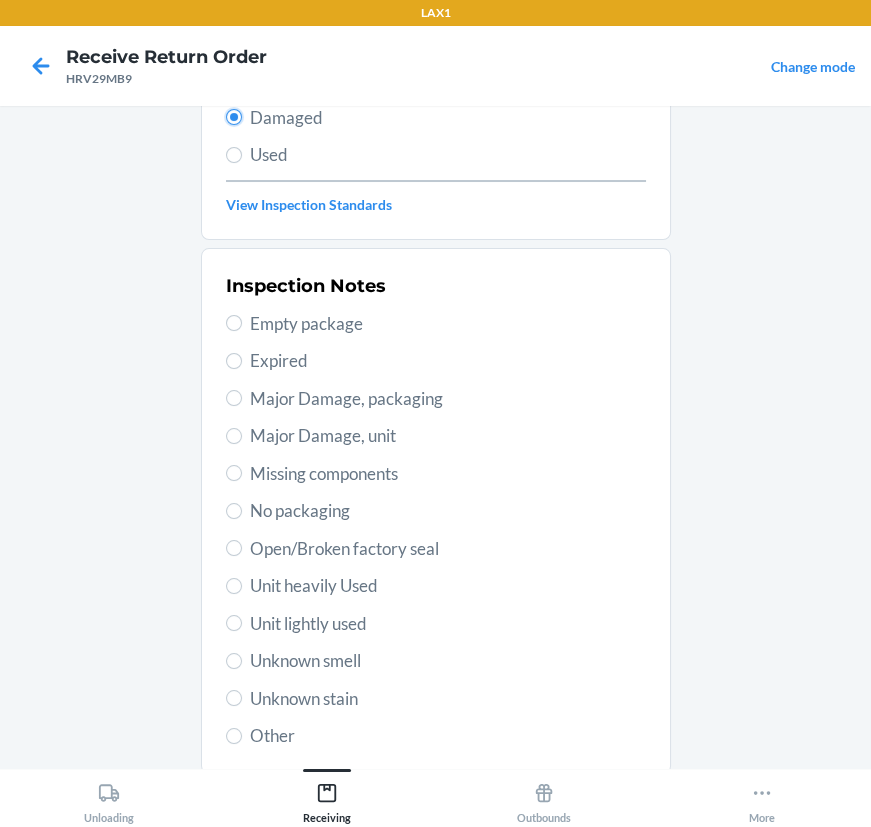 scroll, scrollTop: 287, scrollLeft: 0, axis: vertical 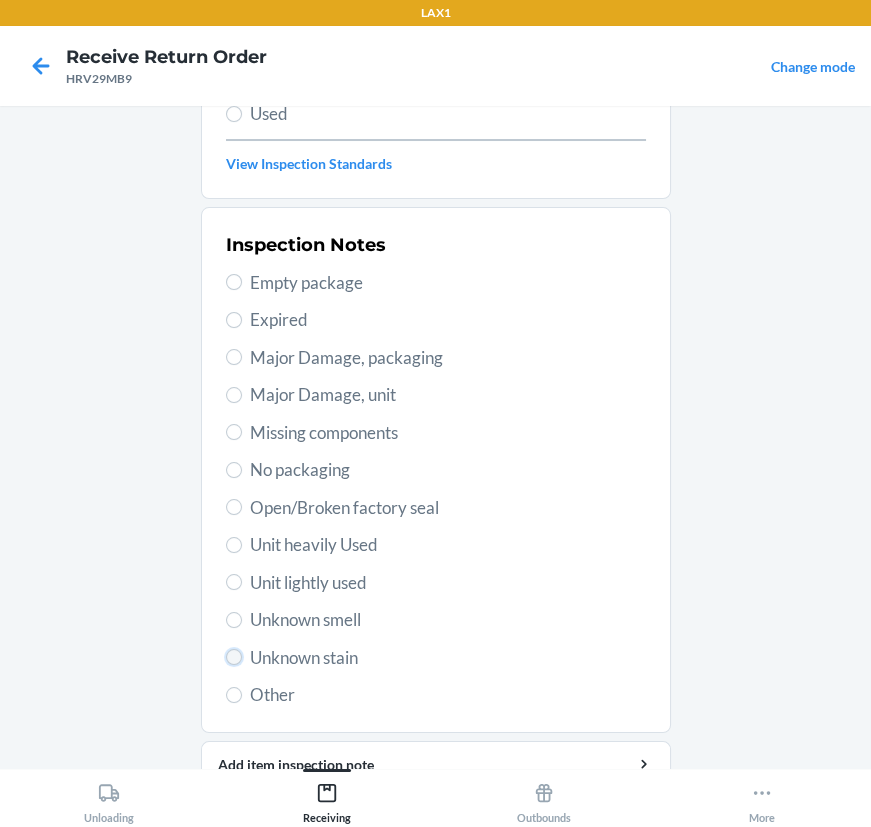 click on "Unknown stain" at bounding box center [234, 657] 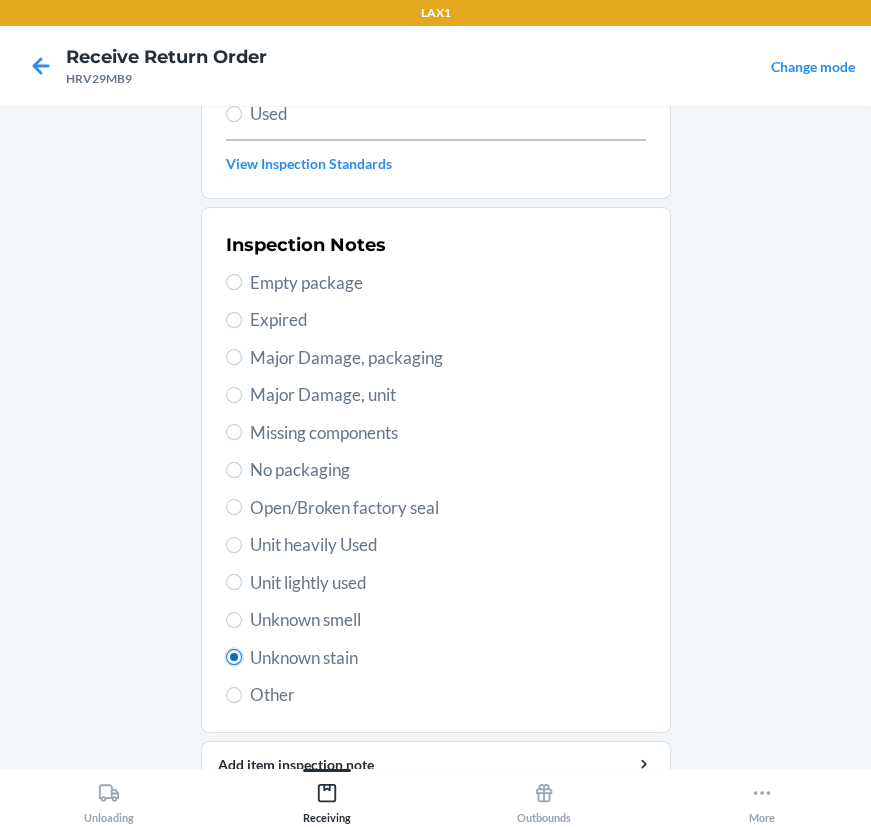 radio on "true" 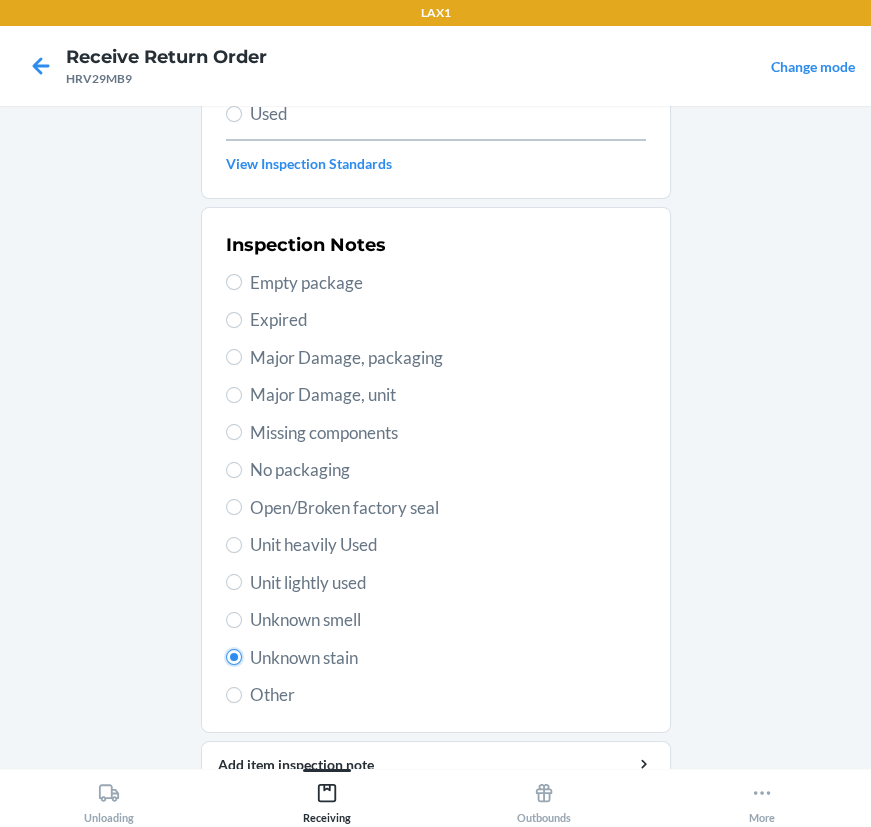 scroll, scrollTop: 377, scrollLeft: 0, axis: vertical 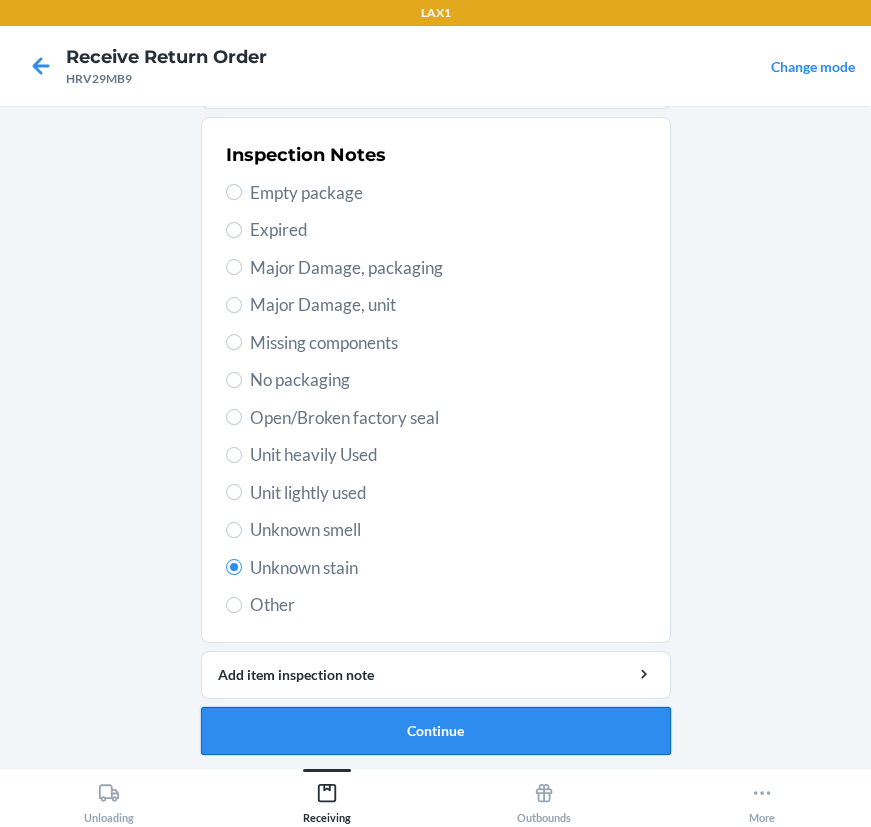 click on "Continue" at bounding box center (436, 731) 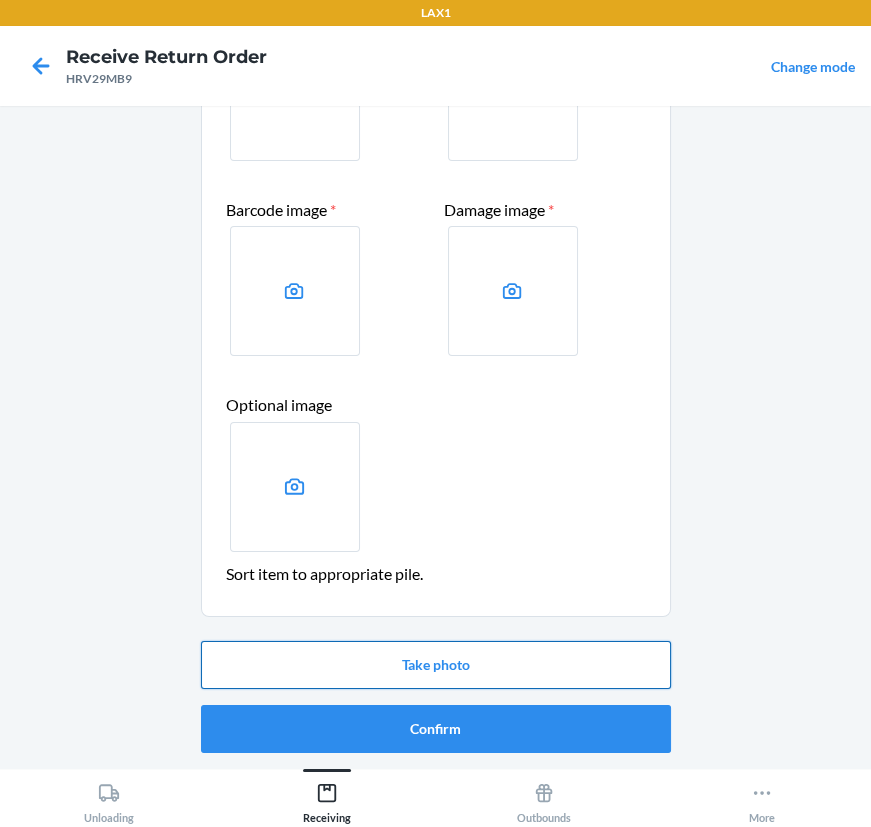 click on "Take photo" at bounding box center [436, 665] 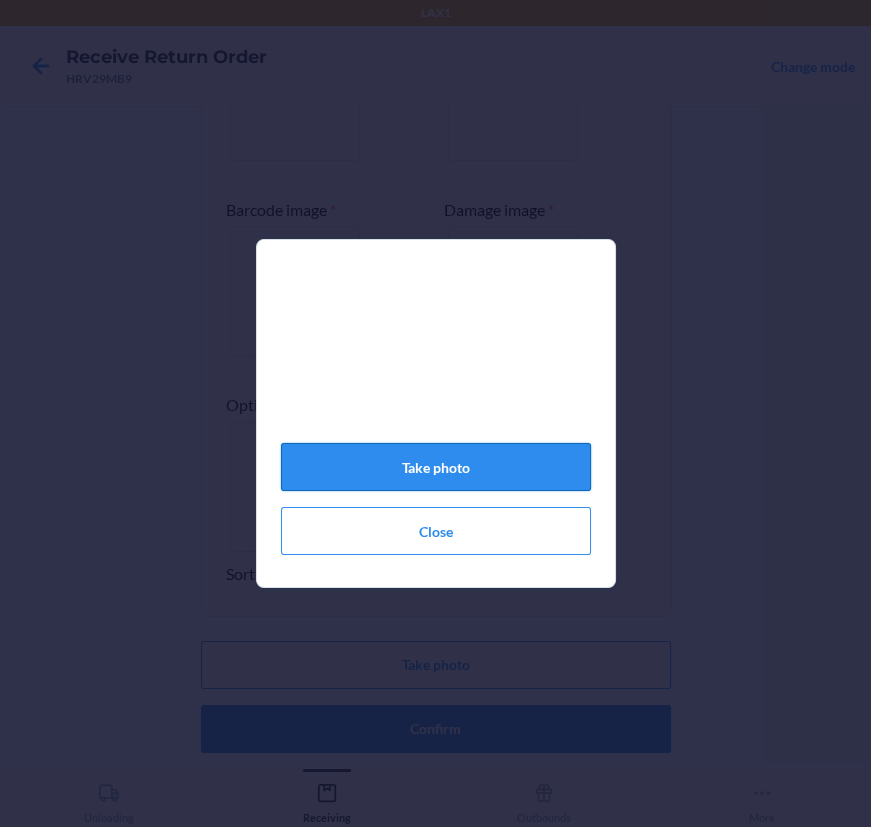 click on "Take photo" 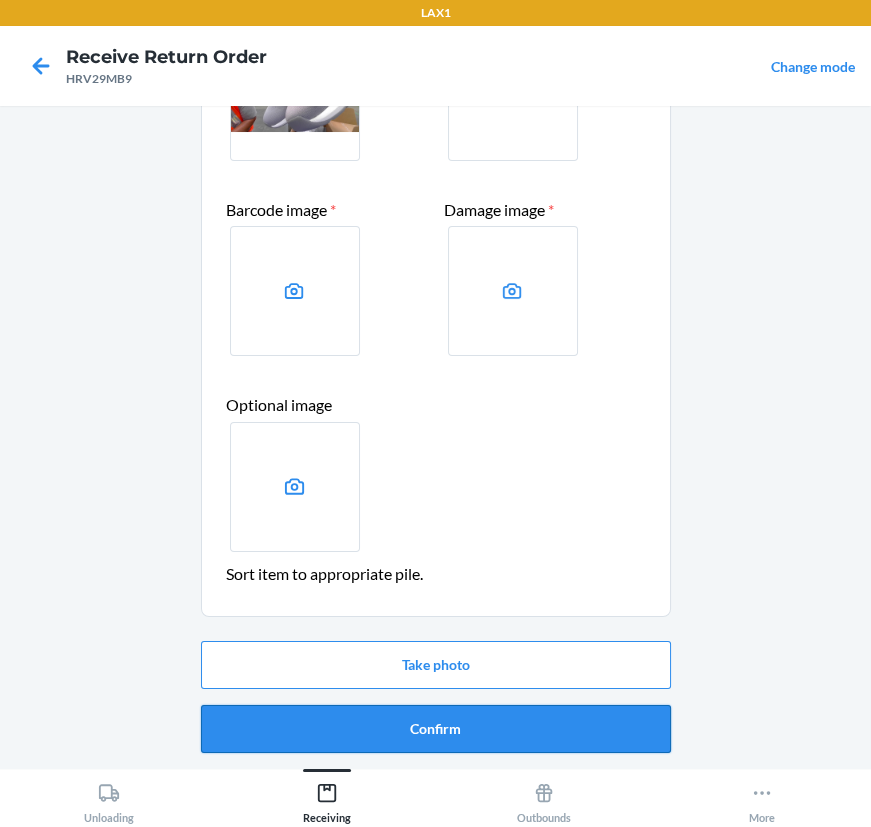 click on "Confirm" at bounding box center [436, 729] 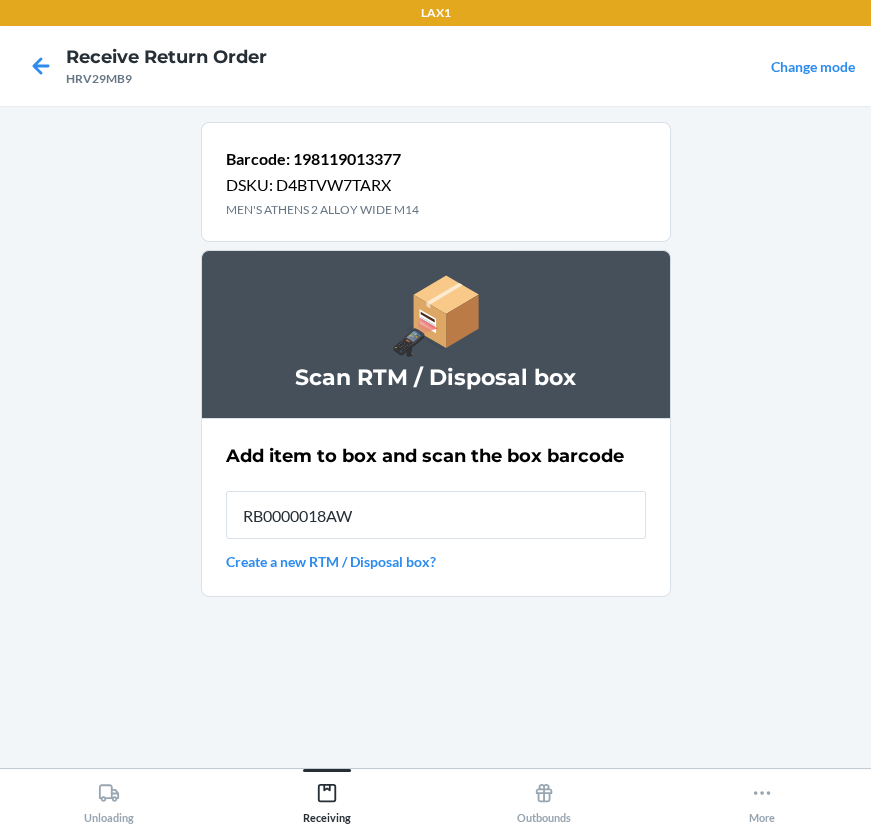 type on "RB0000018AW" 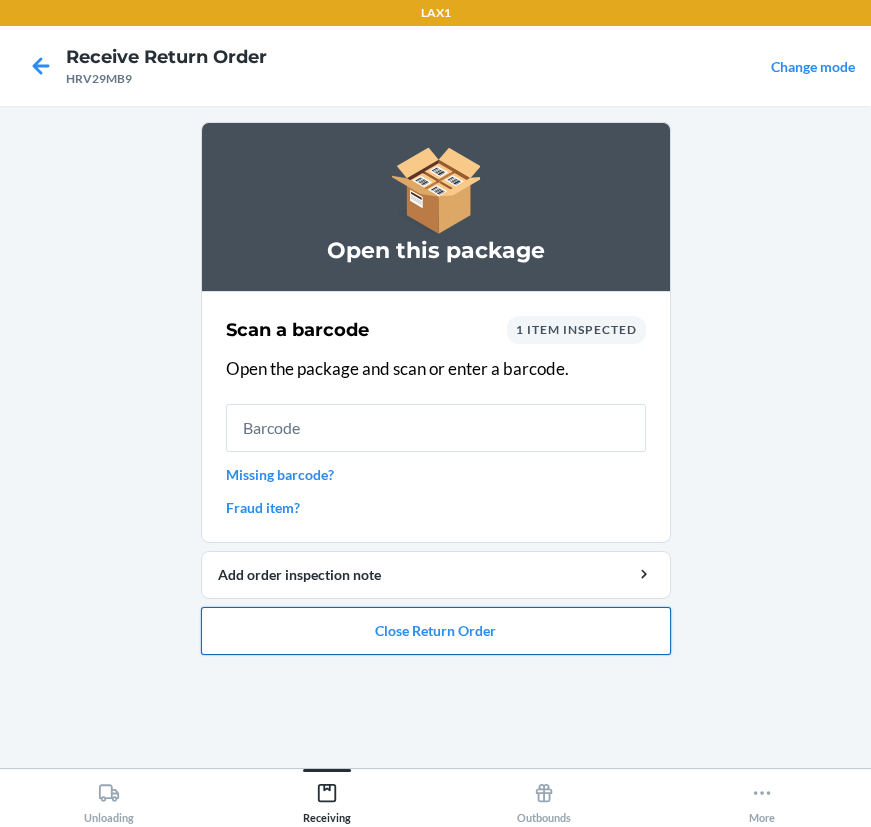 click on "Close Return Order" at bounding box center (436, 631) 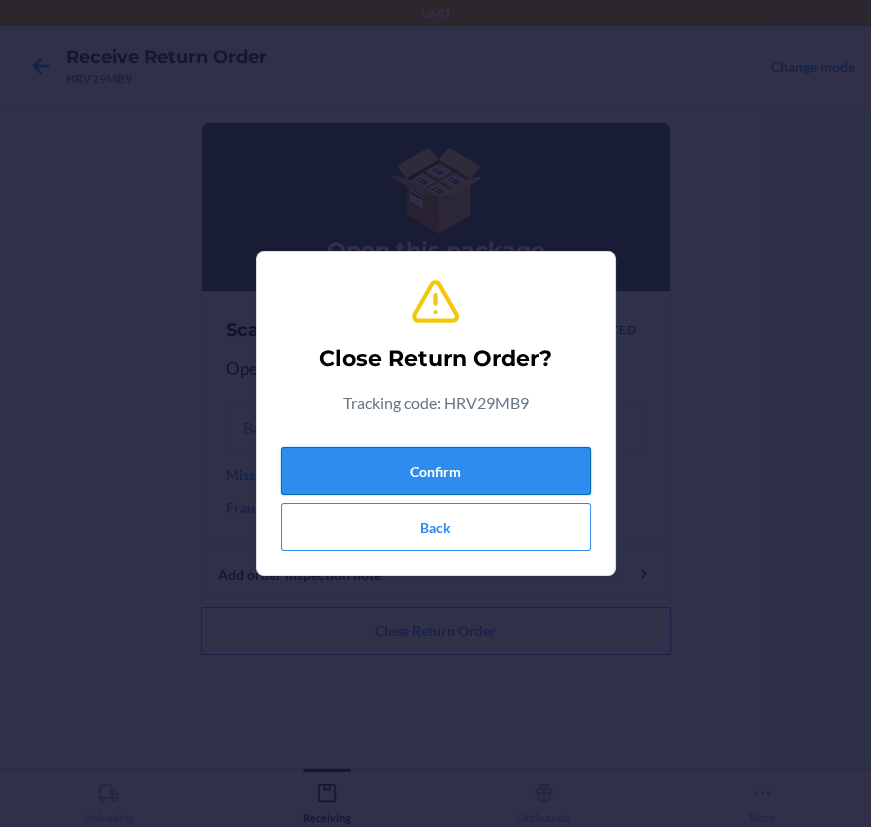 click on "Confirm" at bounding box center (436, 471) 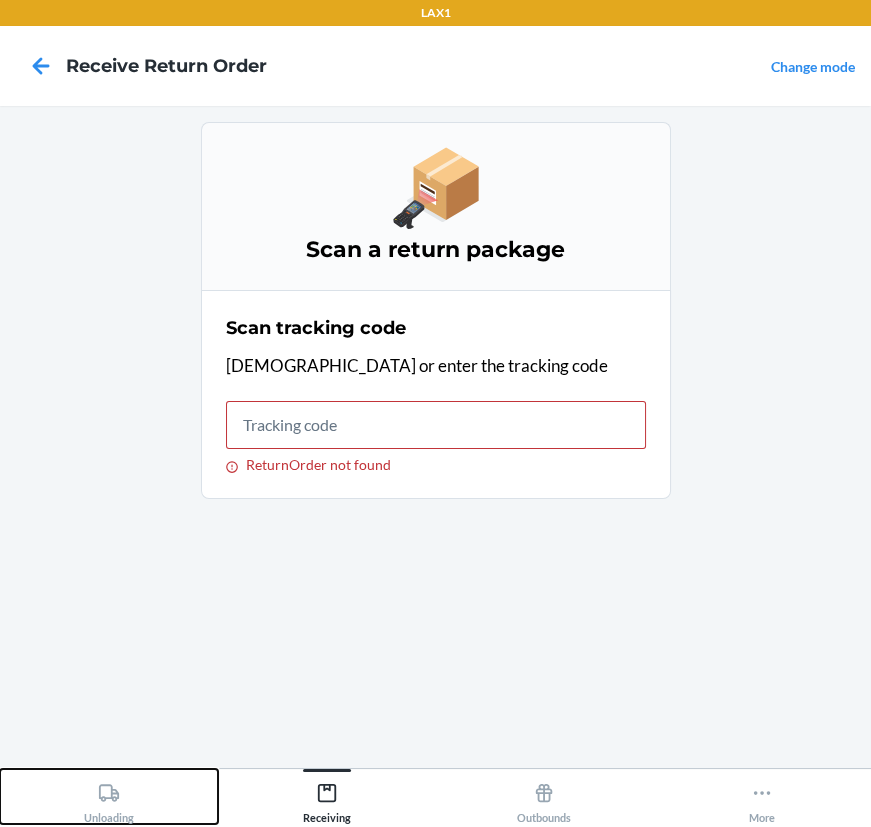 click on "Unloading" at bounding box center (109, 799) 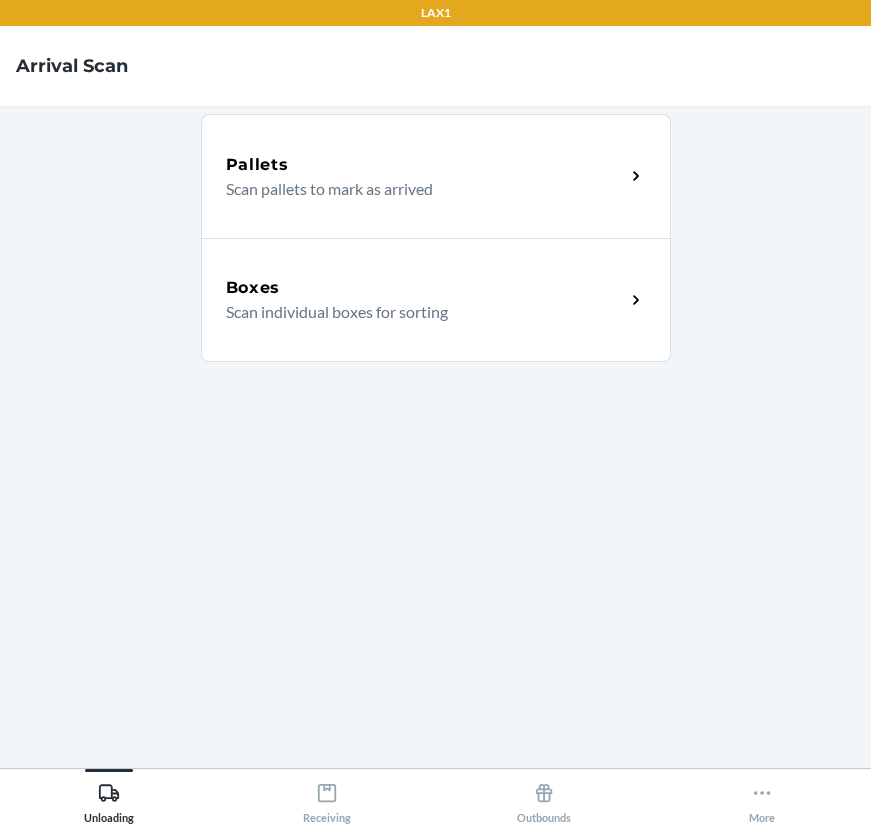 click on "Scan individual boxes for sorting" at bounding box center [417, 312] 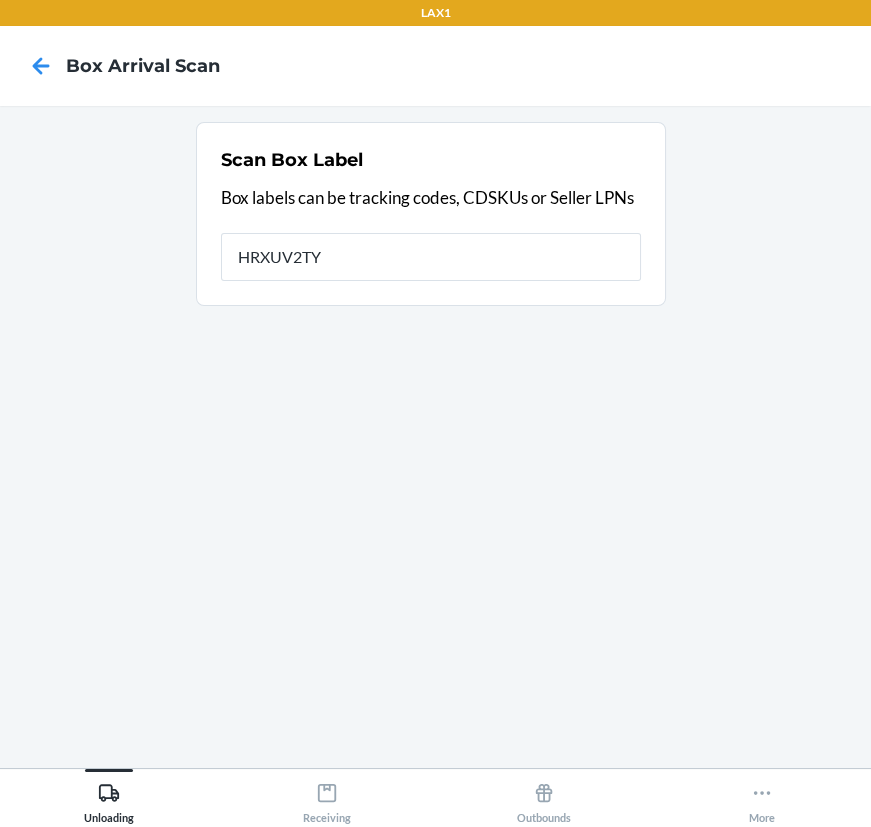 type on "HRXUV2TY" 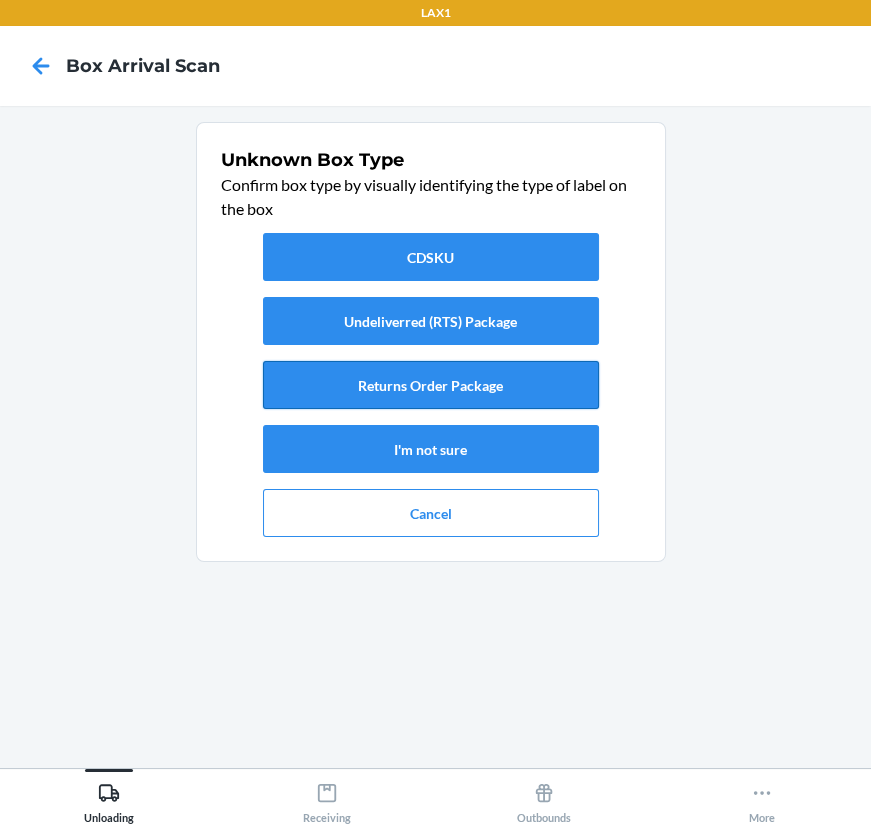 click on "Returns Order Package" at bounding box center (431, 385) 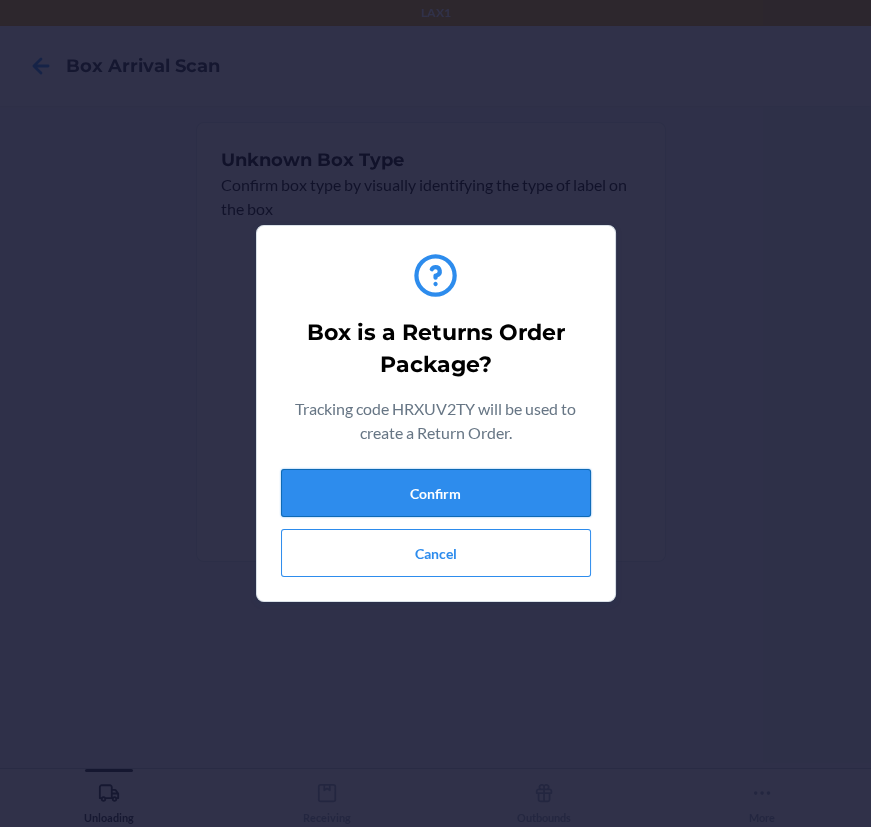 click on "Confirm" at bounding box center [436, 493] 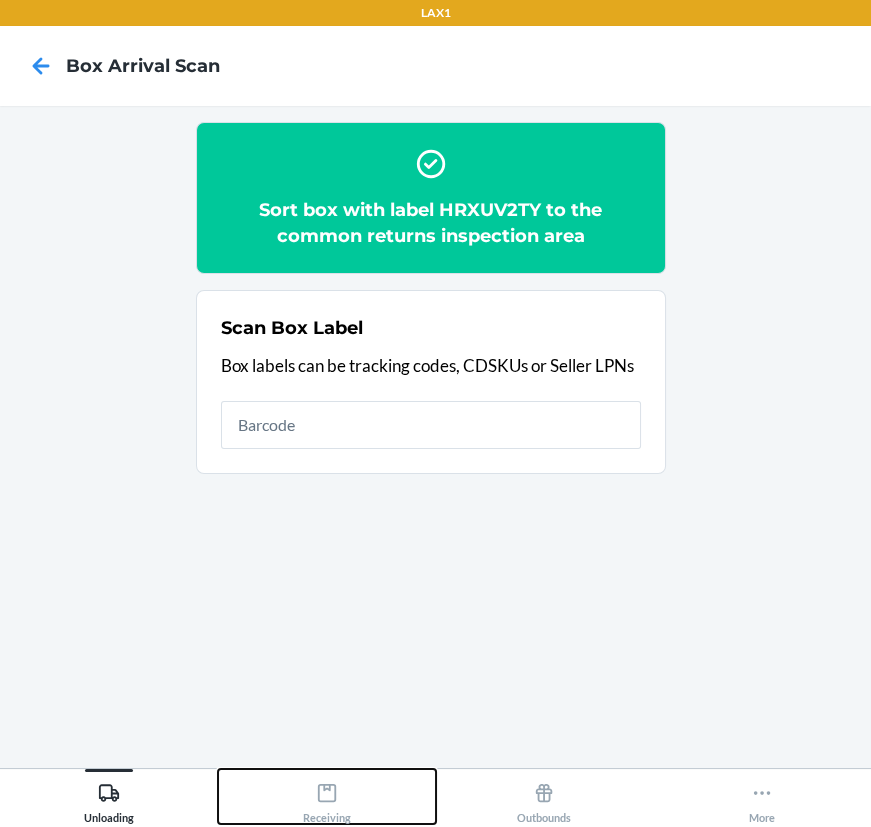 click on "Receiving" at bounding box center [327, 799] 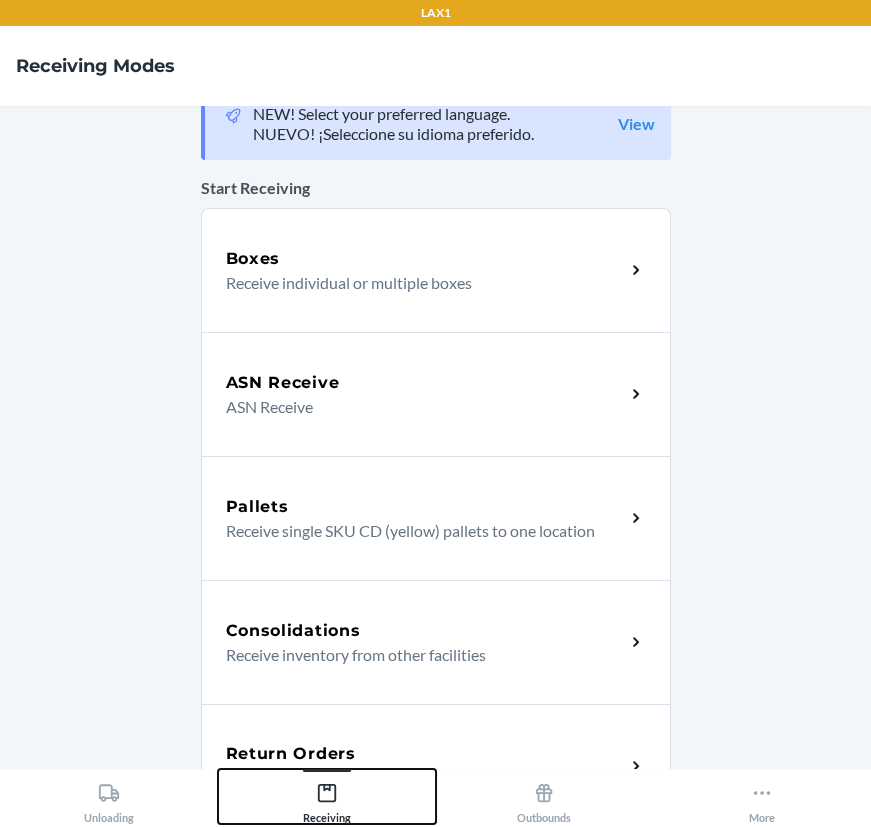scroll, scrollTop: 90, scrollLeft: 0, axis: vertical 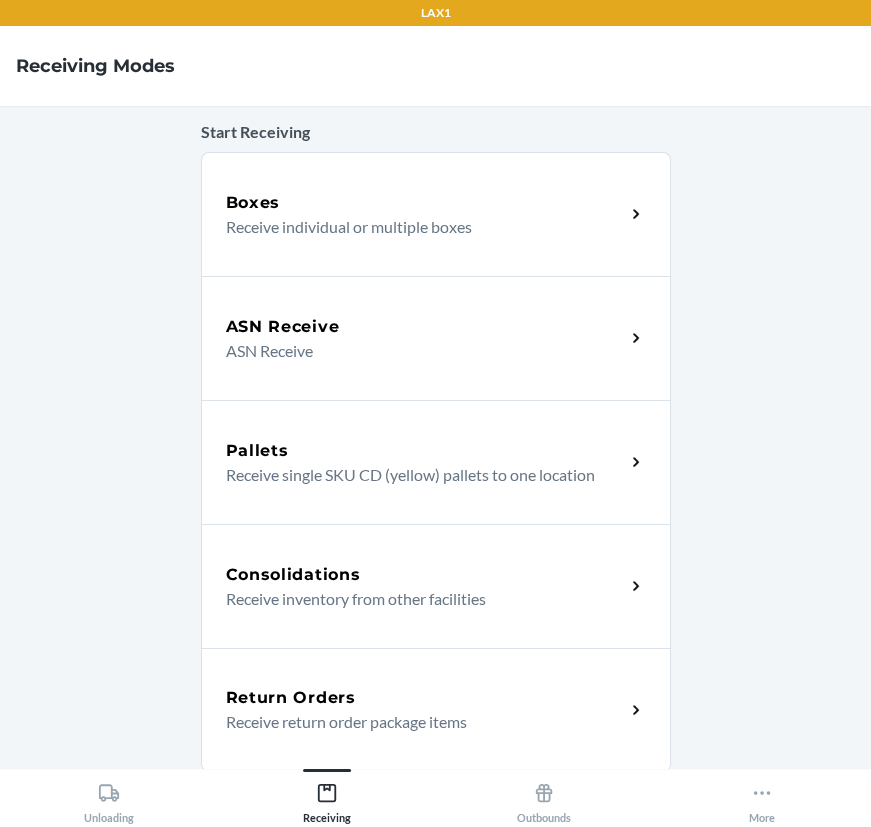 click on "Return Orders" at bounding box center (425, 698) 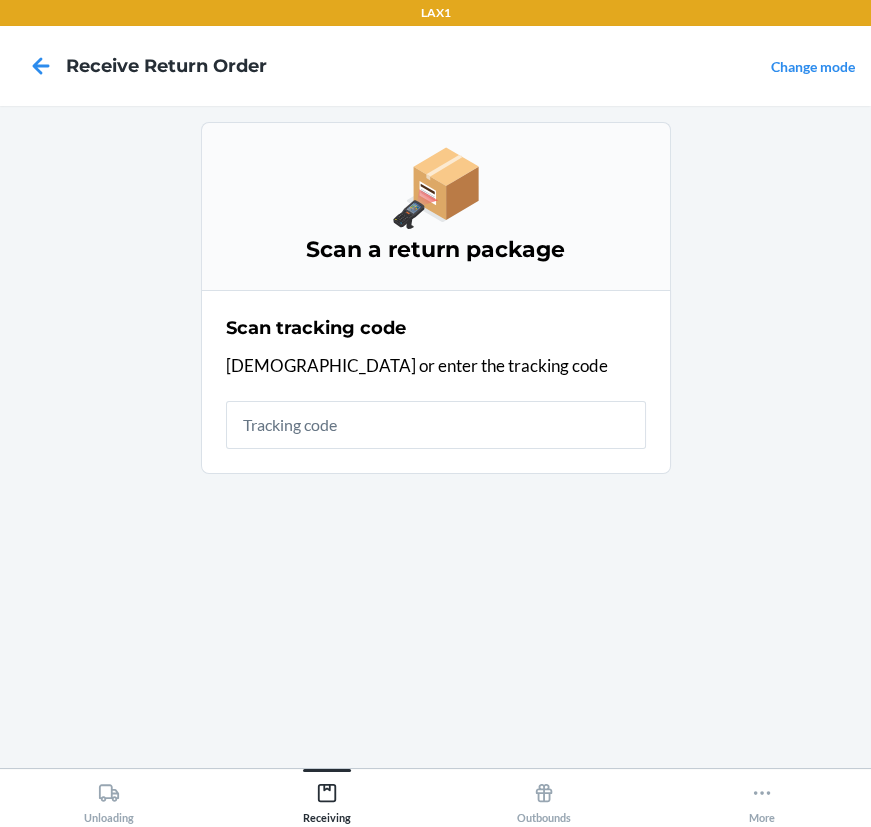 scroll, scrollTop: 0, scrollLeft: 0, axis: both 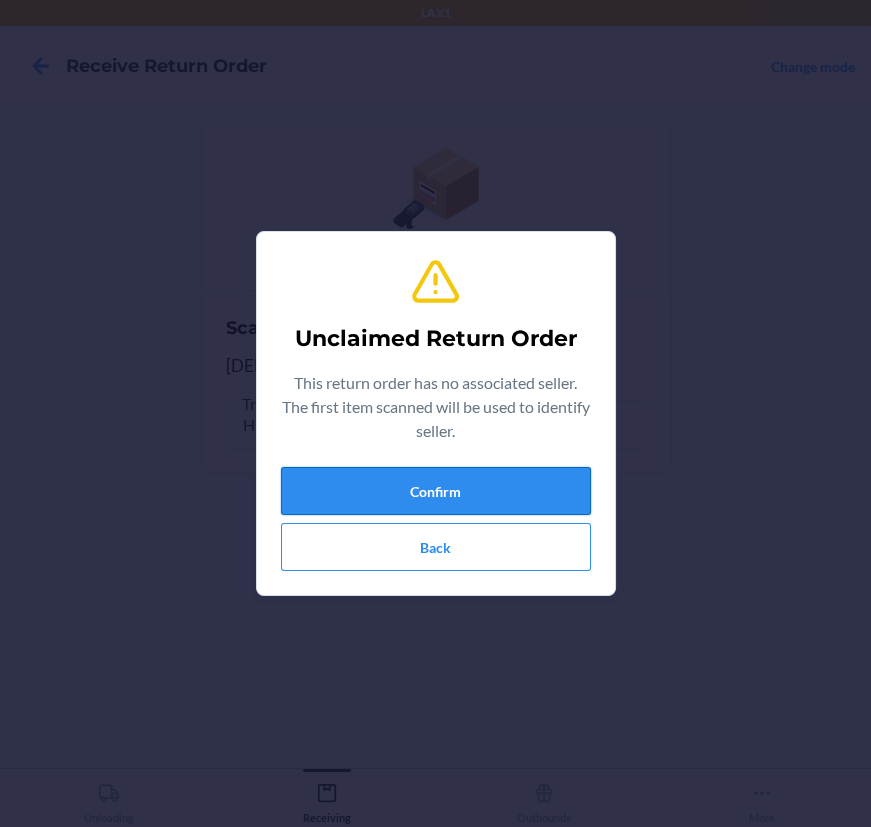 click on "Confirm" at bounding box center [436, 491] 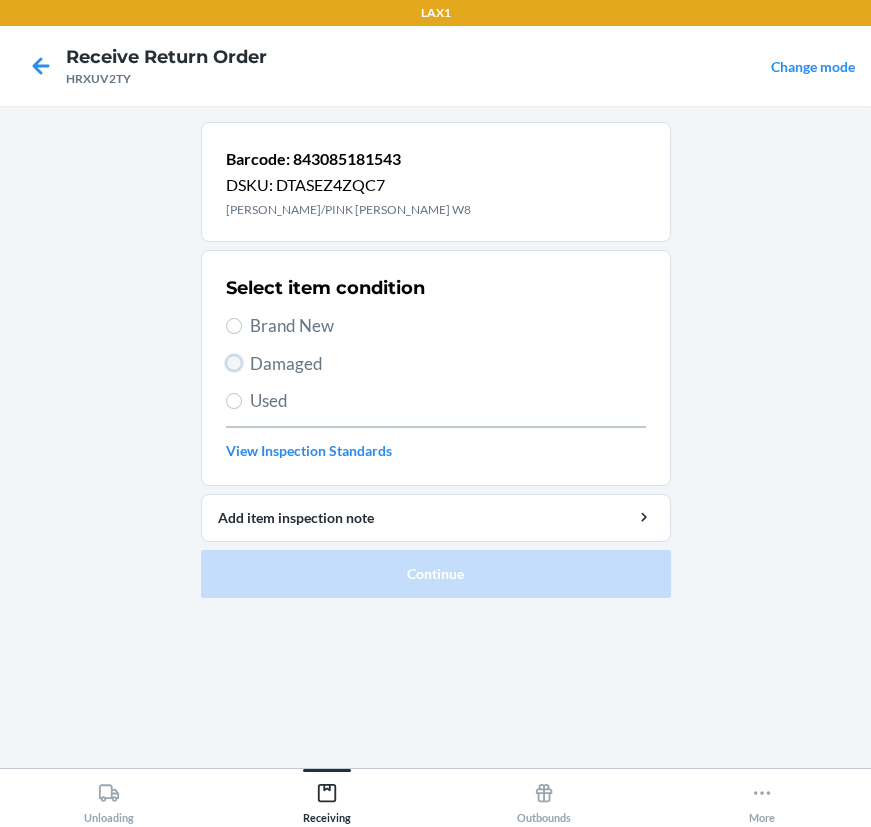 click on "Damaged" at bounding box center [234, 363] 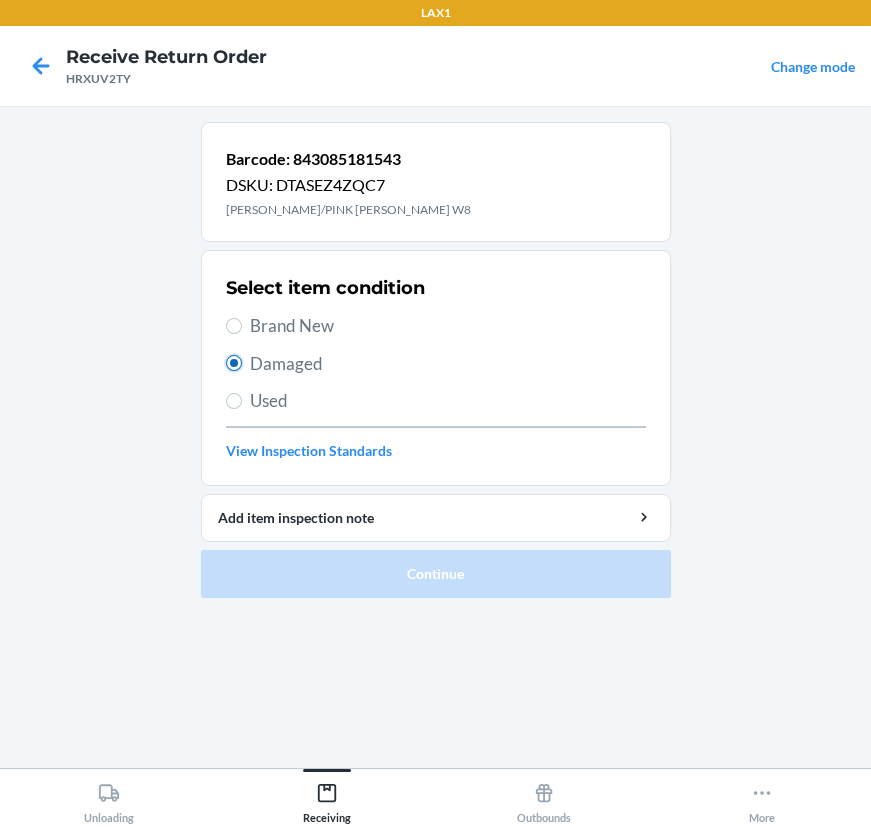 radio on "true" 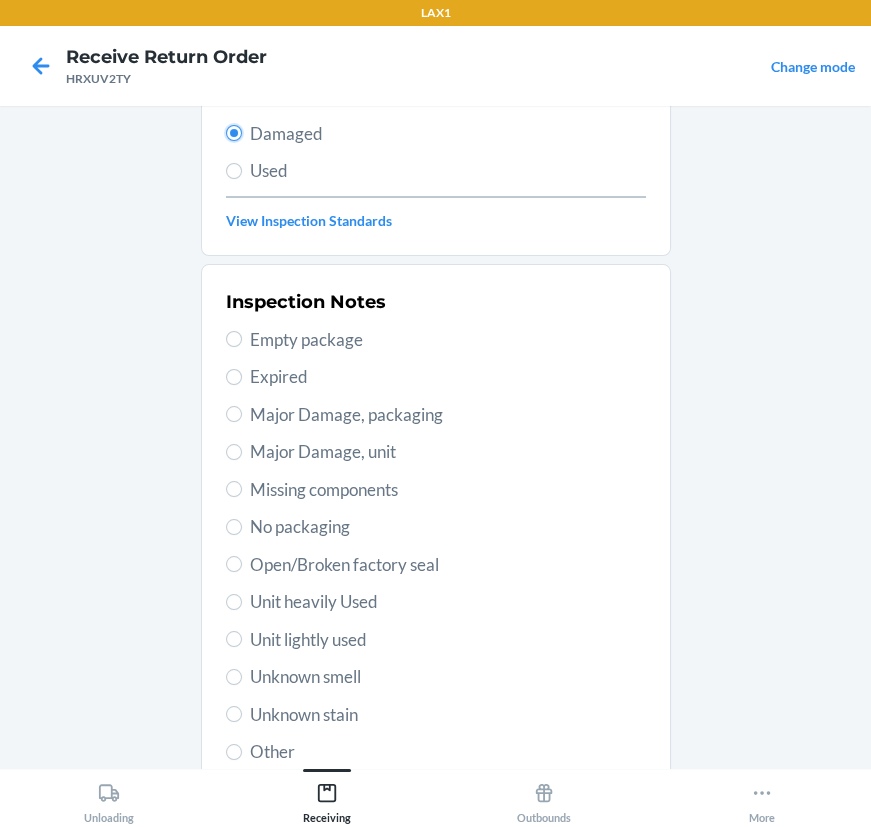 scroll, scrollTop: 377, scrollLeft: 0, axis: vertical 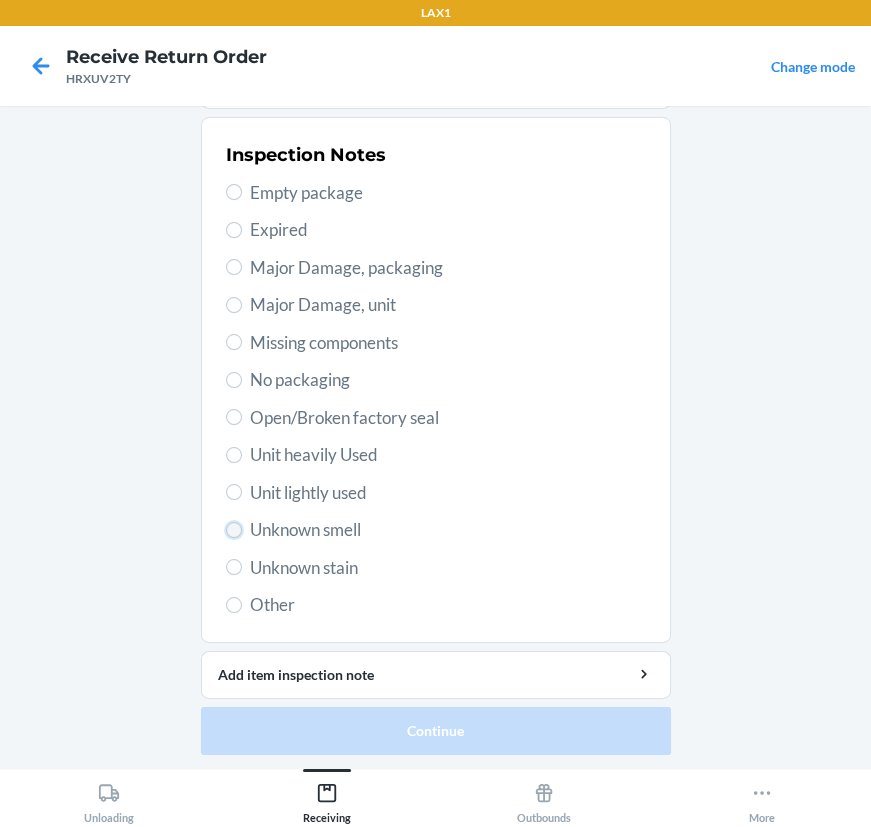 click on "Unknown smell" at bounding box center [234, 530] 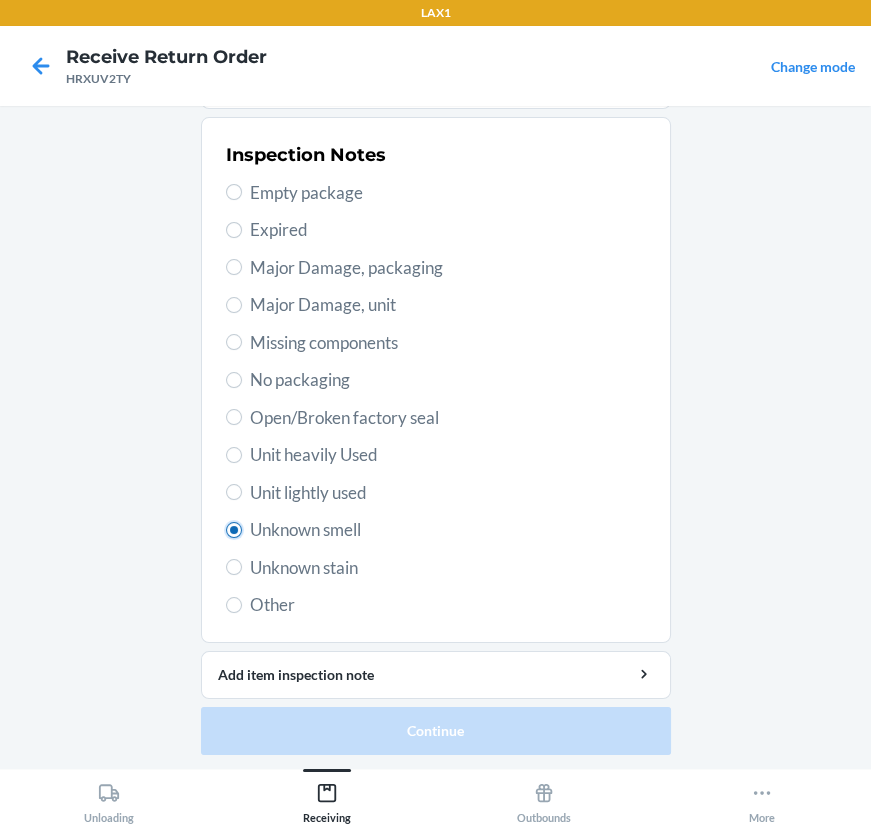 radio on "true" 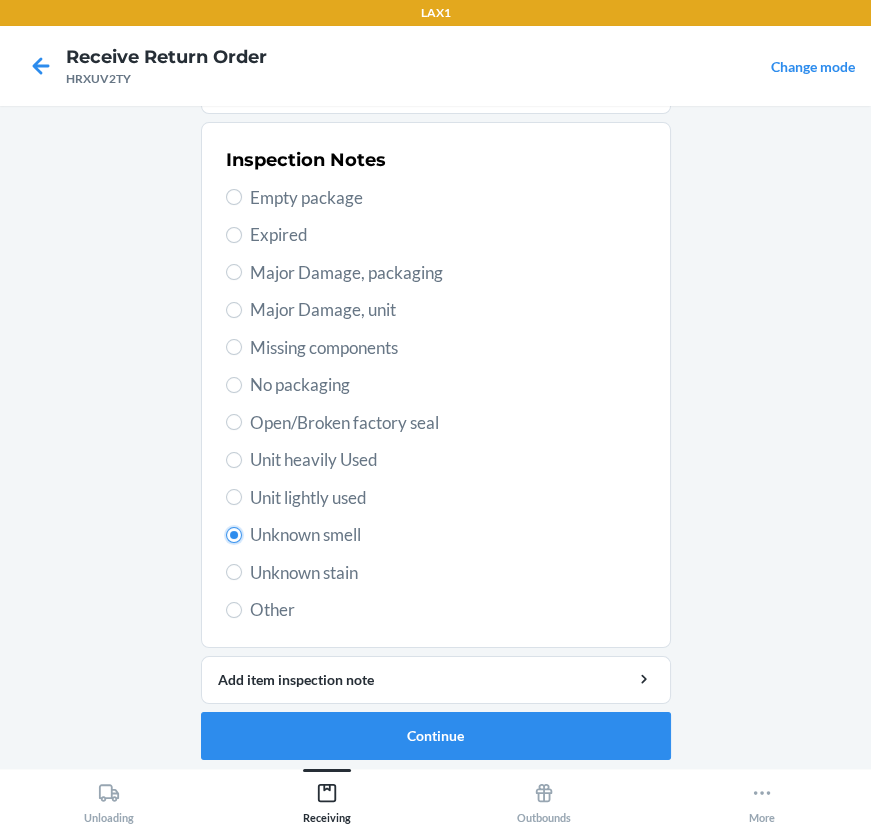 scroll, scrollTop: 377, scrollLeft: 0, axis: vertical 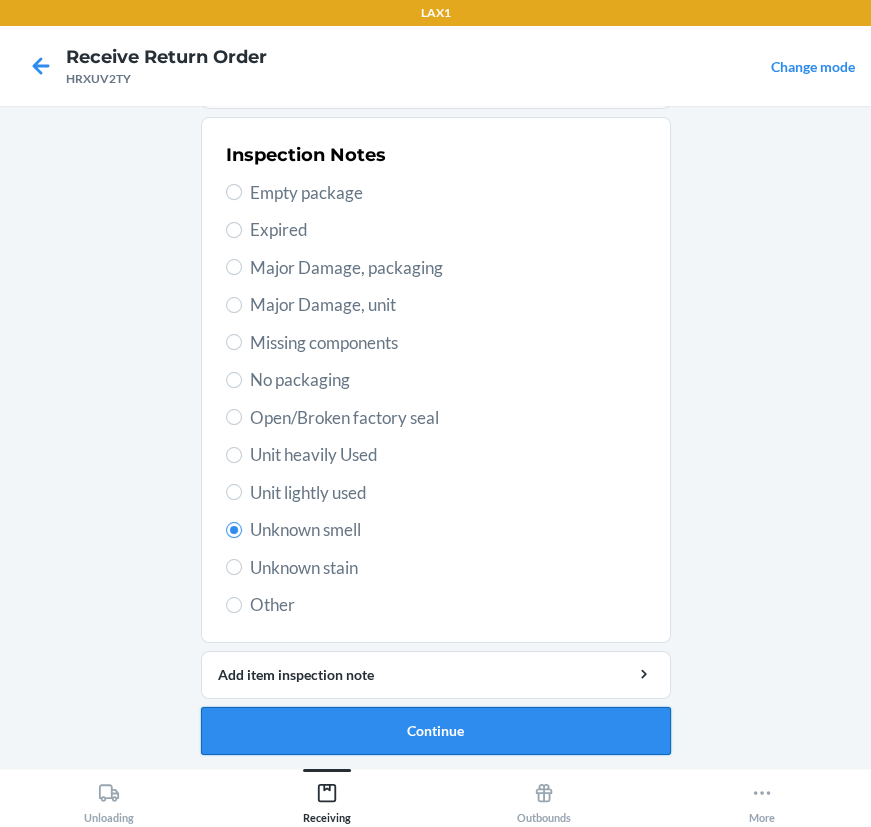 click on "Continue" at bounding box center [436, 731] 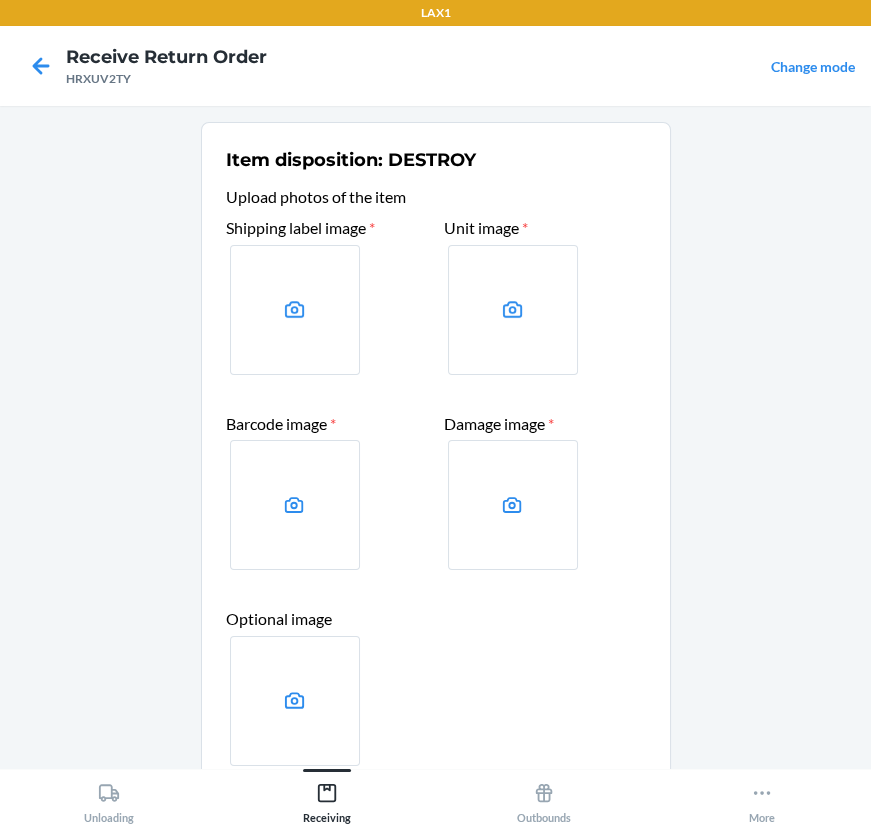scroll, scrollTop: 214, scrollLeft: 0, axis: vertical 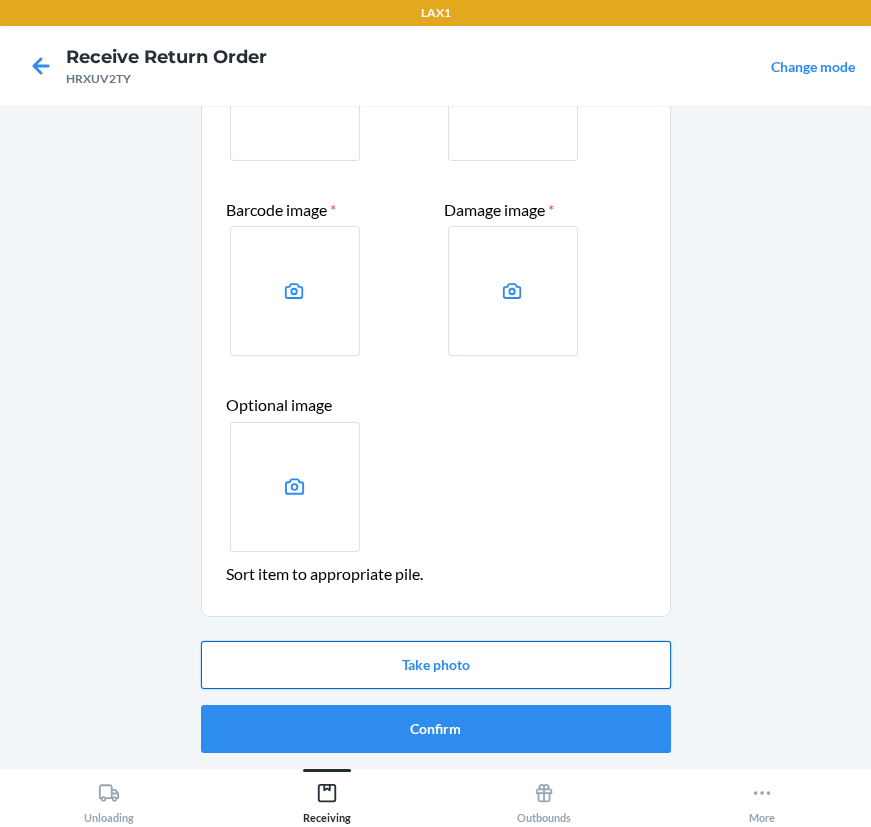 click on "Take photo" at bounding box center [436, 665] 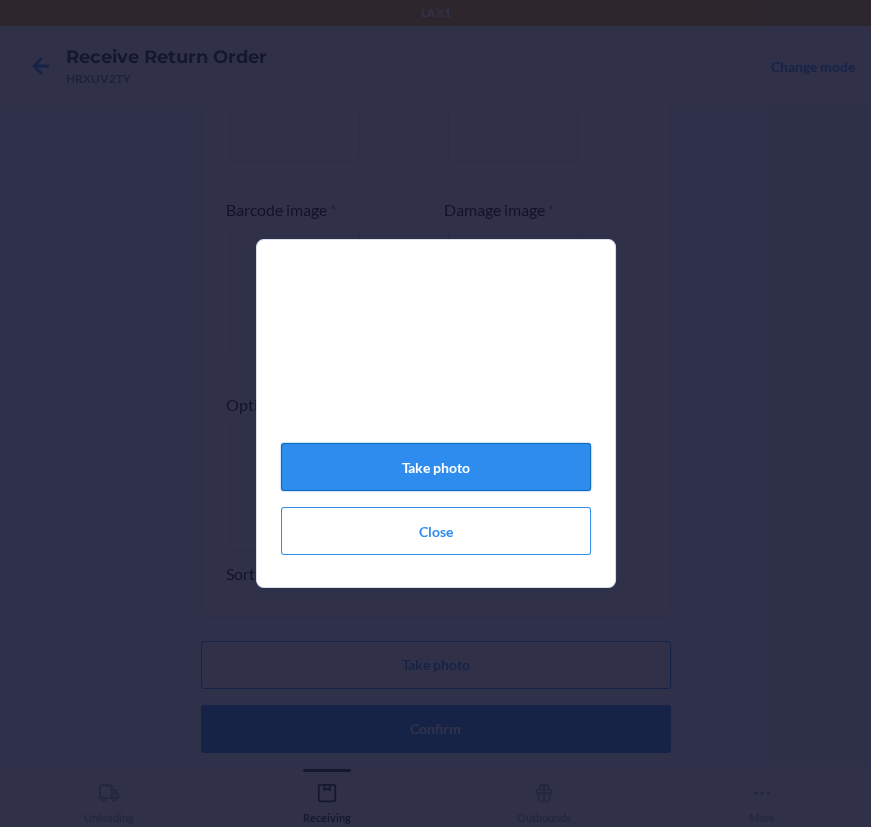 click on "Take photo" 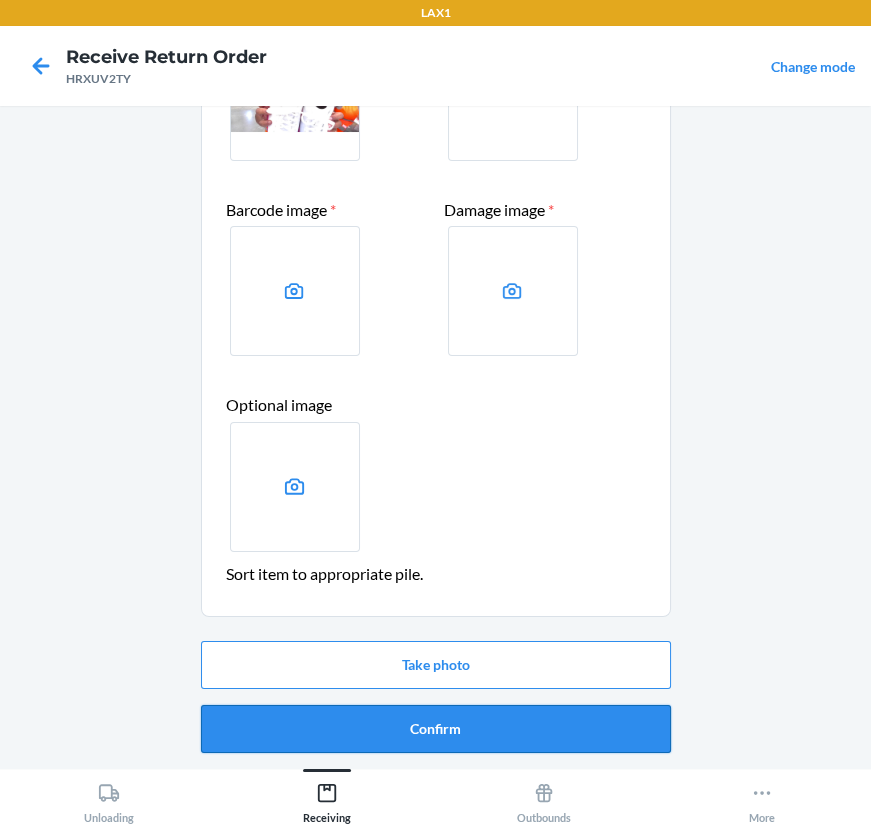 click on "Confirm" at bounding box center (436, 729) 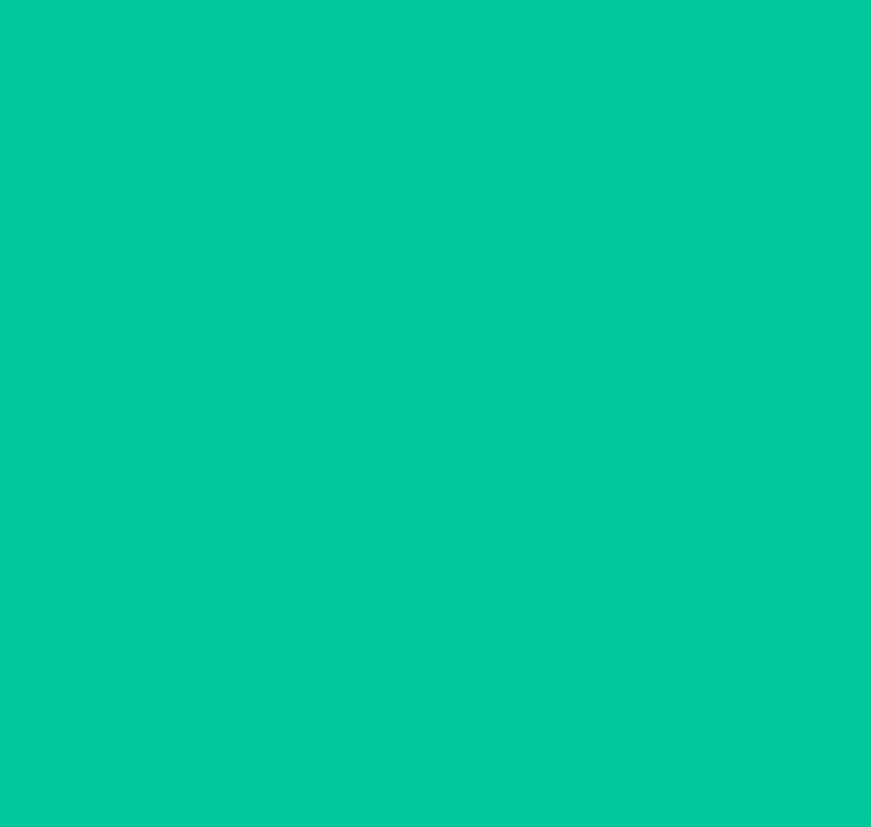 scroll, scrollTop: 0, scrollLeft: 0, axis: both 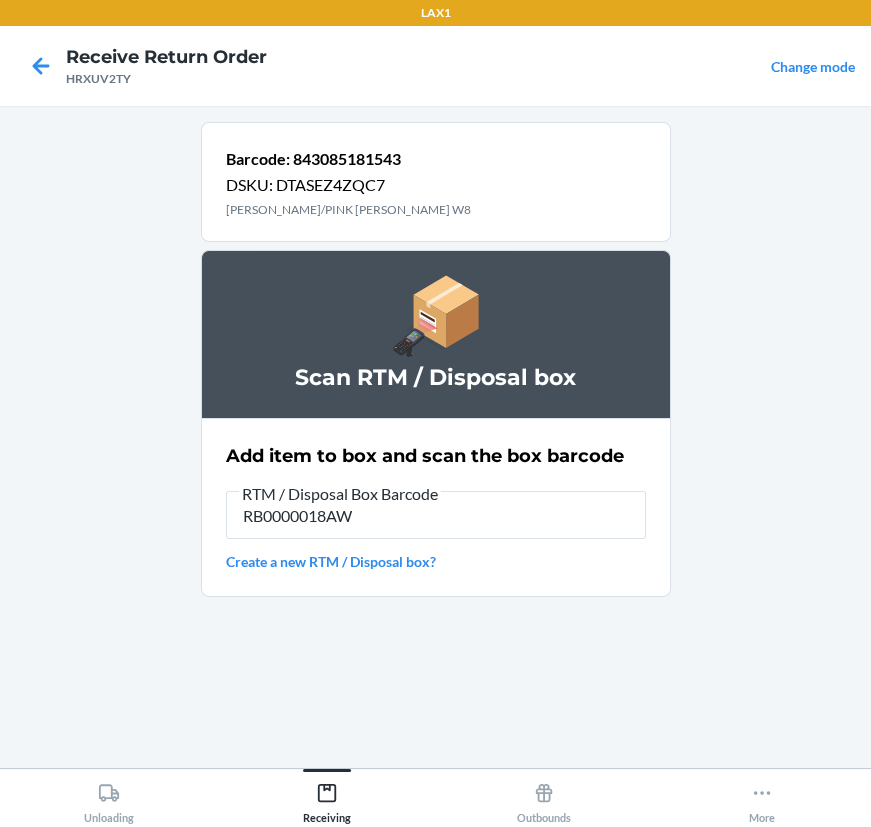 type on "RB0000018AW" 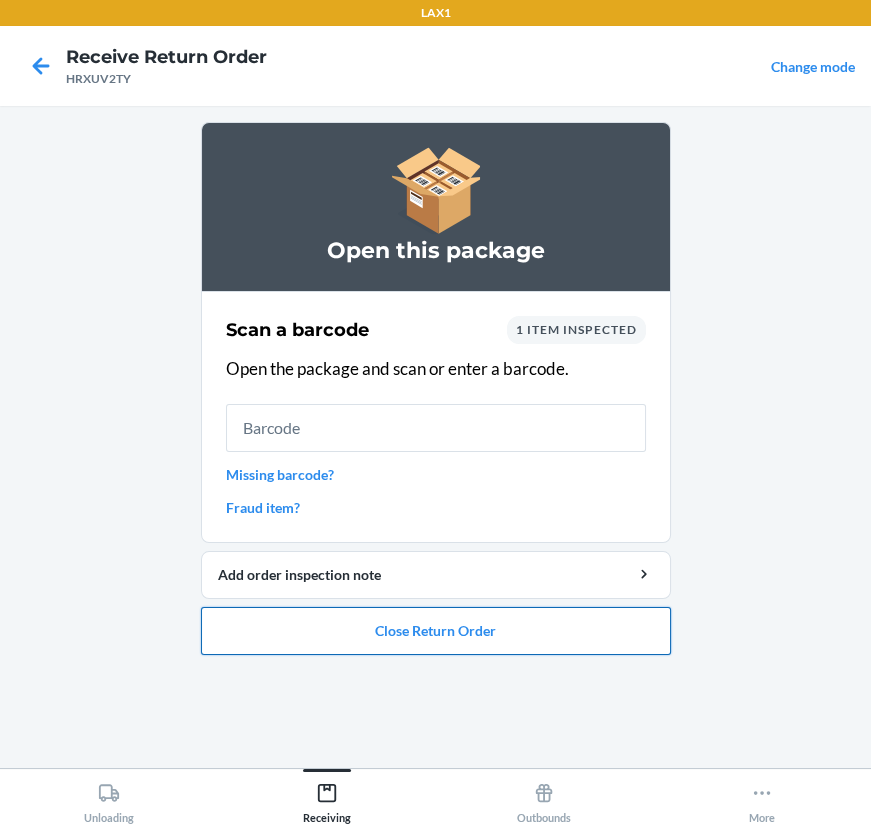 click on "Close Return Order" at bounding box center (436, 631) 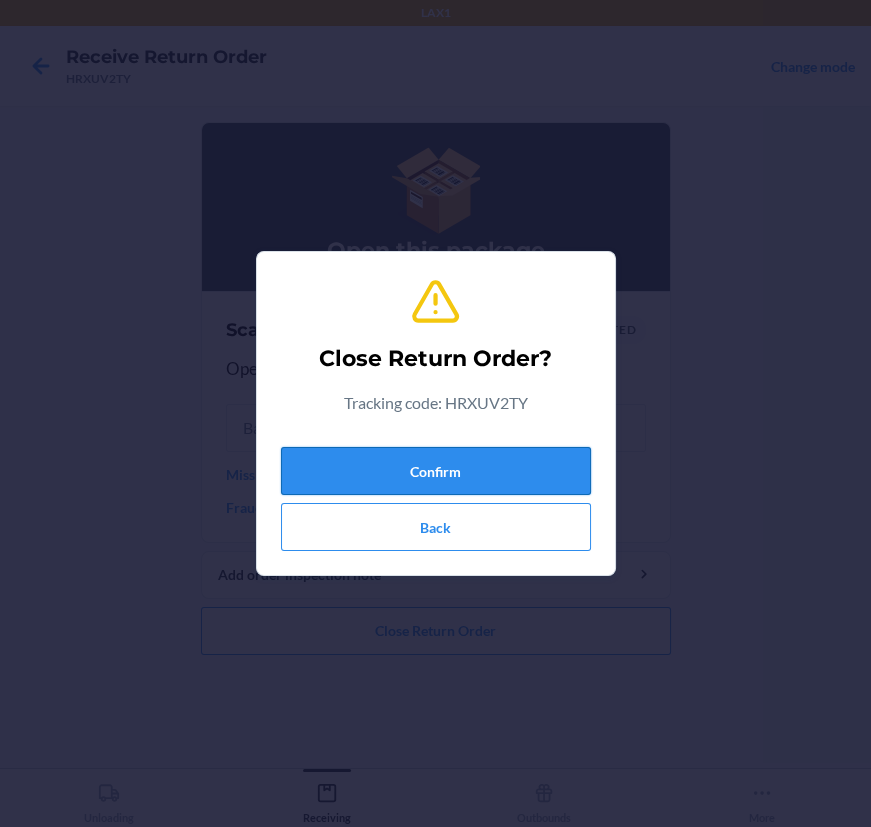 click on "Confirm" at bounding box center (436, 471) 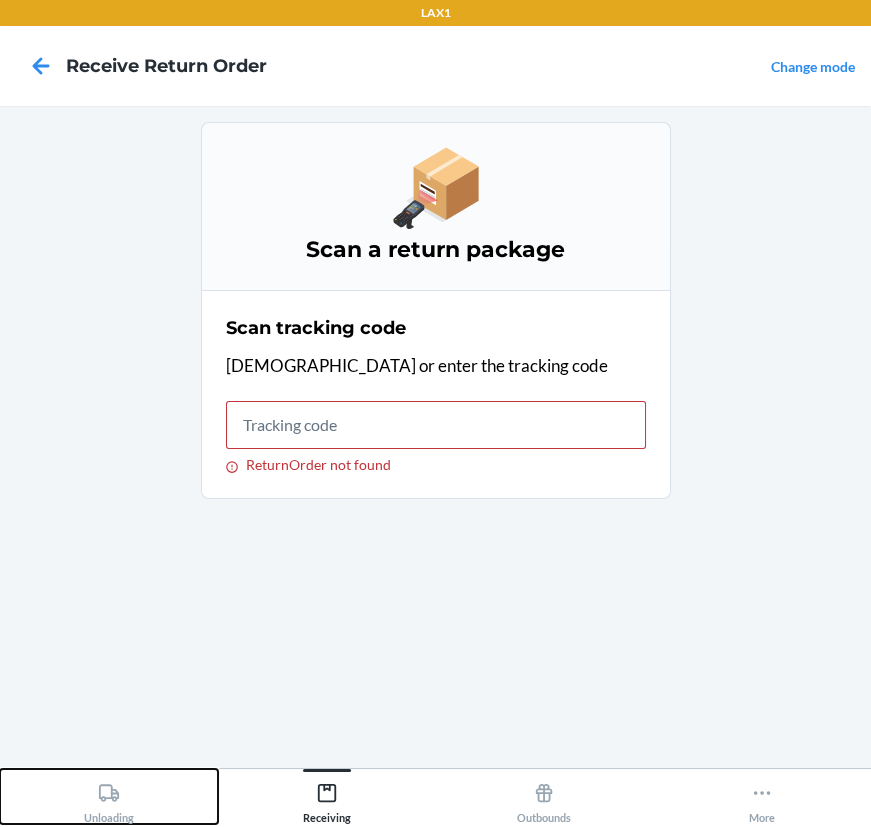 click 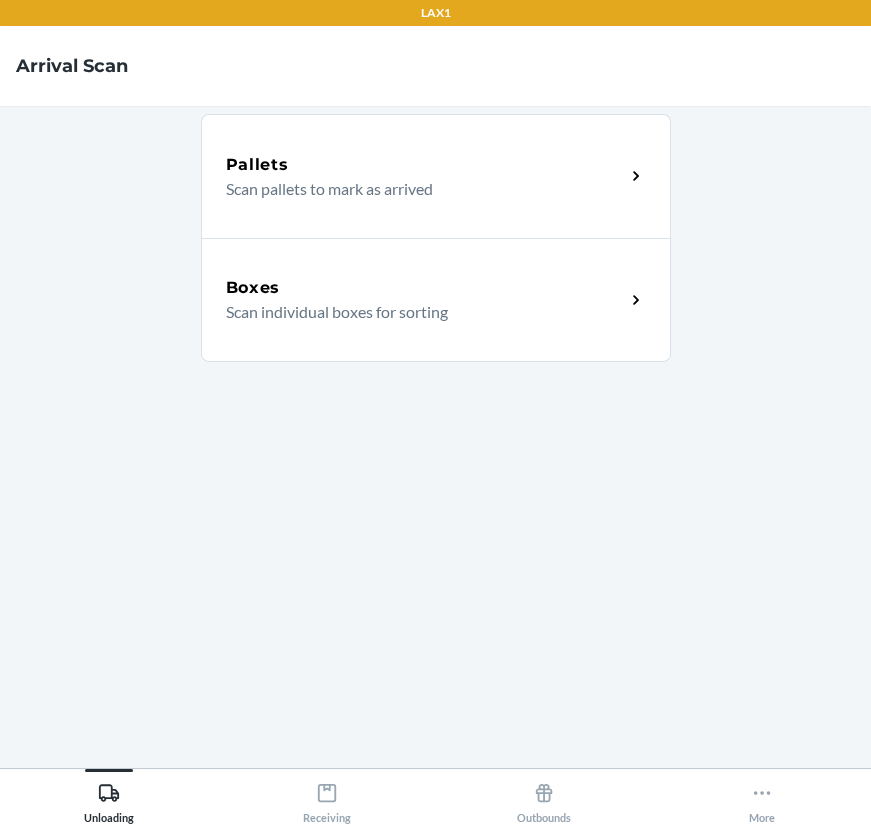 click on "Boxes" at bounding box center [425, 288] 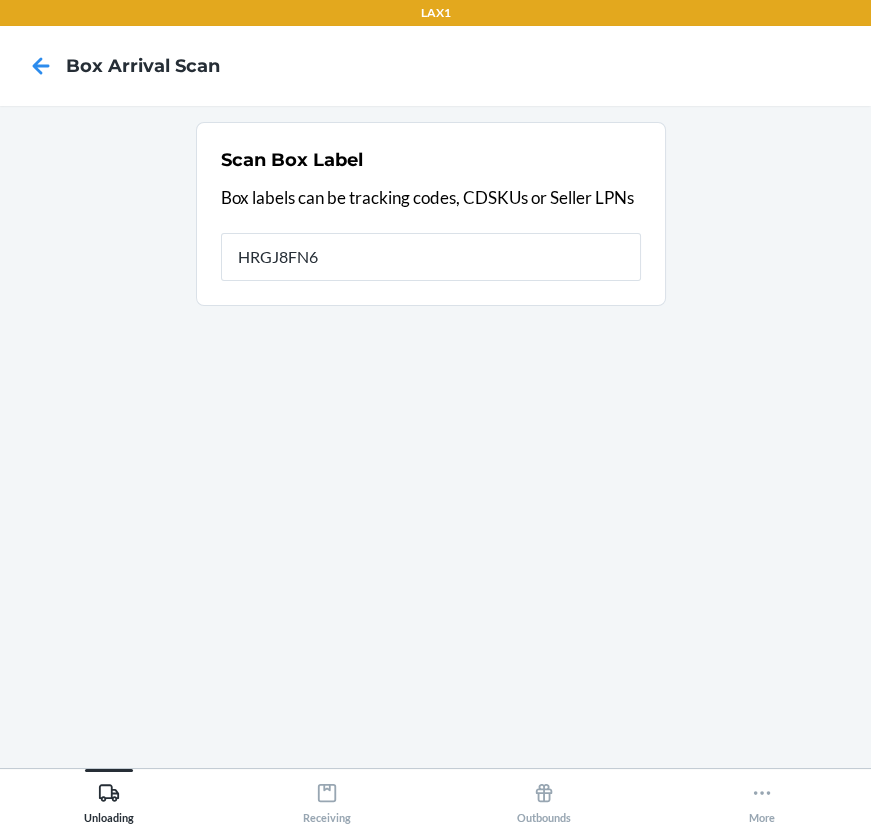 type on "HRGJ8FN6" 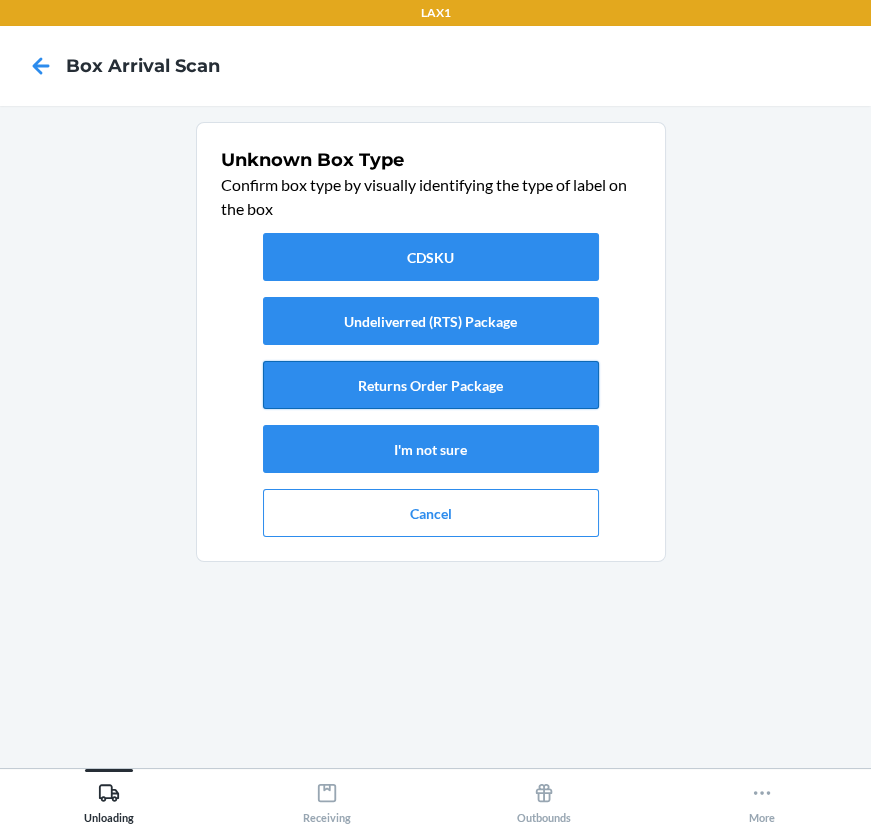 click on "Returns Order Package" at bounding box center [431, 385] 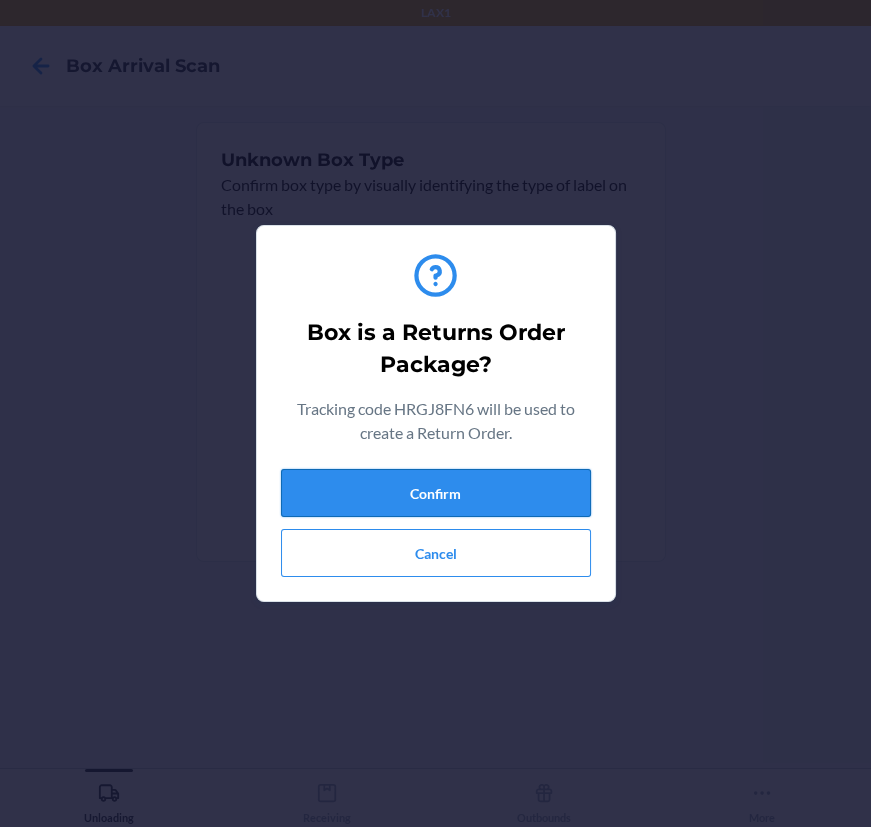 click on "Confirm" at bounding box center [436, 493] 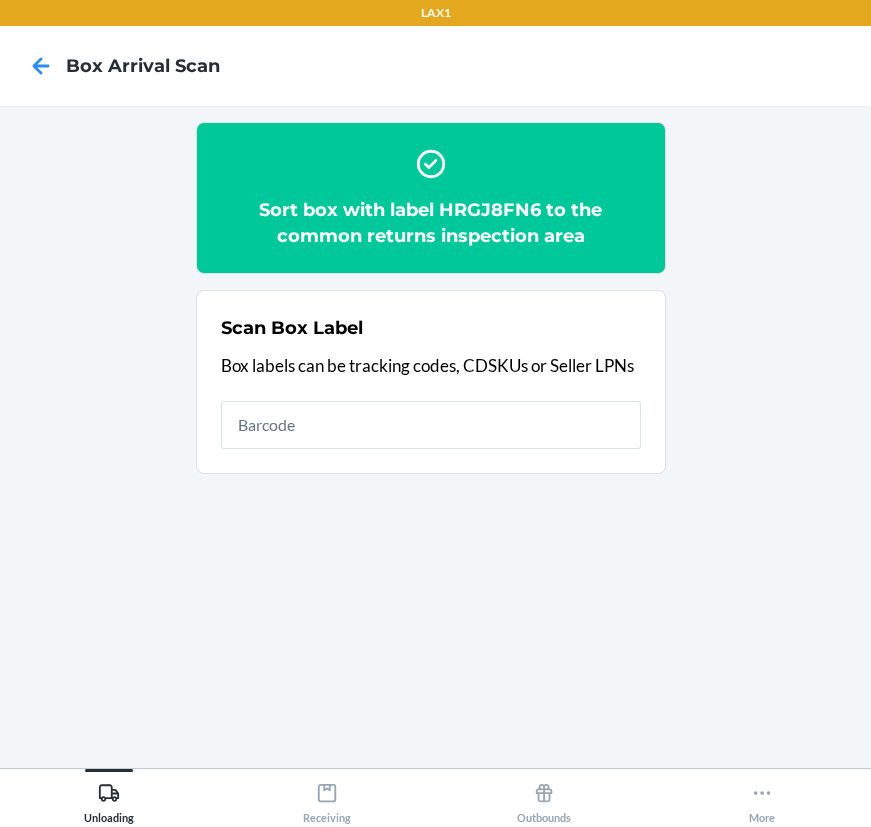 click on "Unloading Receiving Outbounds More" at bounding box center (435, 797) 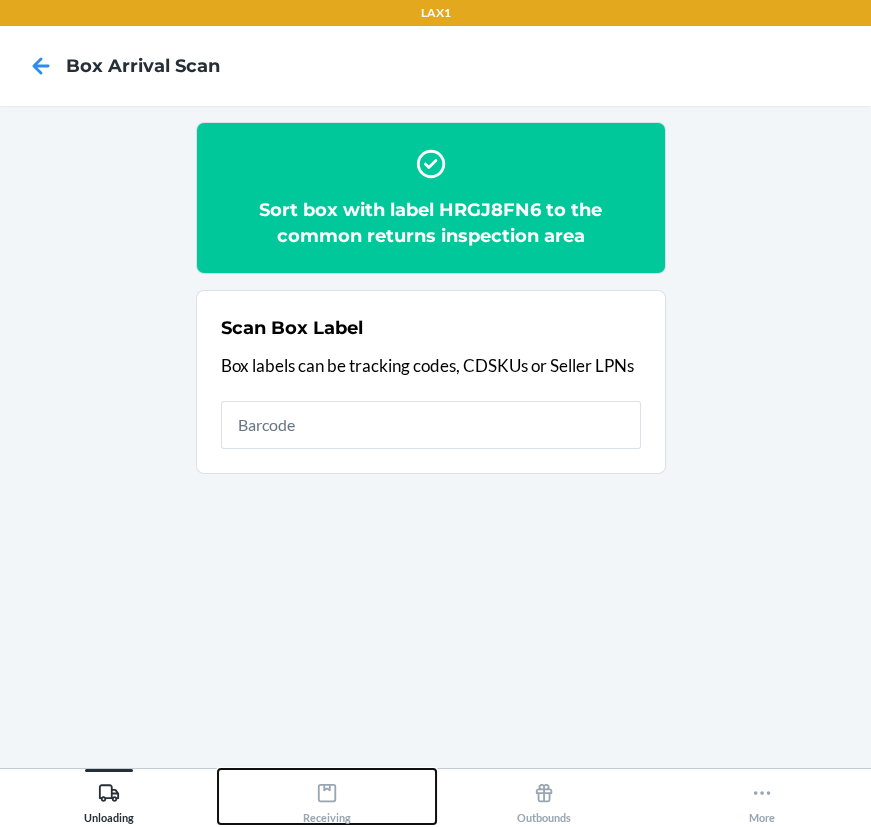 click 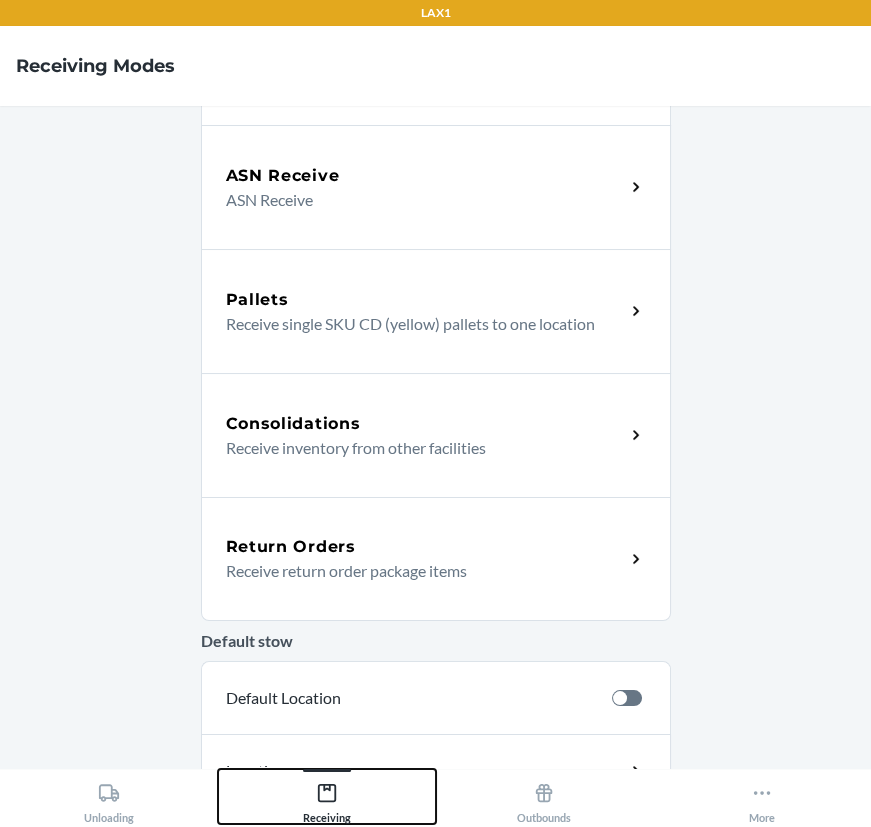 scroll, scrollTop: 353, scrollLeft: 0, axis: vertical 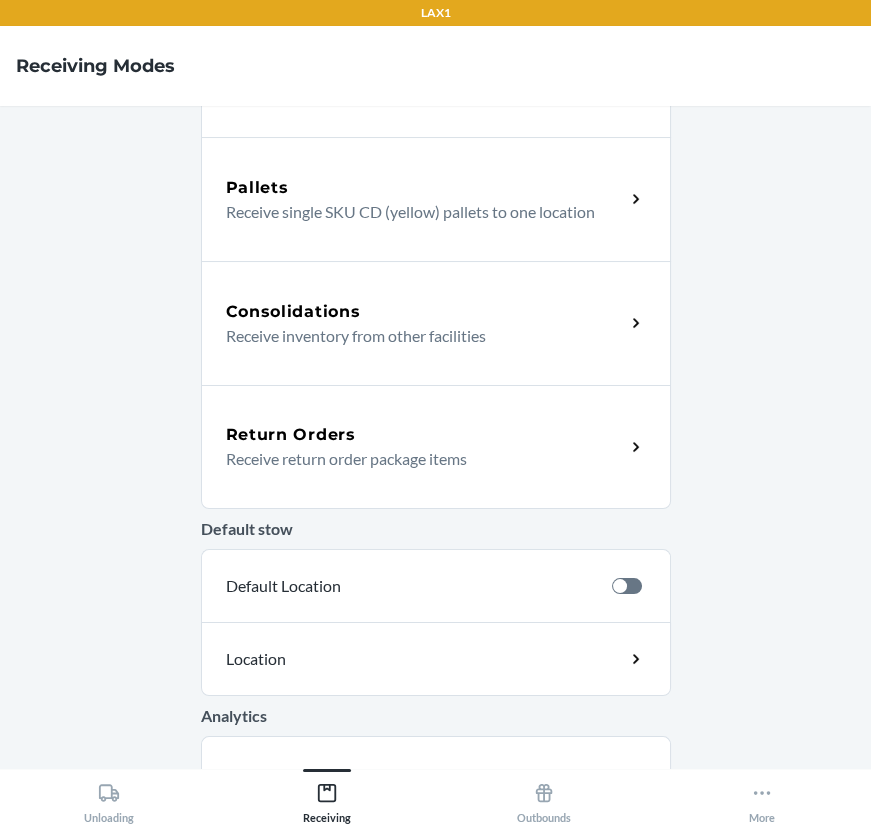 click on "Return Orders Receive return order package items" at bounding box center [436, 447] 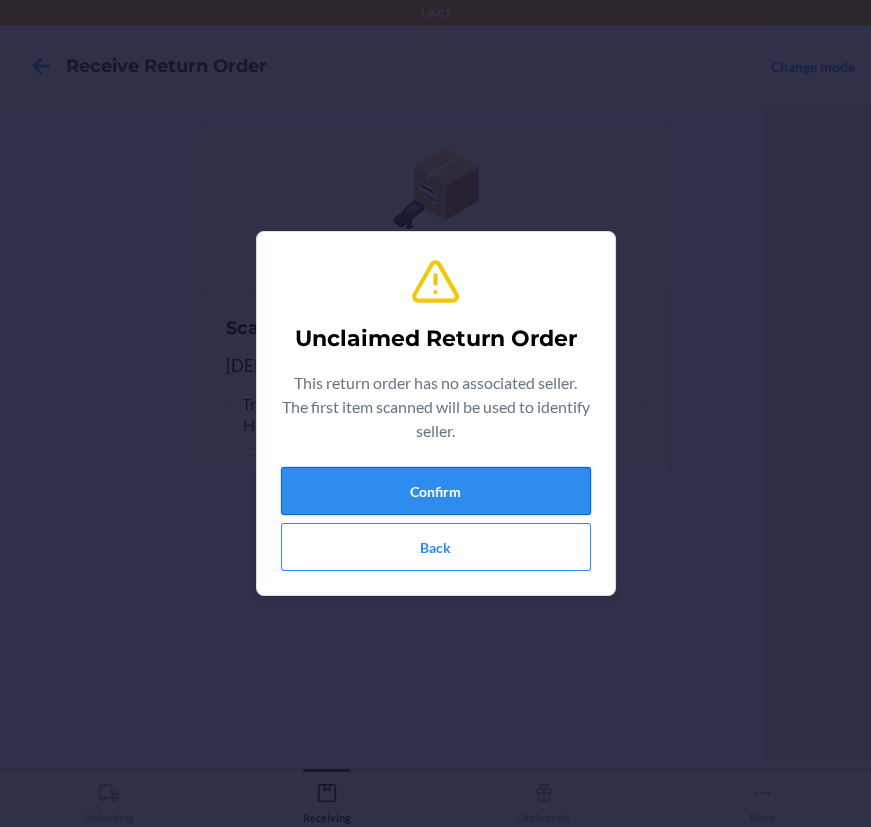click on "Confirm" at bounding box center (436, 491) 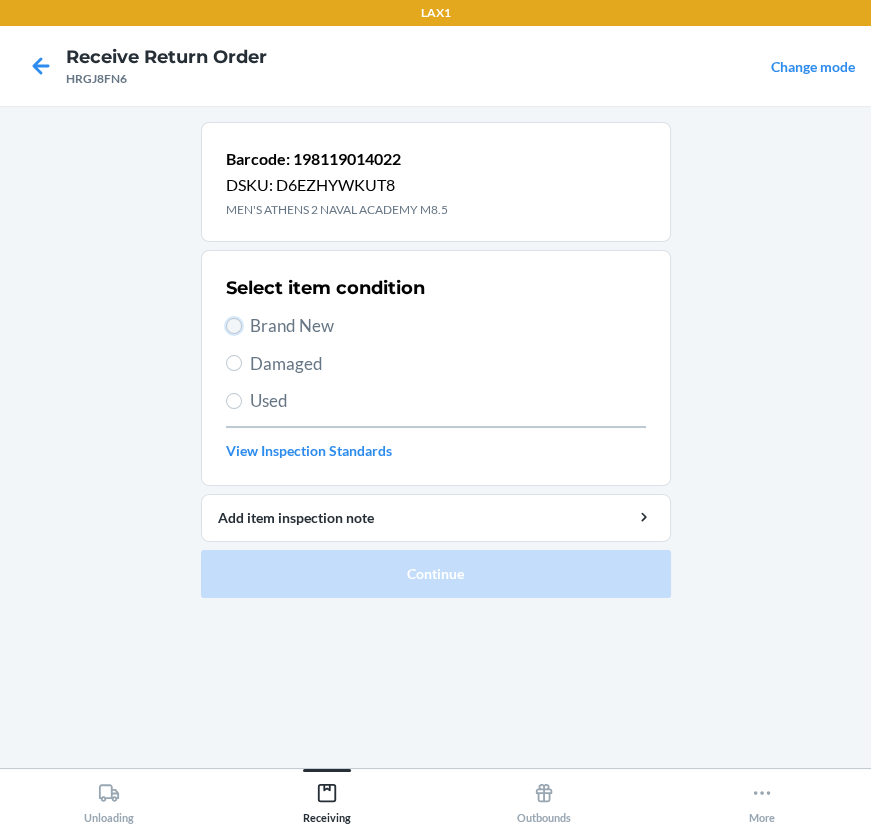 click on "Brand New" at bounding box center (234, 326) 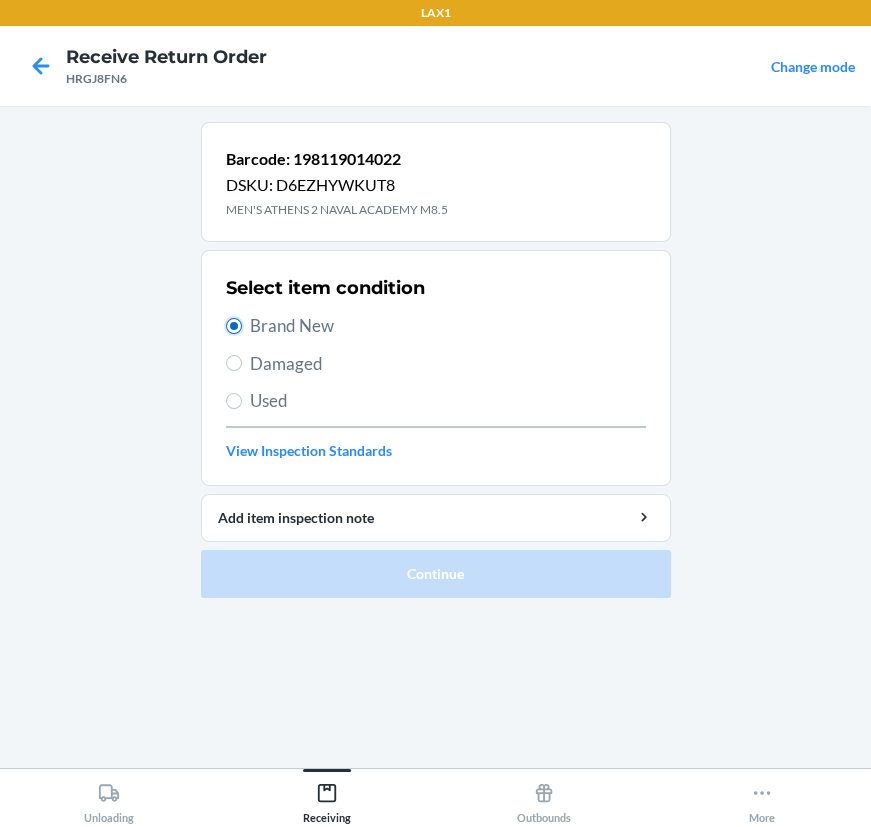 radio on "true" 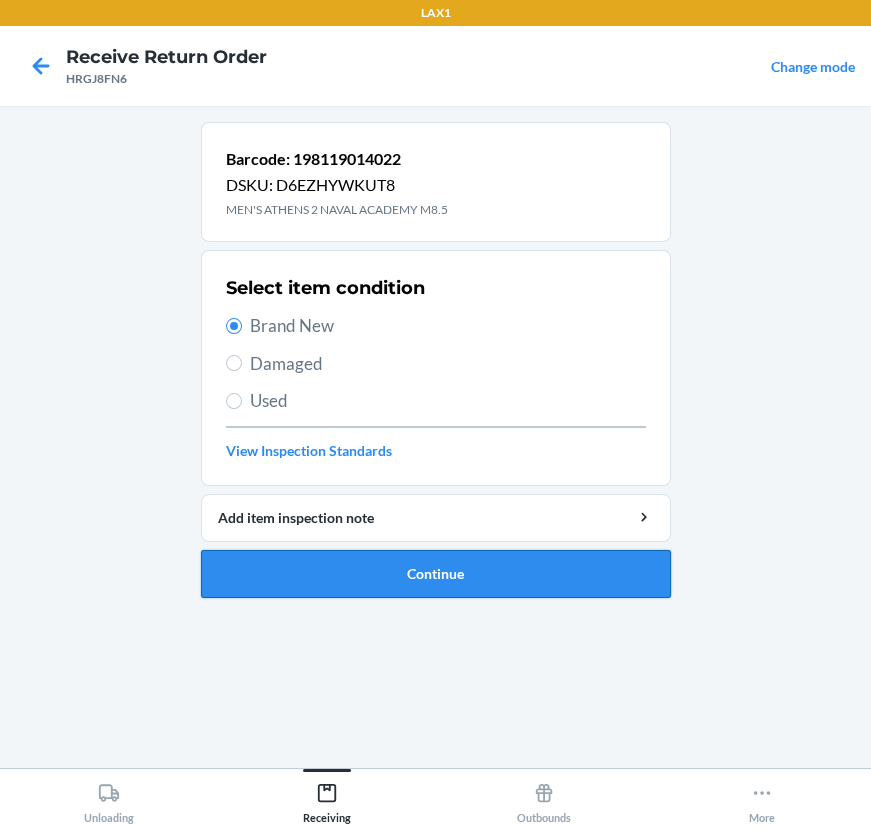 click on "Continue" at bounding box center (436, 574) 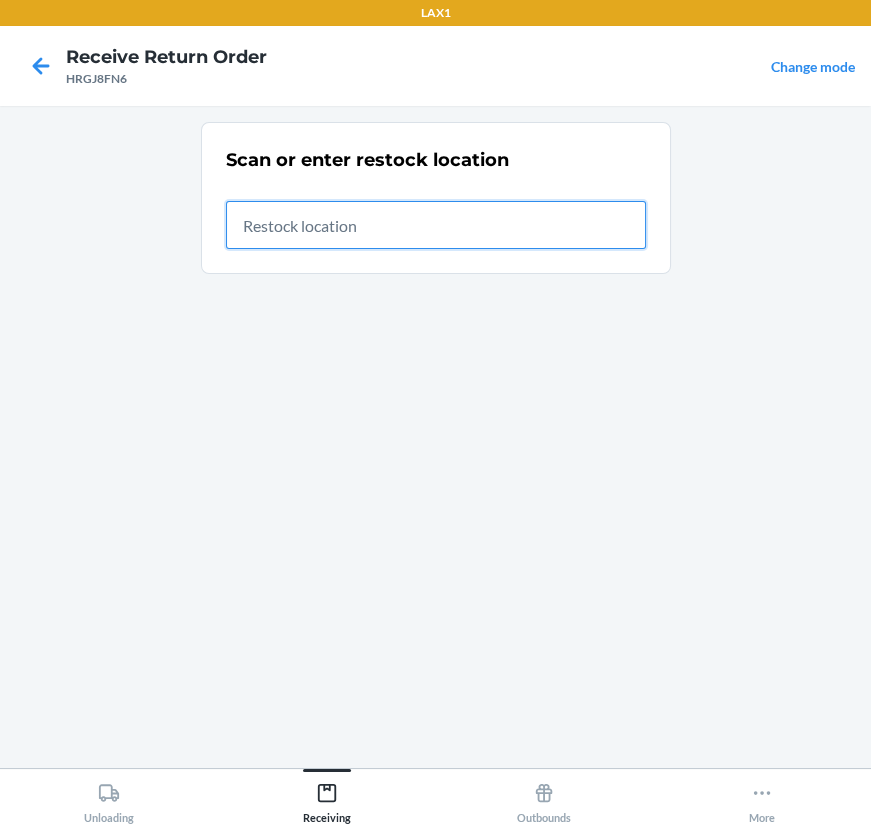 click at bounding box center (436, 225) 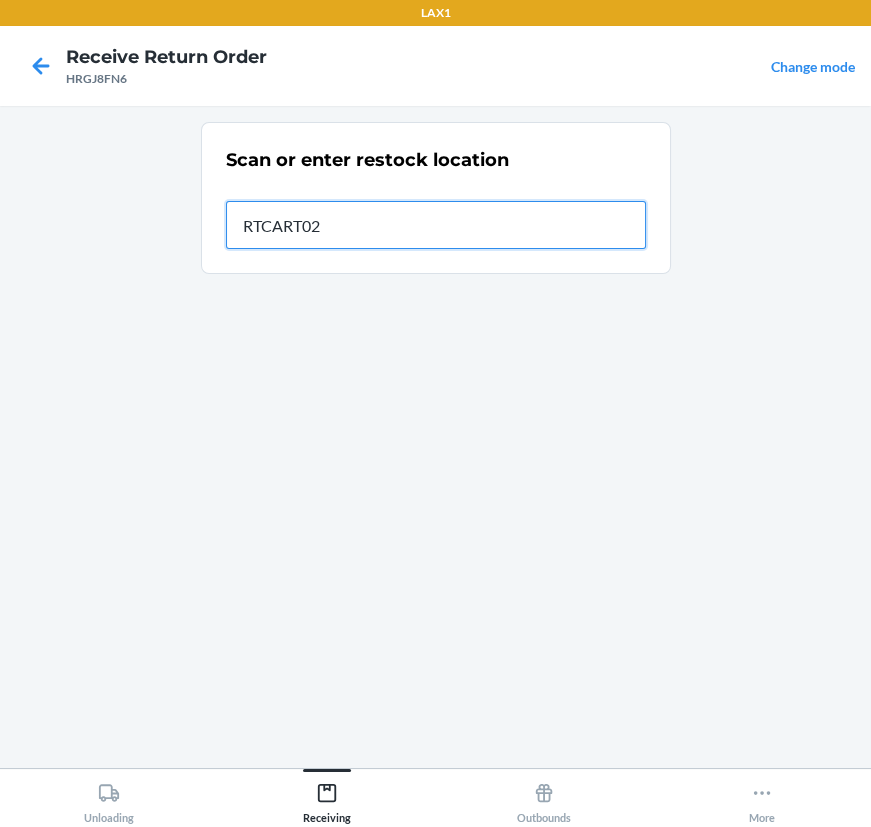type on "RTCART025" 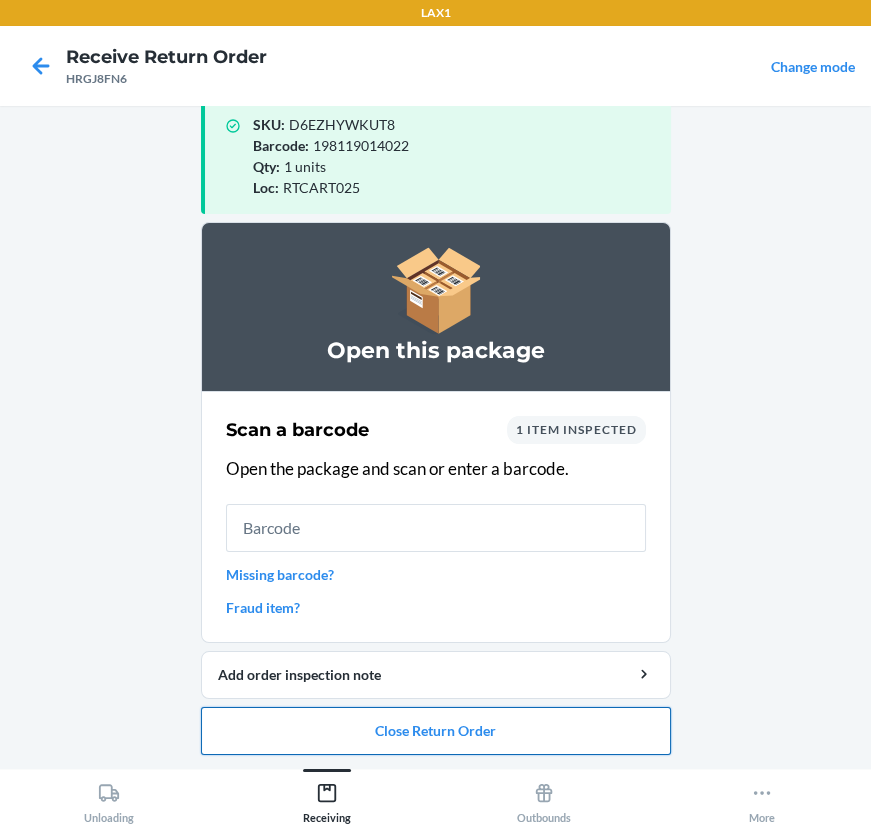 scroll, scrollTop: 33, scrollLeft: 0, axis: vertical 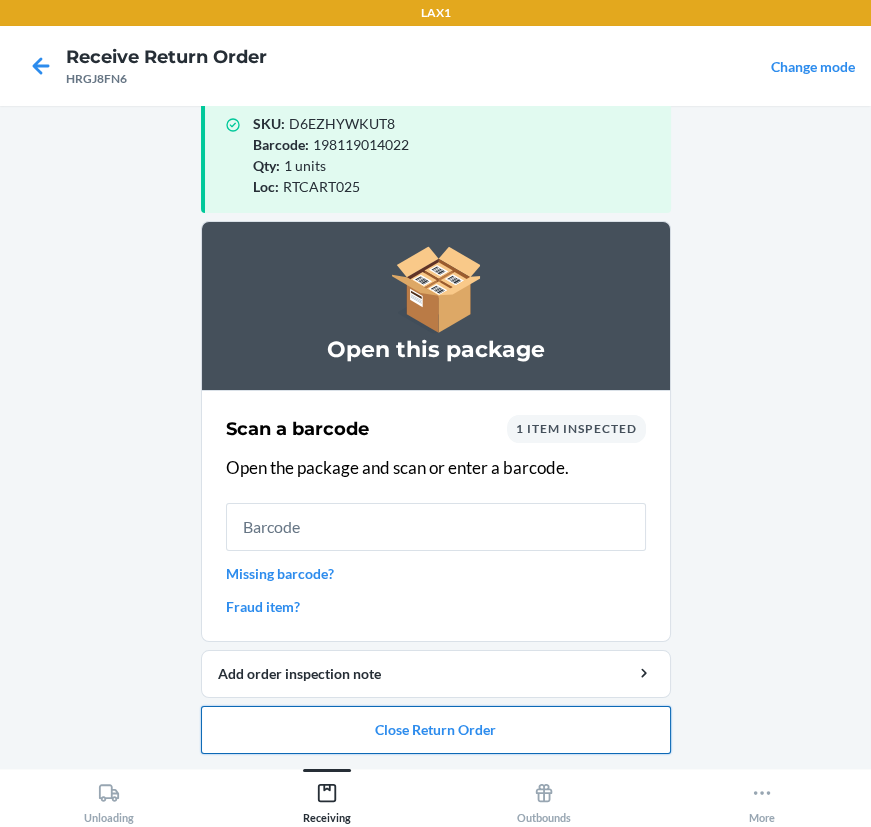 click on "Close Return Order" at bounding box center (436, 730) 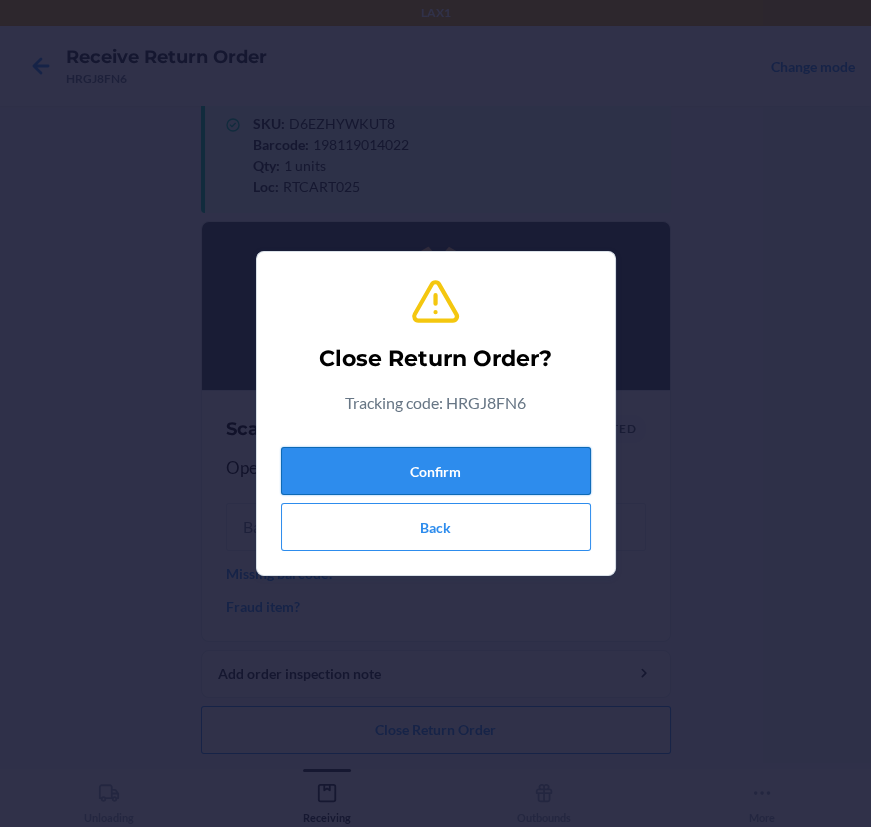 click on "Confirm" at bounding box center [436, 471] 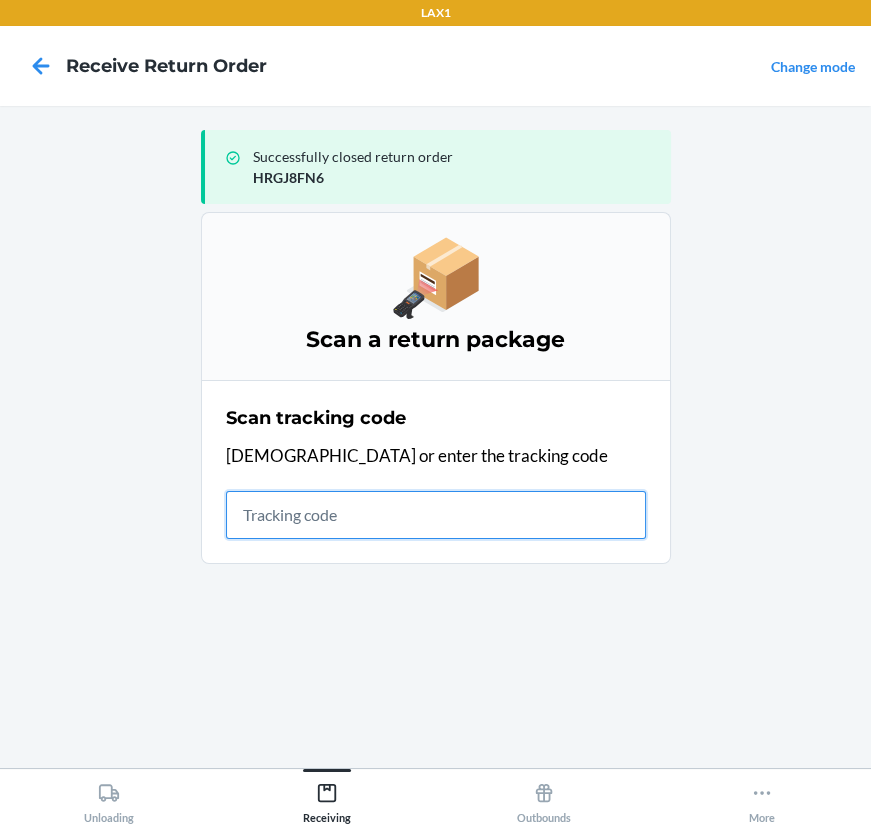 click at bounding box center [436, 515] 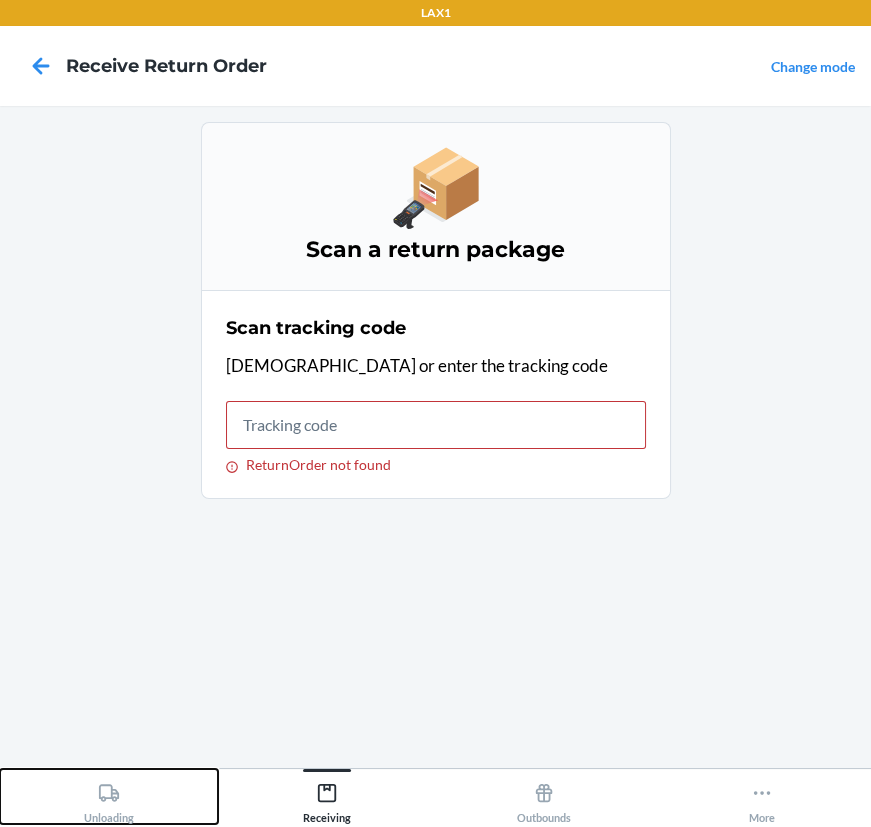 drag, startPoint x: 114, startPoint y: 787, endPoint x: 136, endPoint y: 760, distance: 34.828148 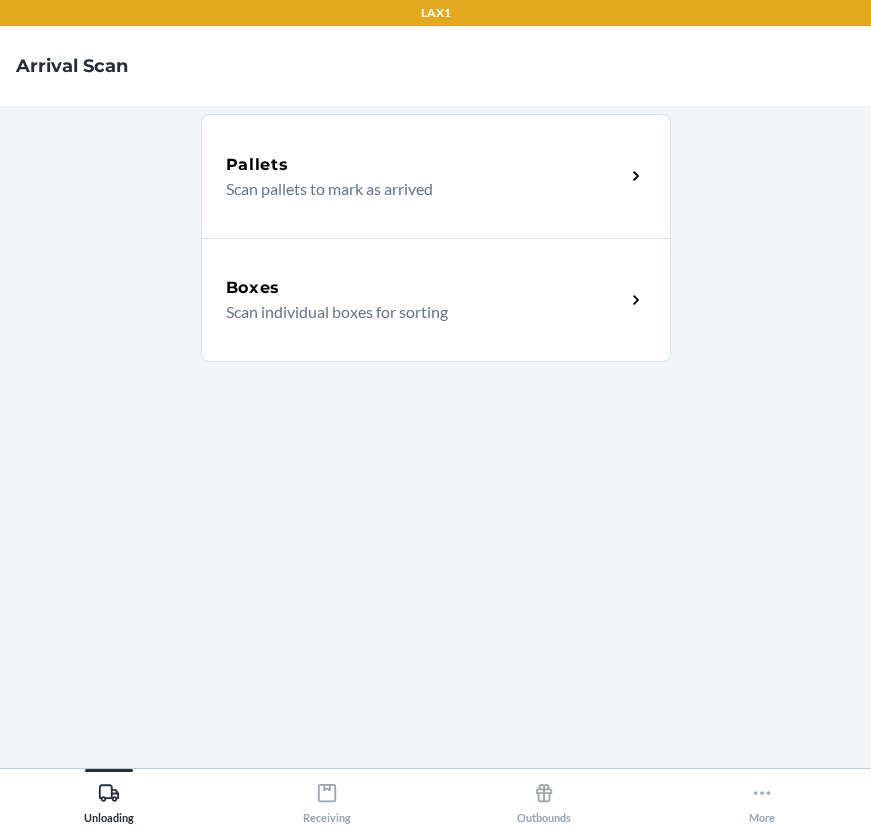 click on "Boxes" at bounding box center [425, 288] 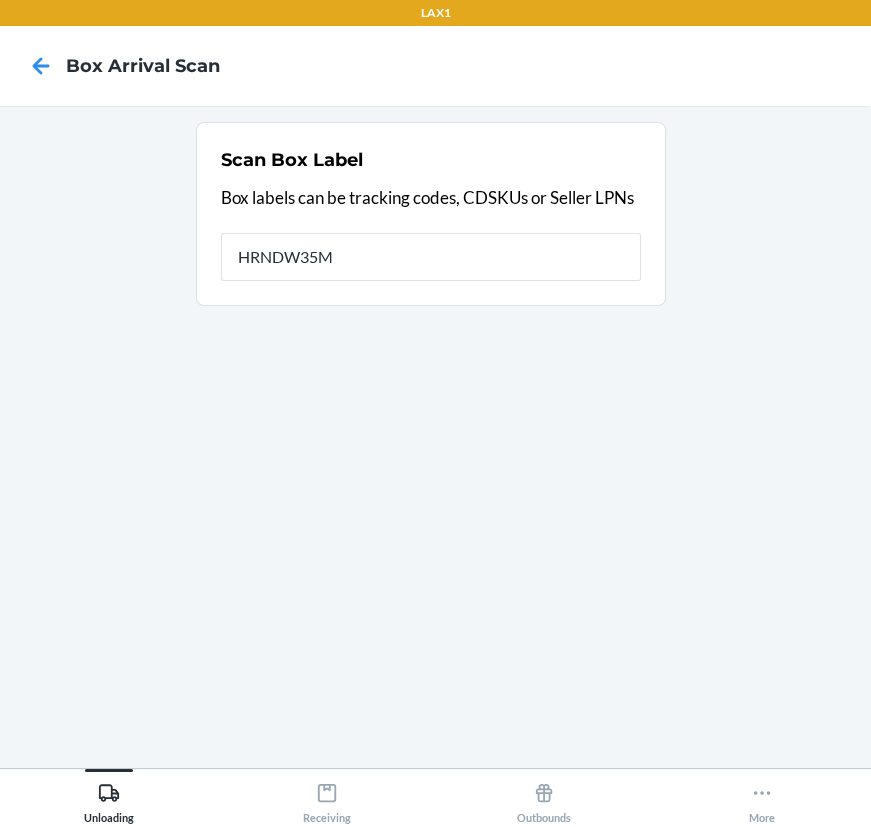 type on "HRNDW35M" 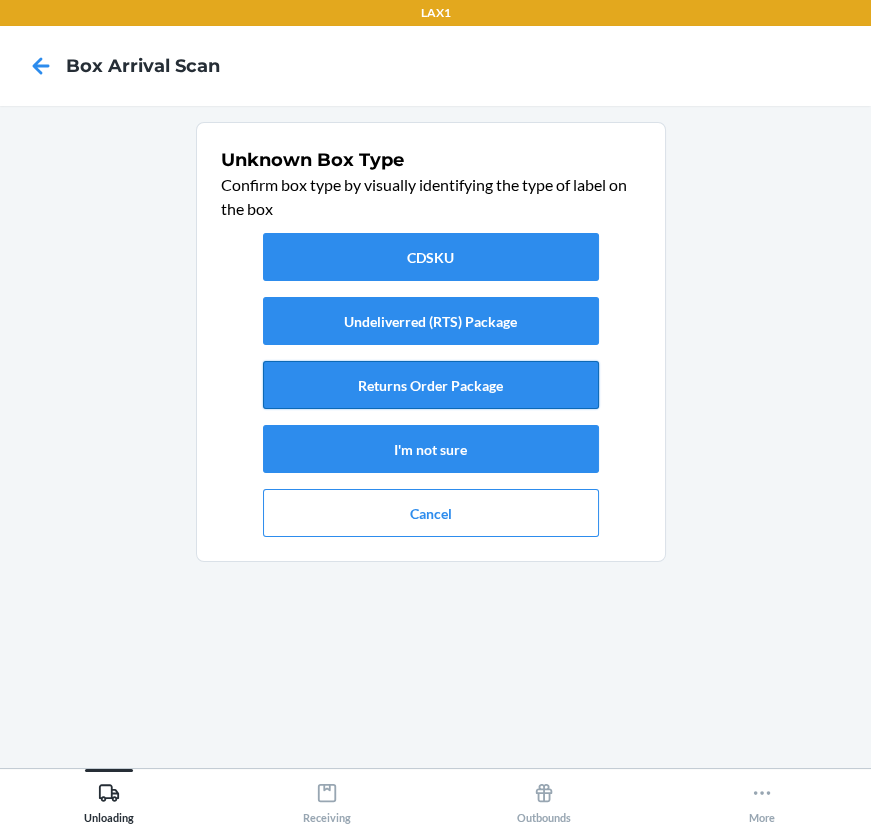 click on "Returns Order Package" at bounding box center [431, 385] 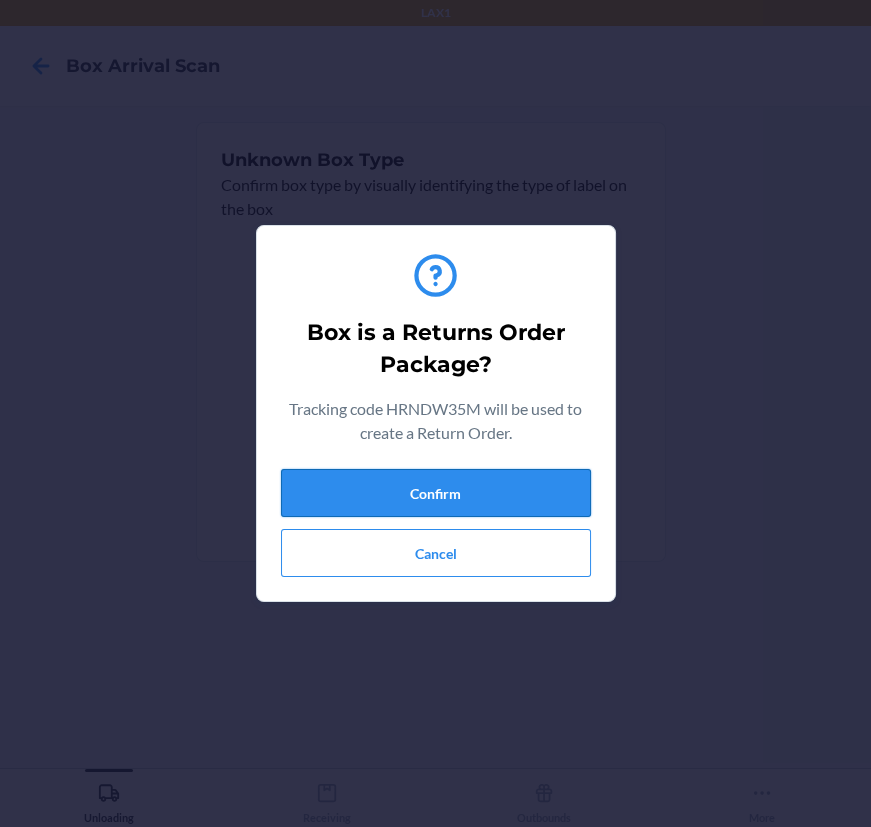 click on "Confirm" at bounding box center (436, 493) 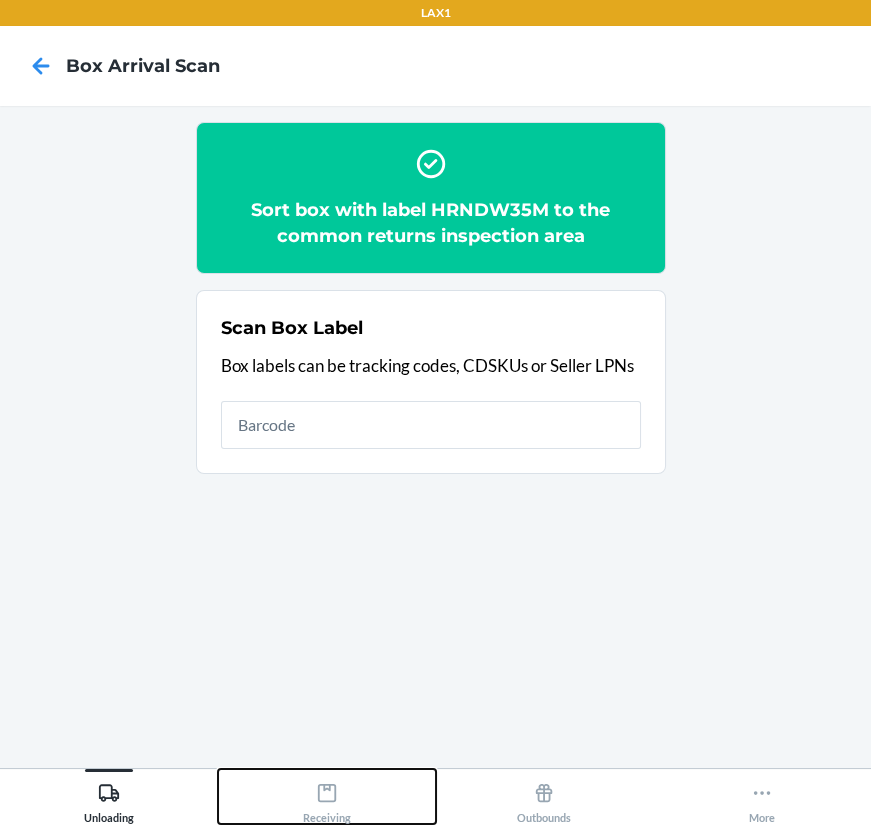 click 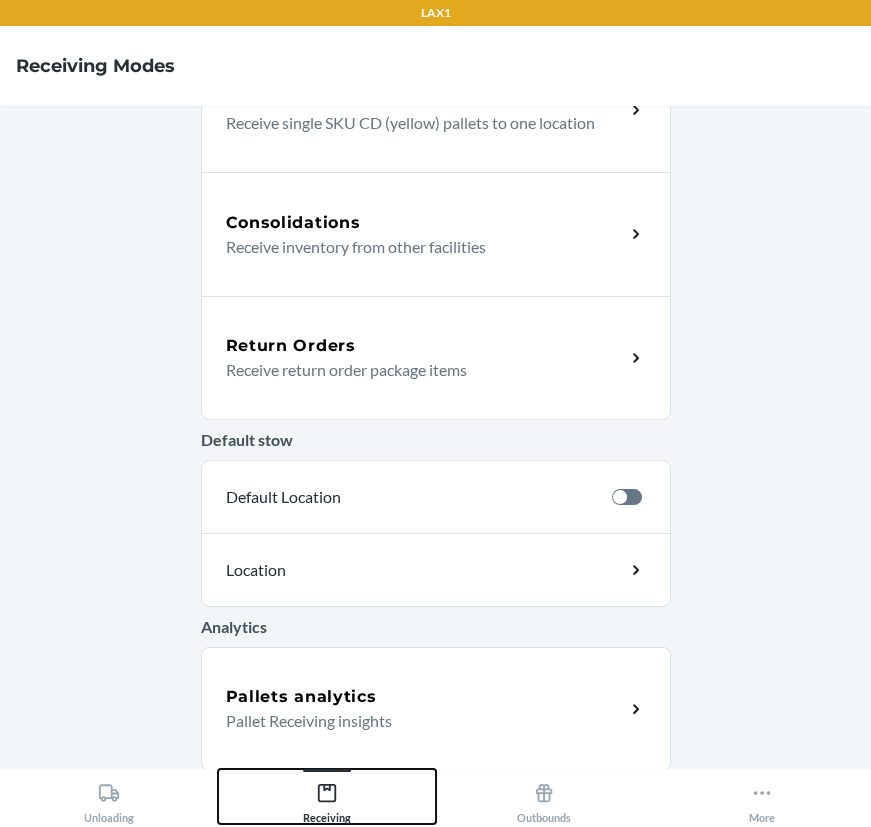 scroll, scrollTop: 443, scrollLeft: 0, axis: vertical 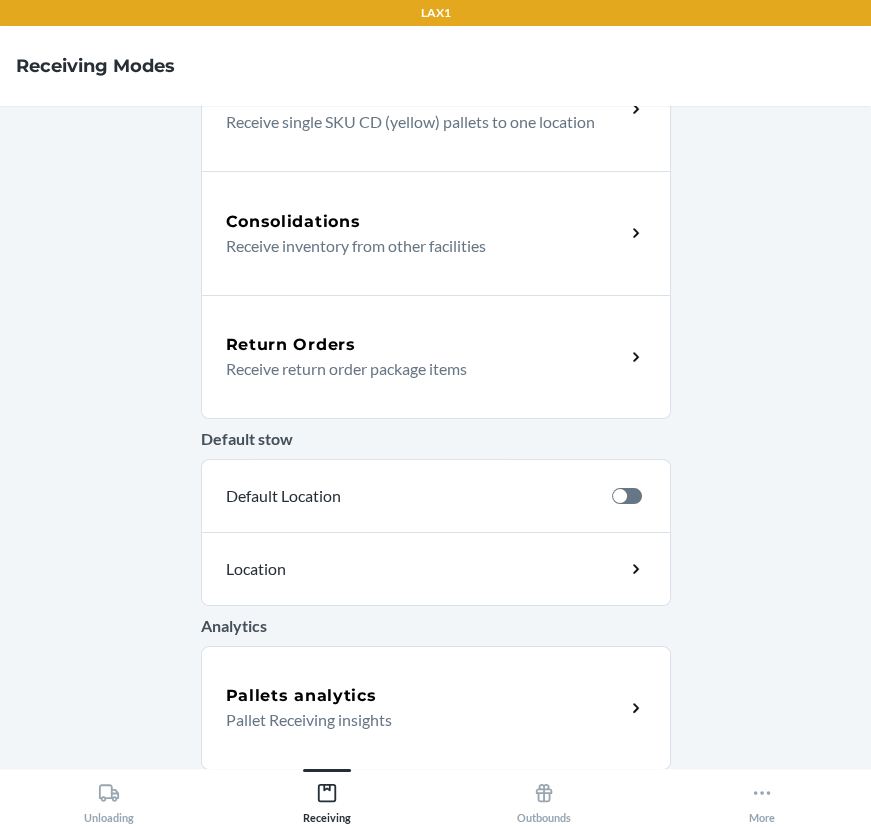 click on "Receive return order package items" at bounding box center (417, 369) 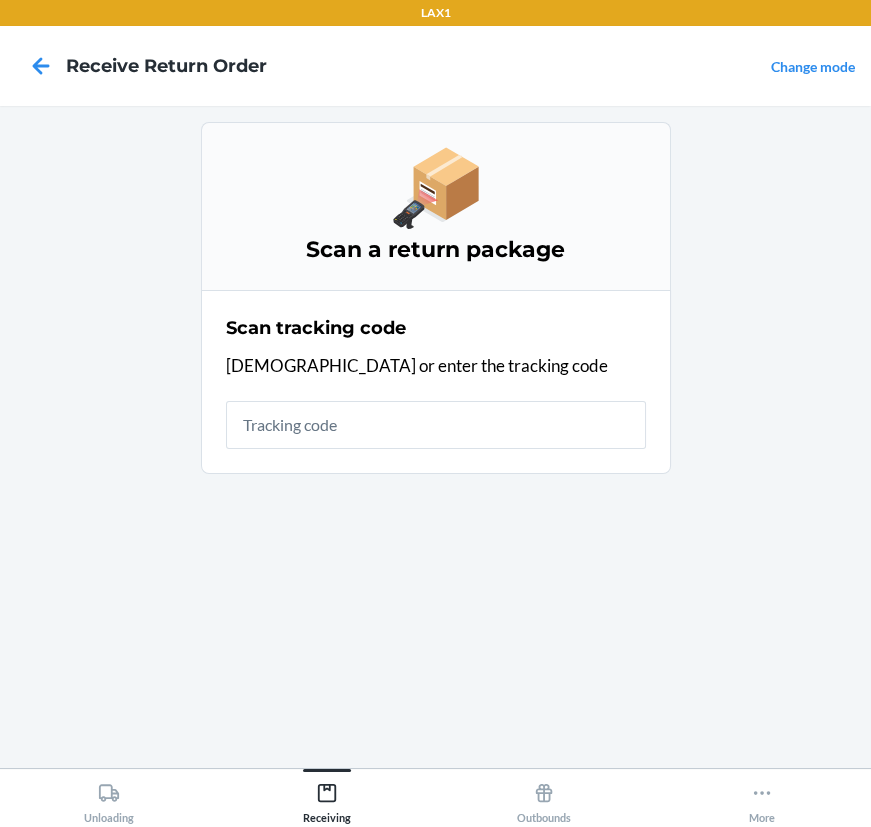 scroll, scrollTop: 0, scrollLeft: 0, axis: both 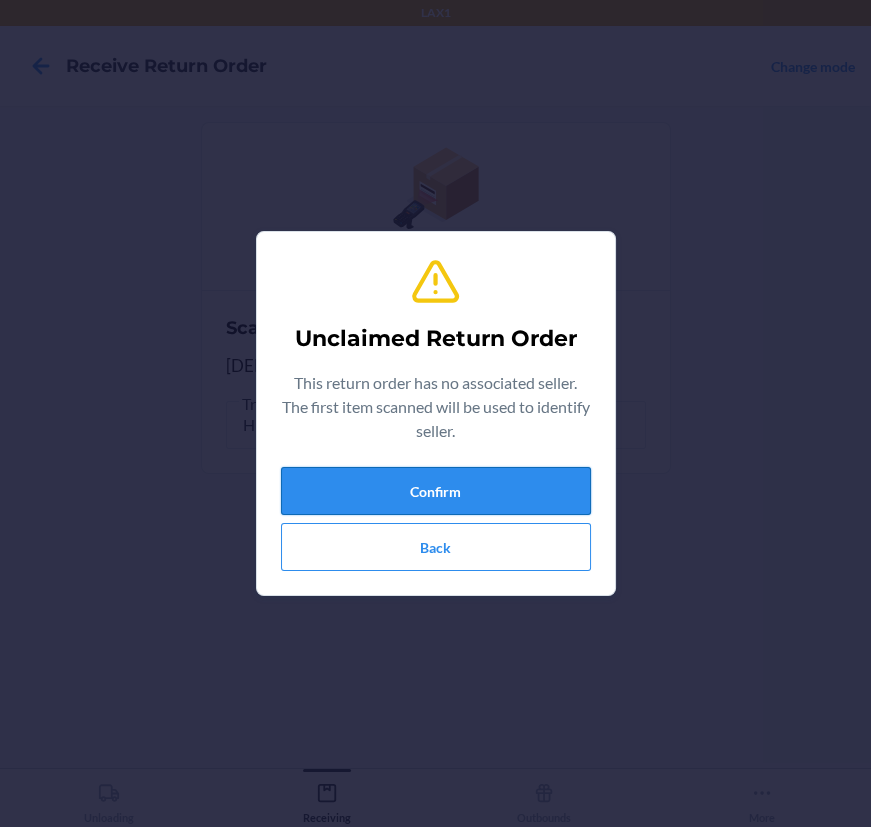 click on "Confirm" at bounding box center [436, 491] 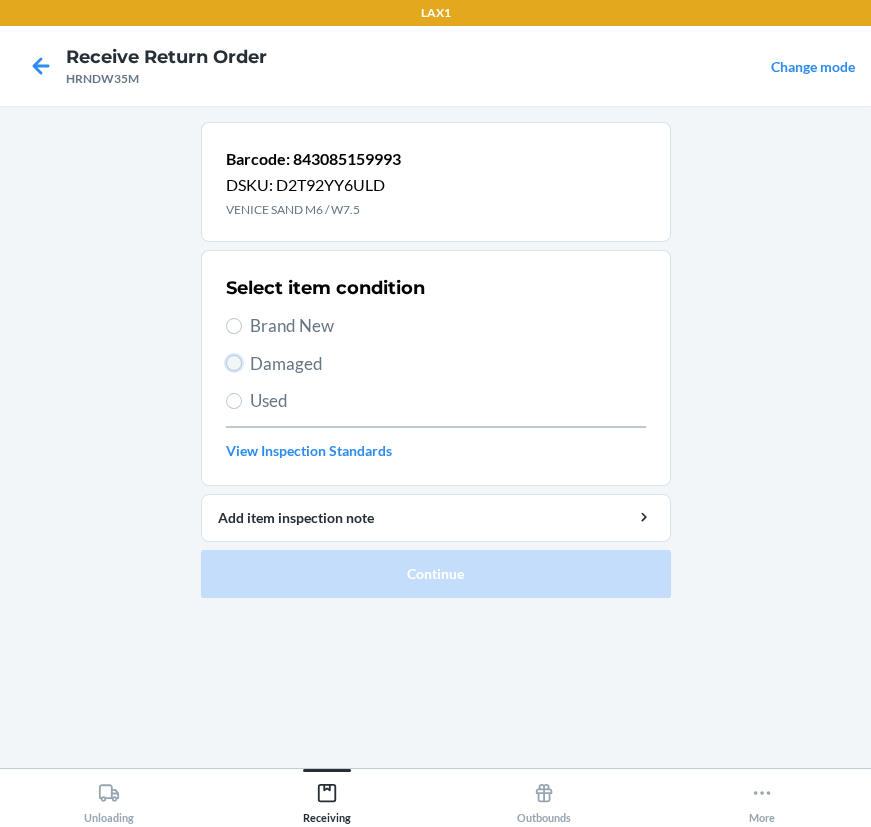 click on "Damaged" at bounding box center (234, 363) 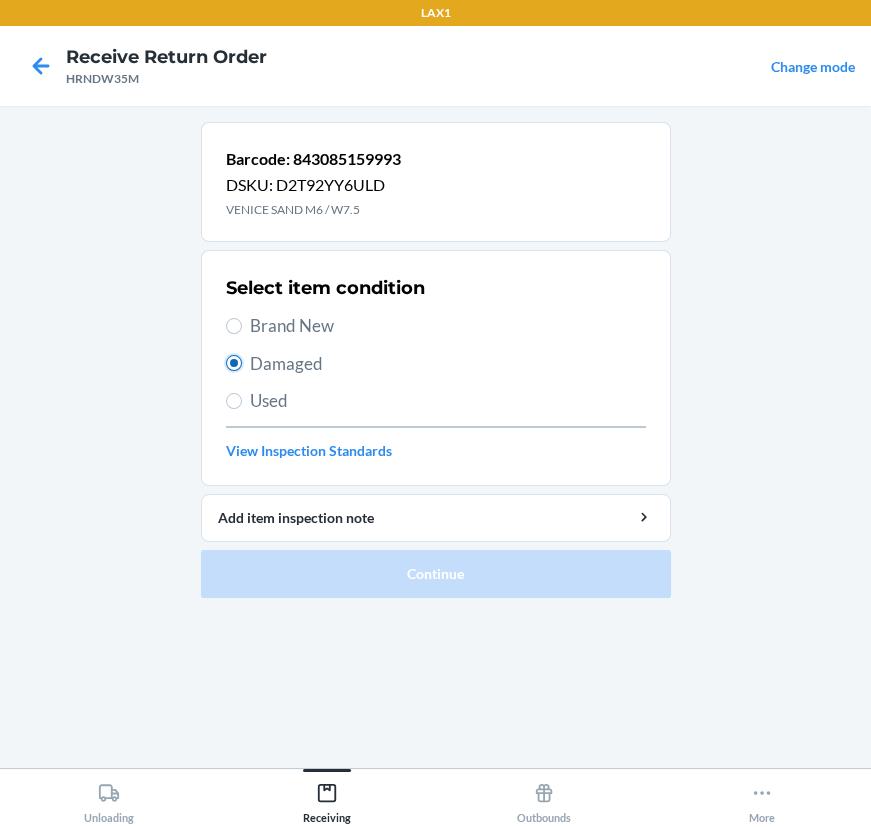 radio on "true" 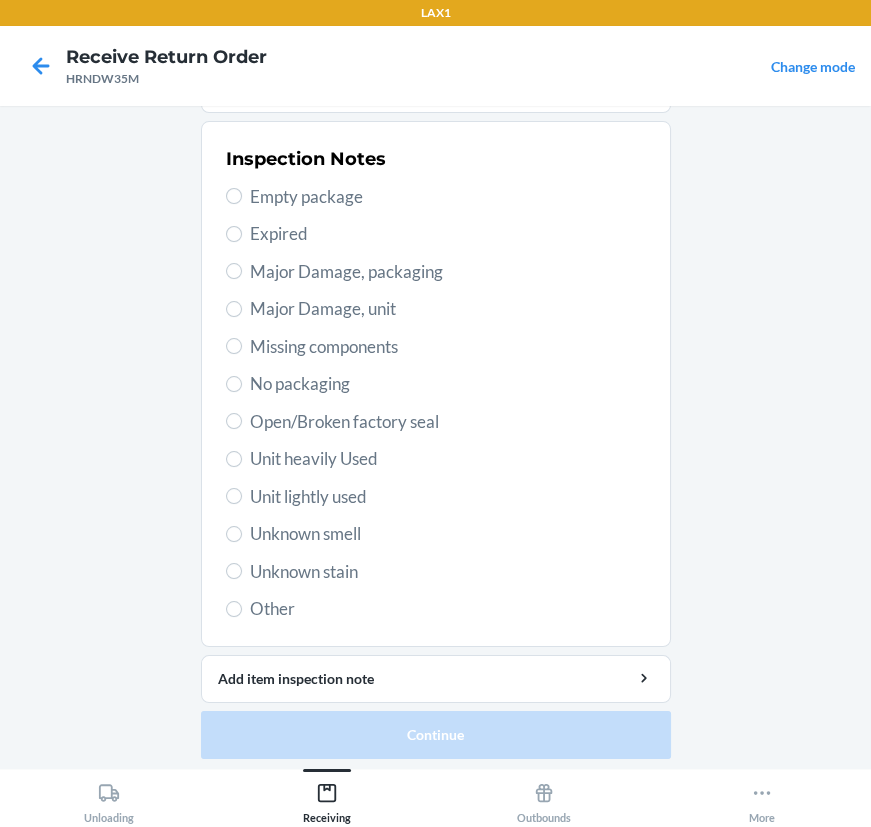 scroll, scrollTop: 377, scrollLeft: 0, axis: vertical 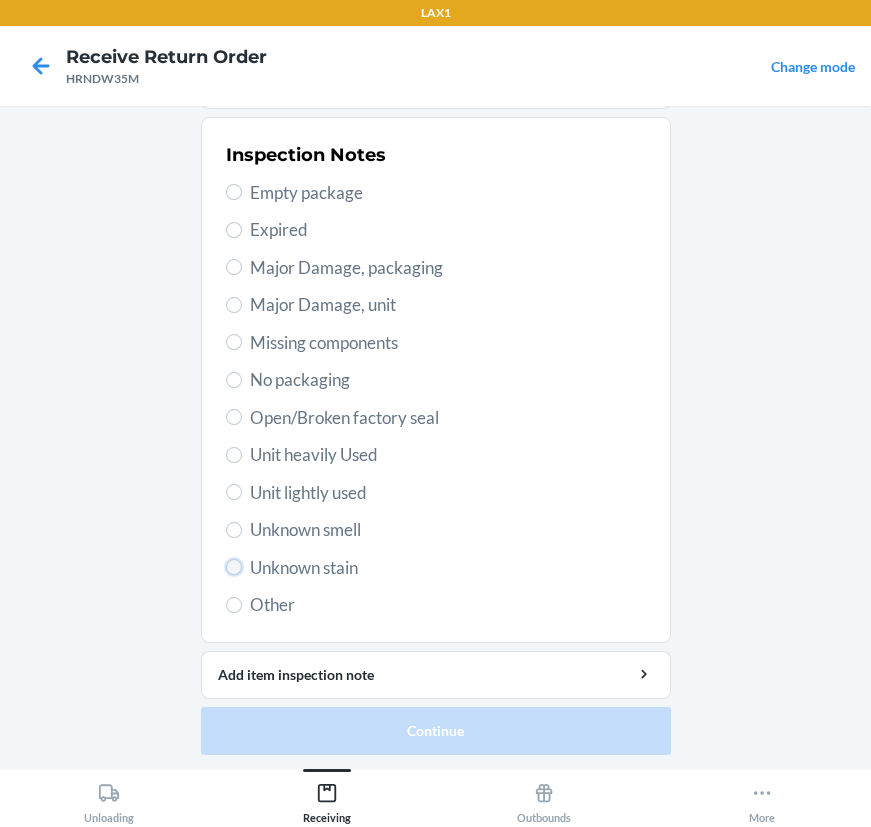click on "Unknown stain" at bounding box center (234, 567) 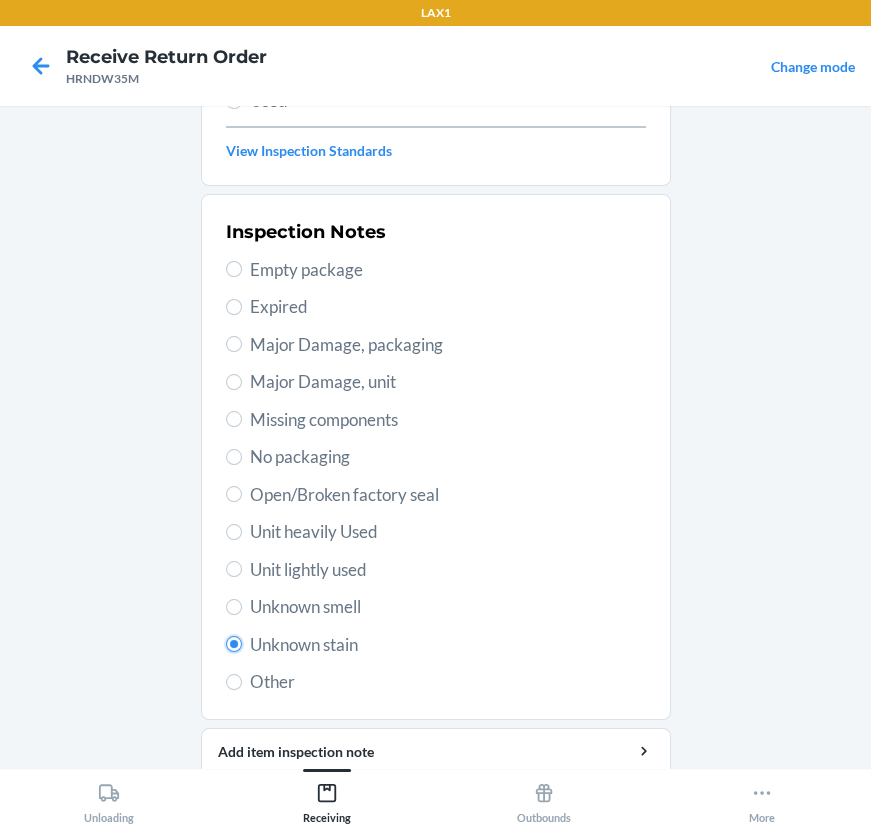 scroll, scrollTop: 377, scrollLeft: 0, axis: vertical 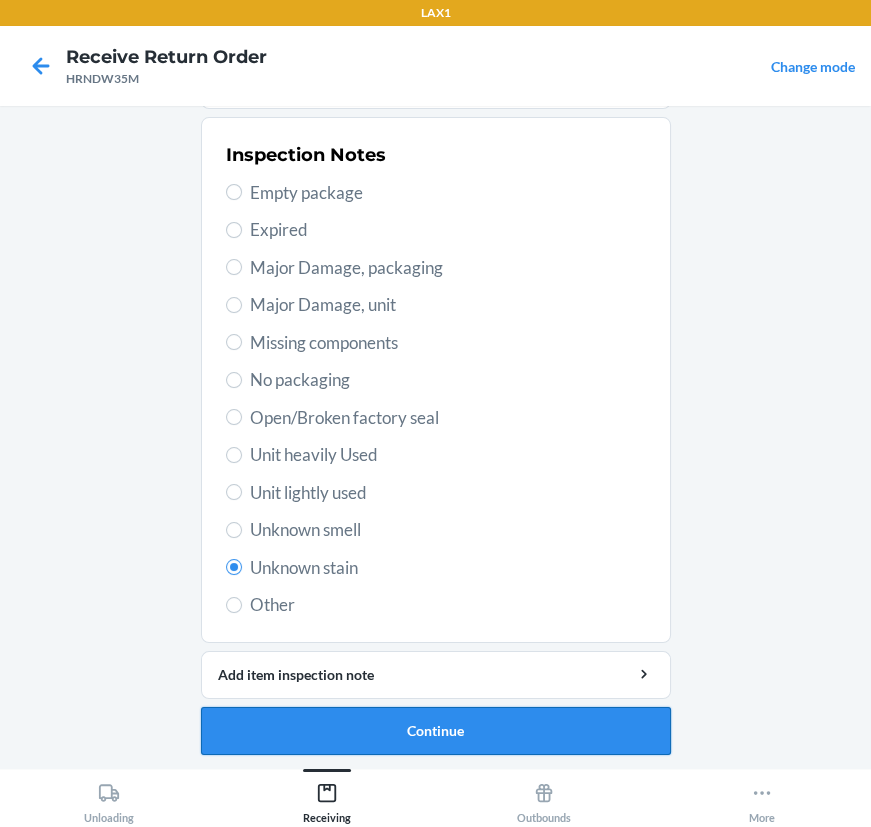 click on "Continue" at bounding box center [436, 731] 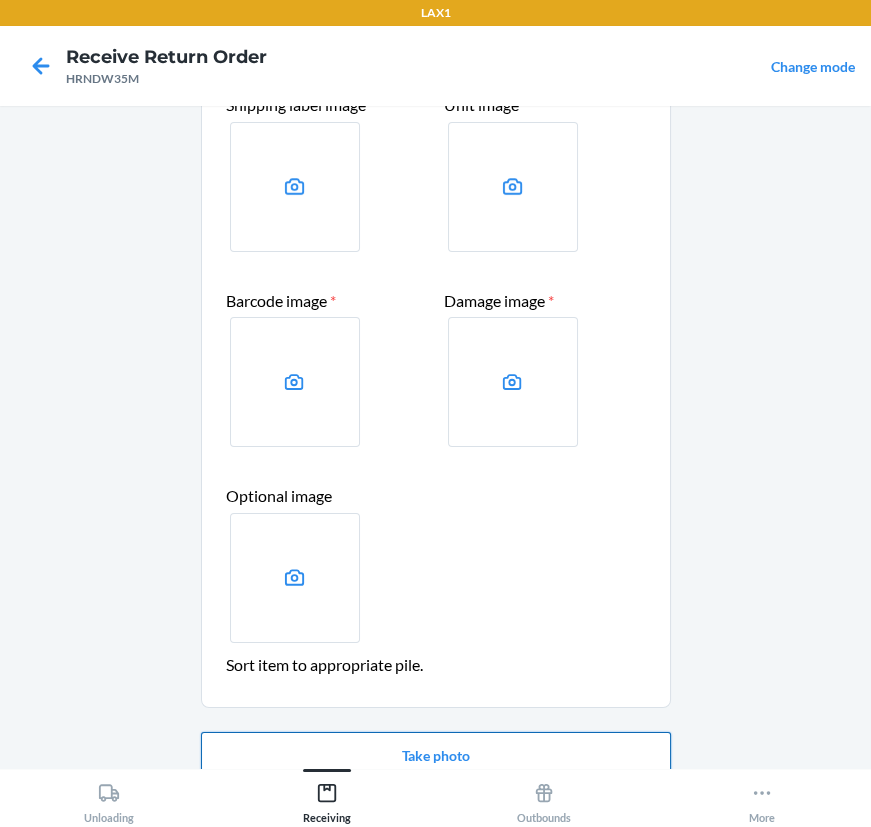 scroll, scrollTop: 214, scrollLeft: 0, axis: vertical 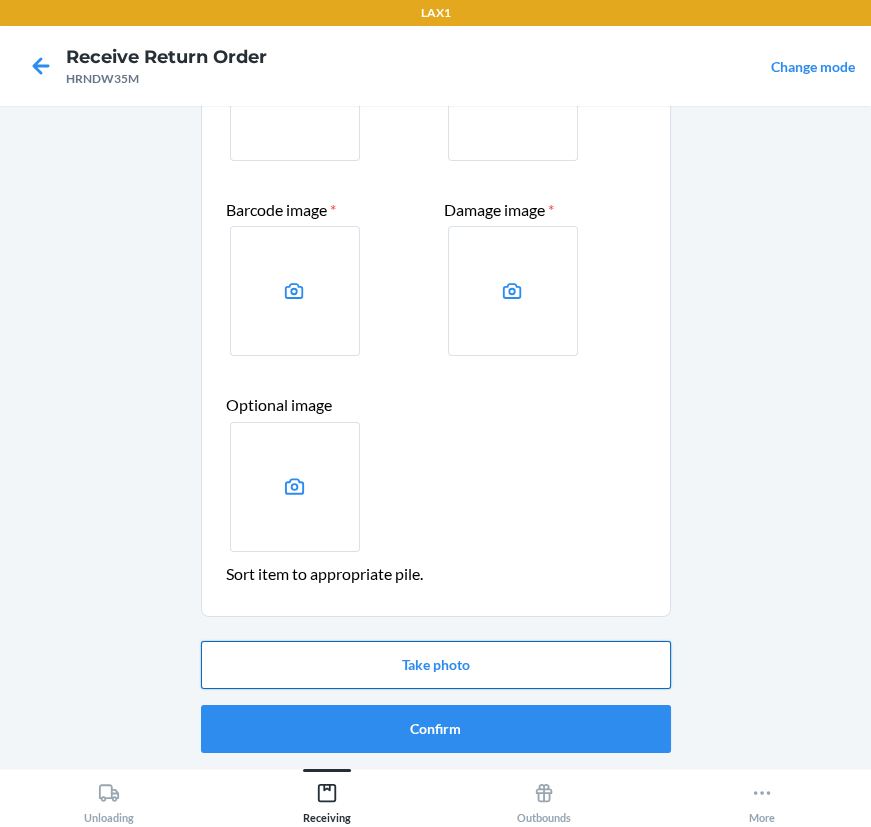 click on "Take photo" at bounding box center [436, 665] 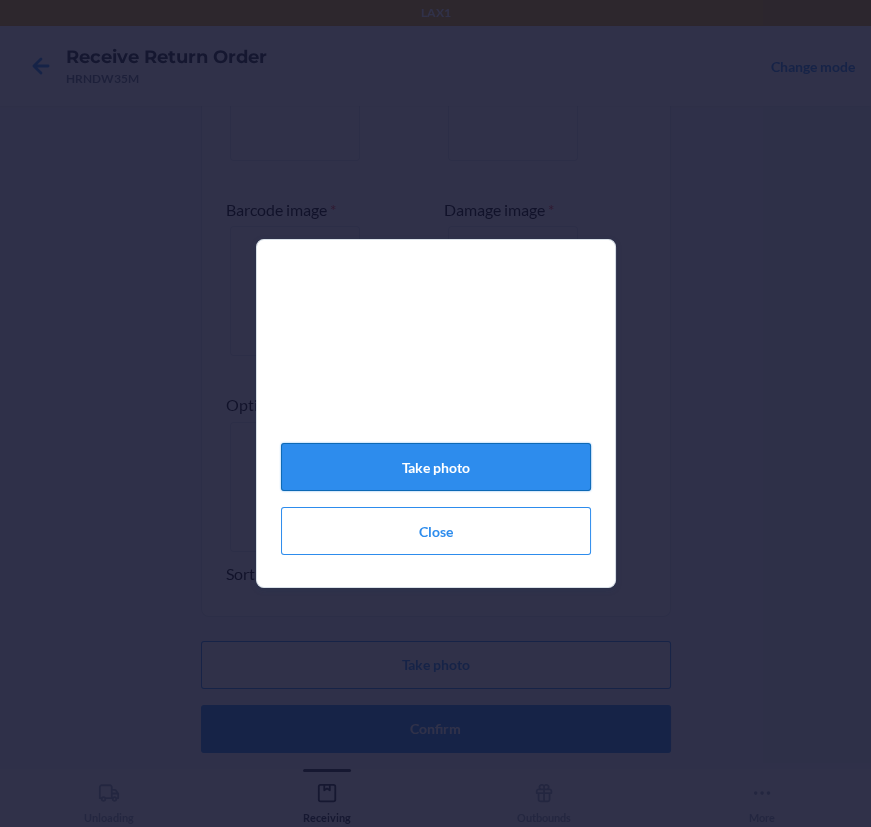 click on "Take photo" 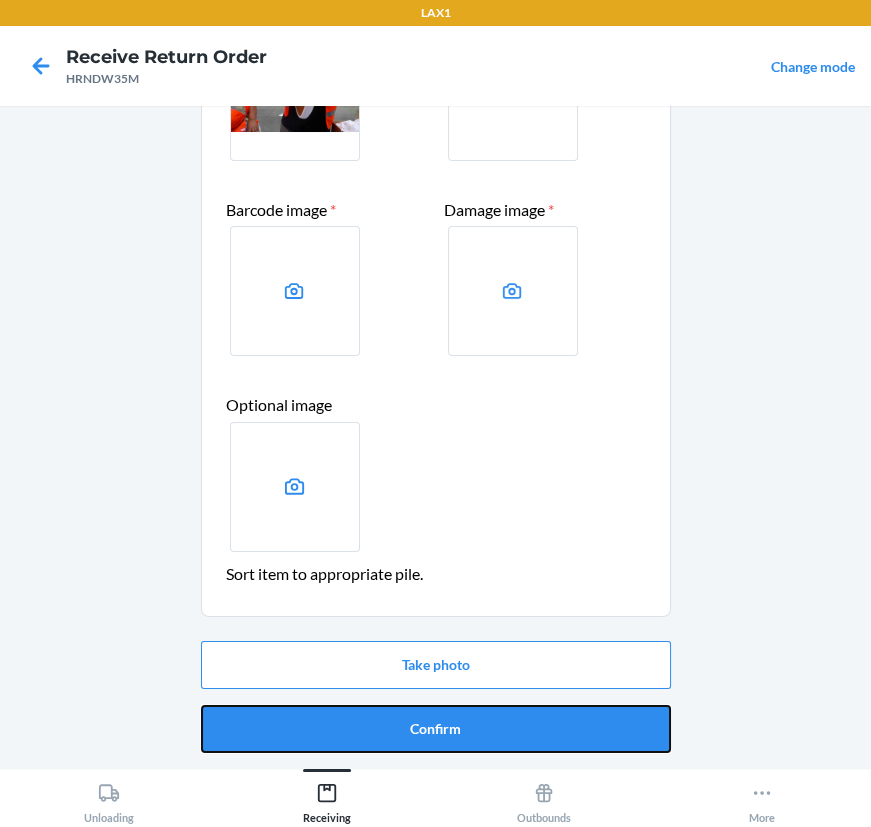 click on "Confirm" at bounding box center [436, 729] 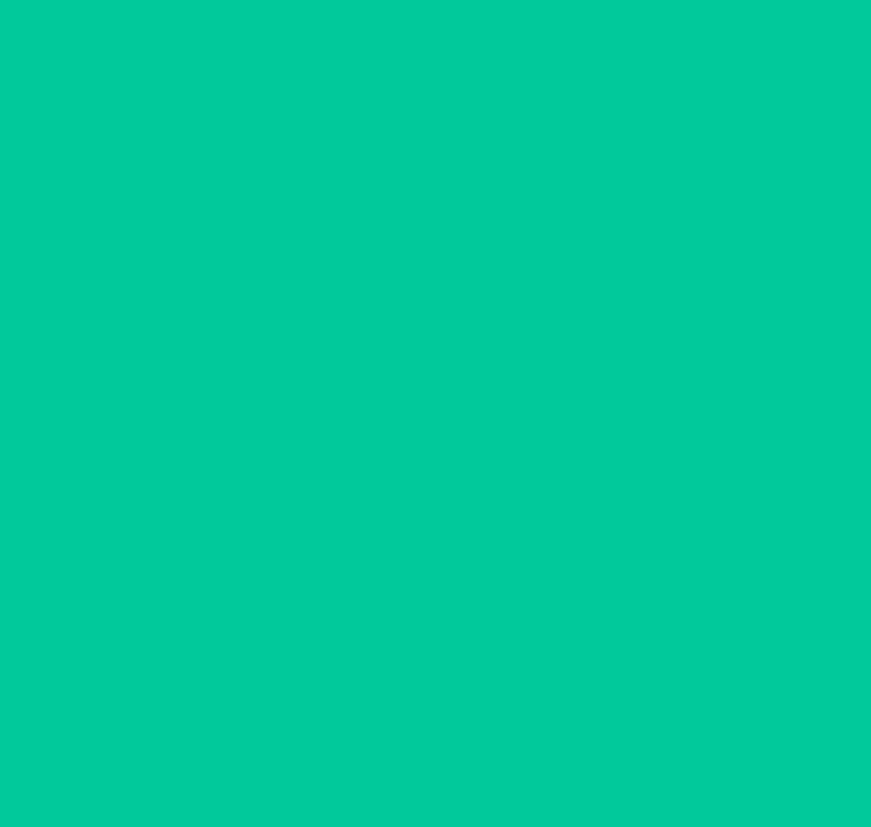 scroll, scrollTop: 0, scrollLeft: 0, axis: both 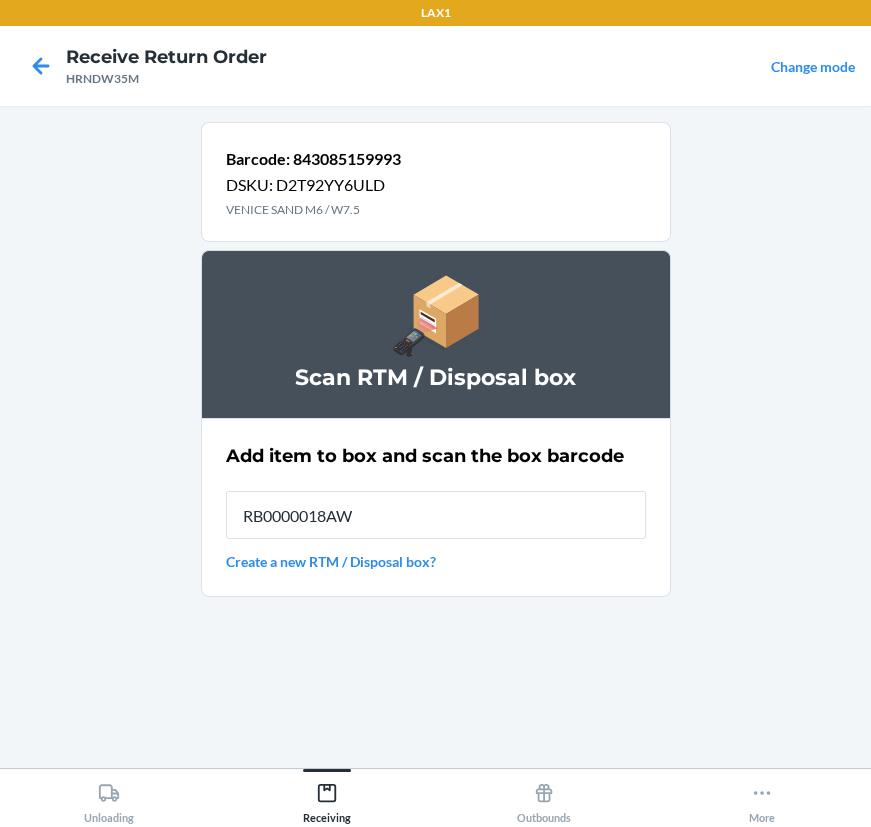type on "RB0000018AW" 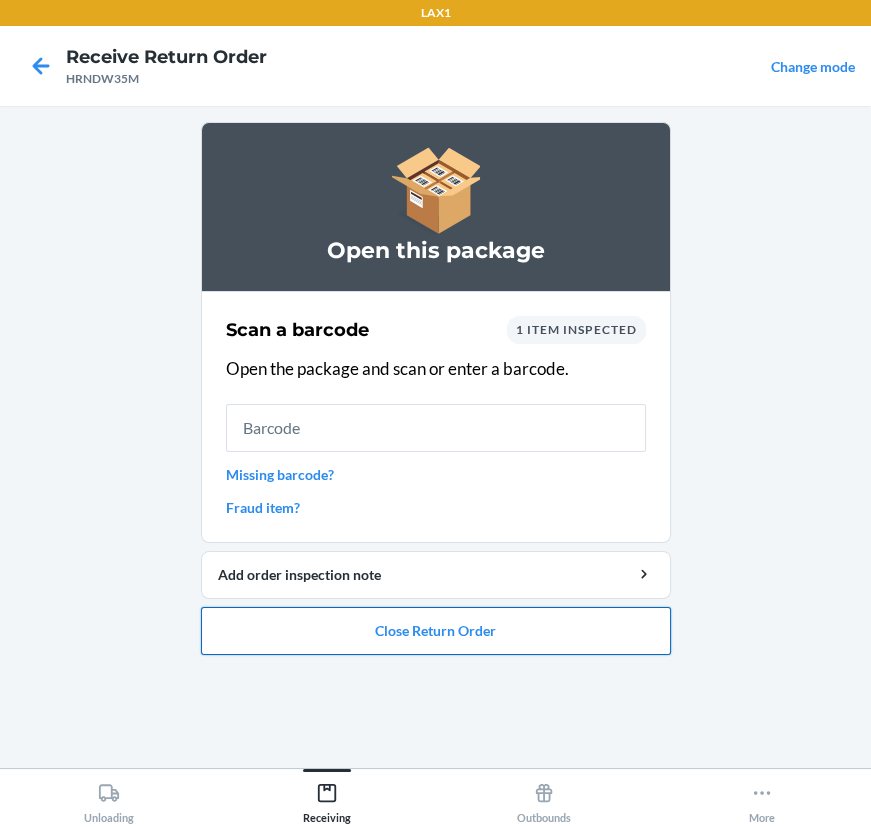 click on "Close Return Order" at bounding box center (436, 631) 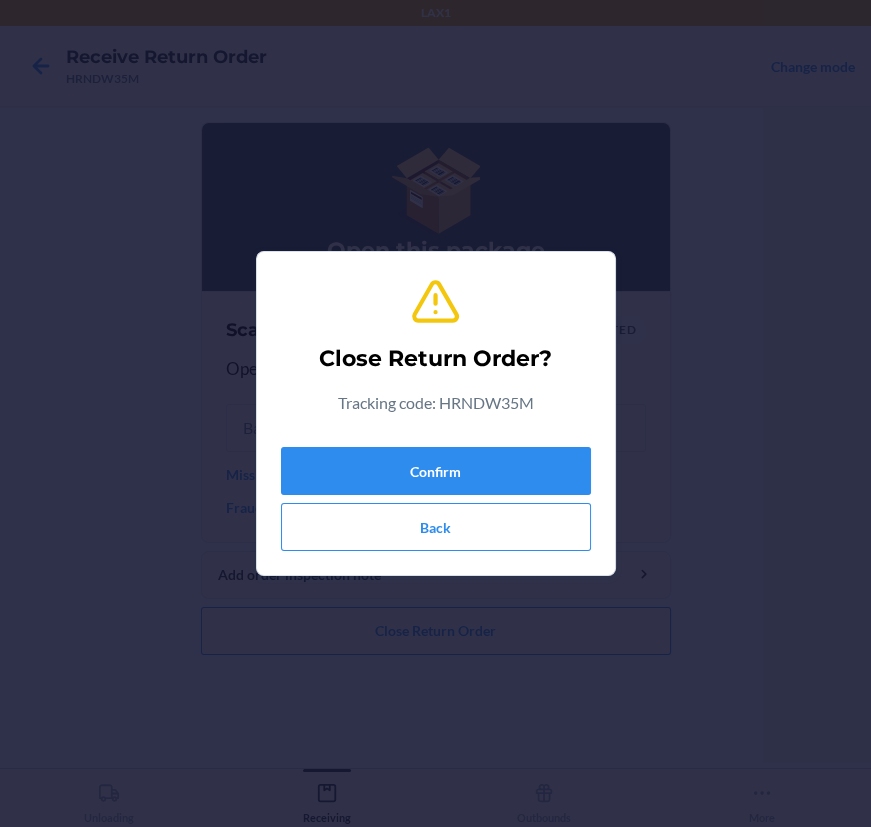 click on "Confirm Back" at bounding box center (436, 495) 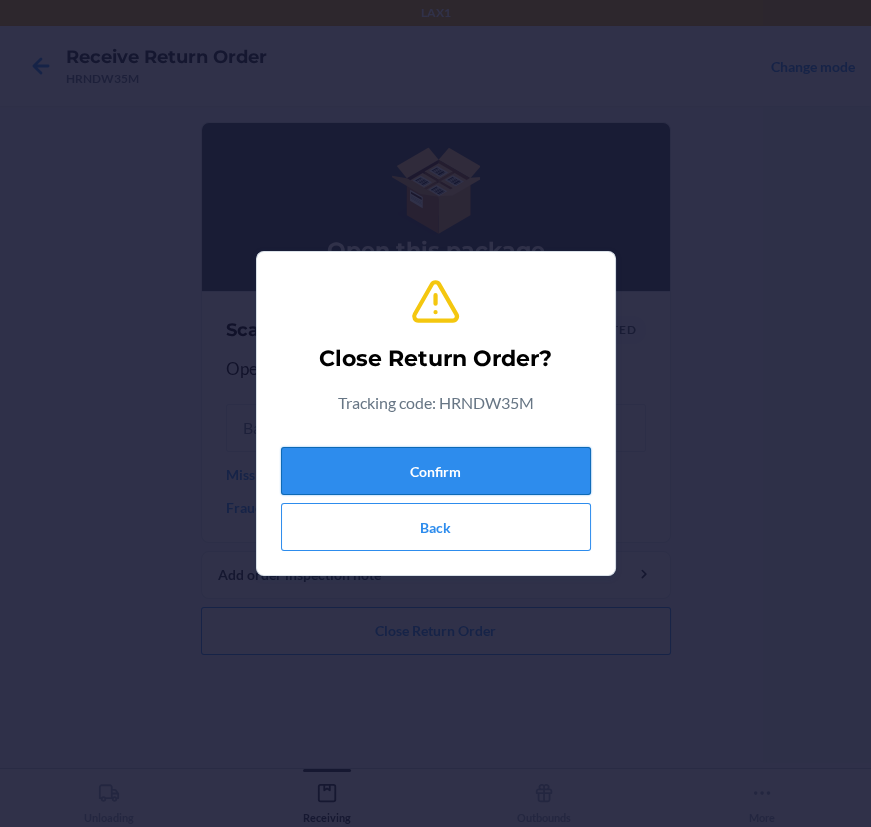 click on "Confirm" at bounding box center (436, 471) 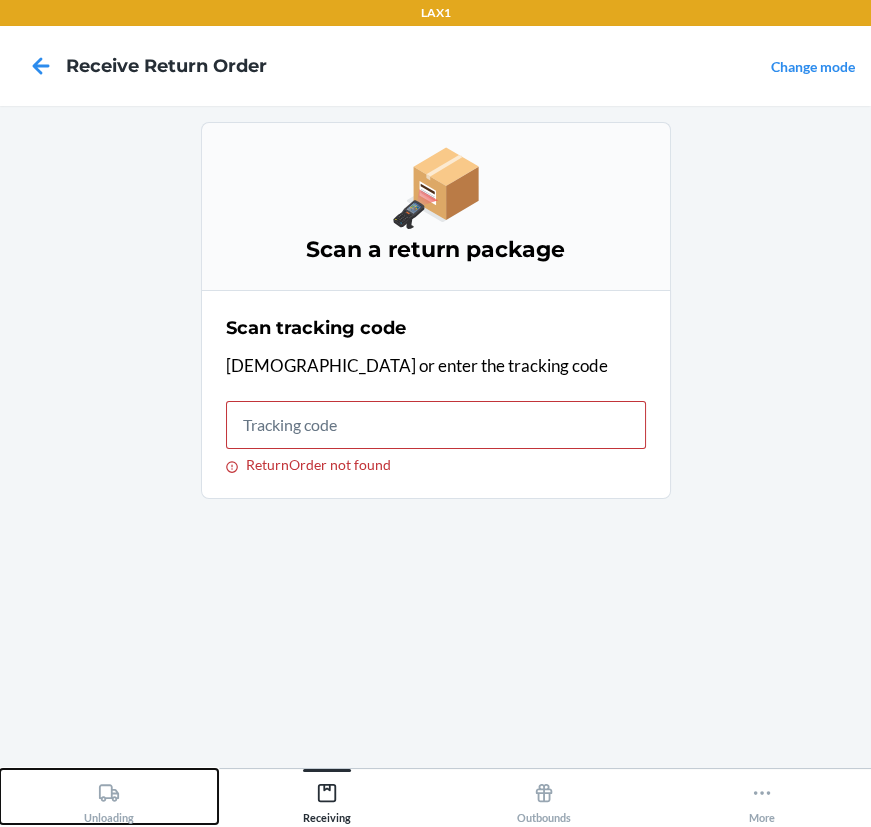 drag, startPoint x: 96, startPoint y: 809, endPoint x: 106, endPoint y: 803, distance: 11.661903 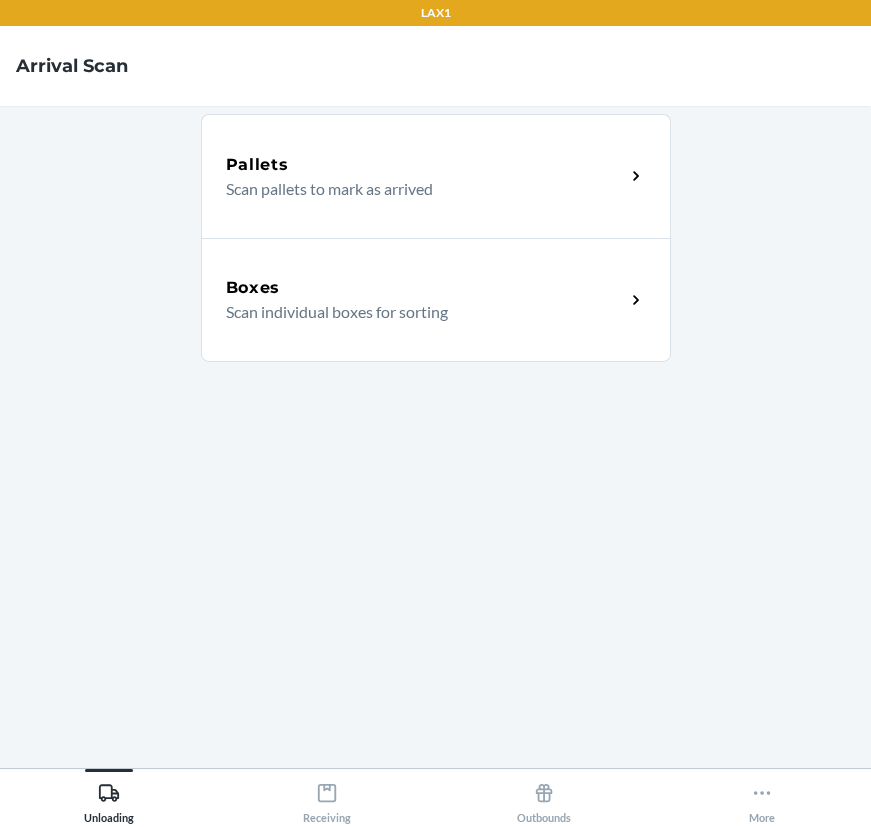 click on "Boxes Scan individual boxes for sorting" at bounding box center (436, 300) 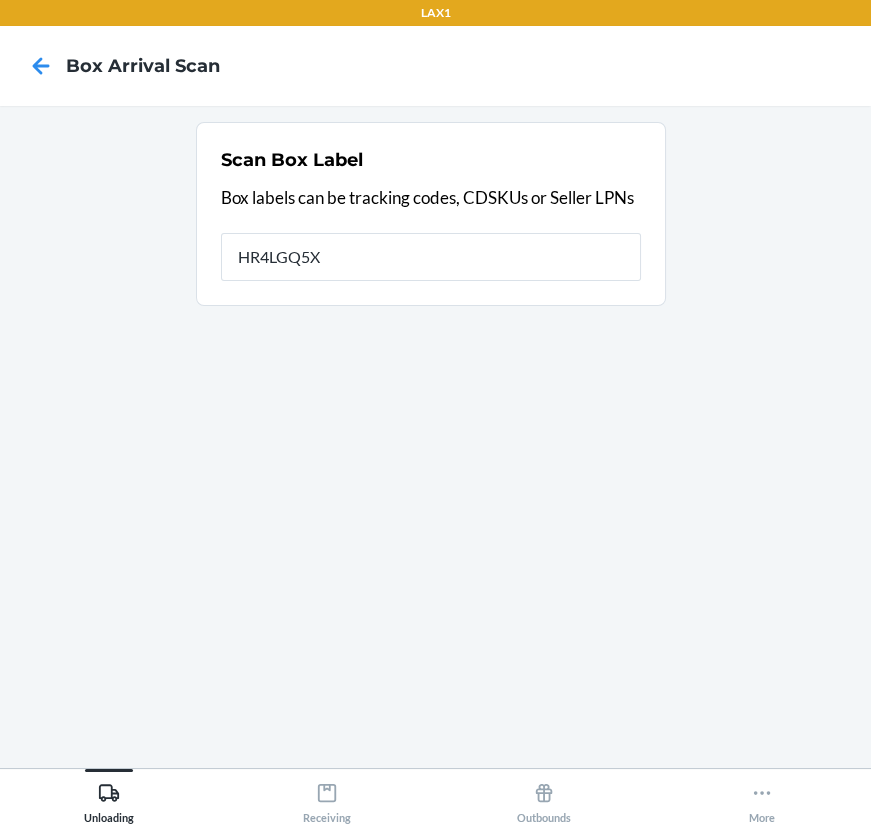 type on "HR4LGQ5X" 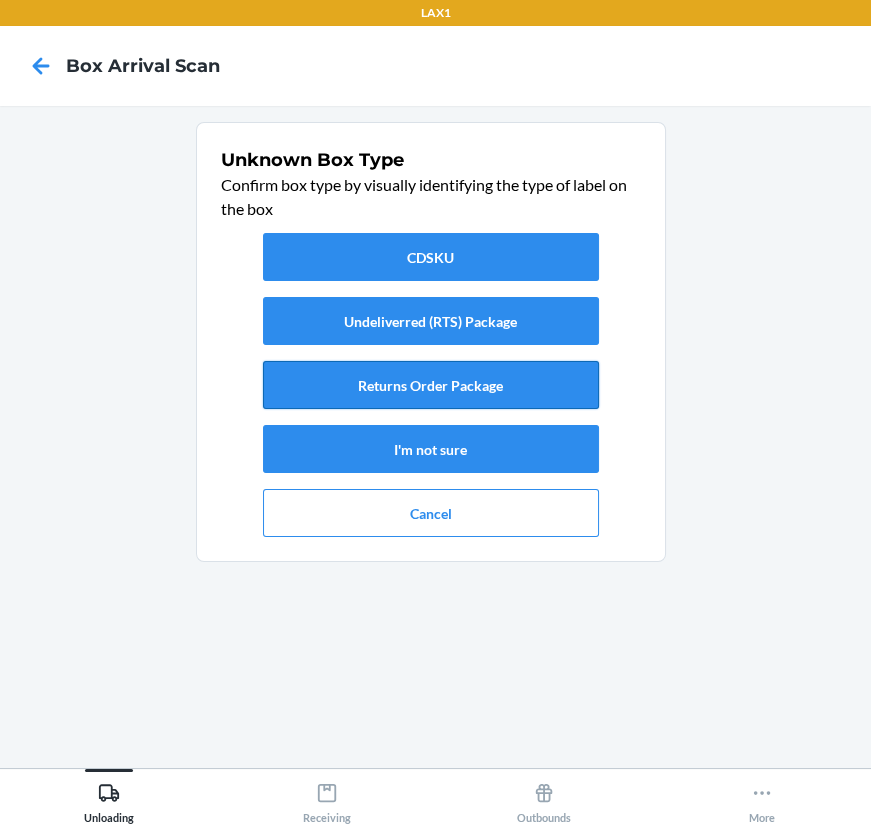 click on "Returns Order Package" at bounding box center (431, 385) 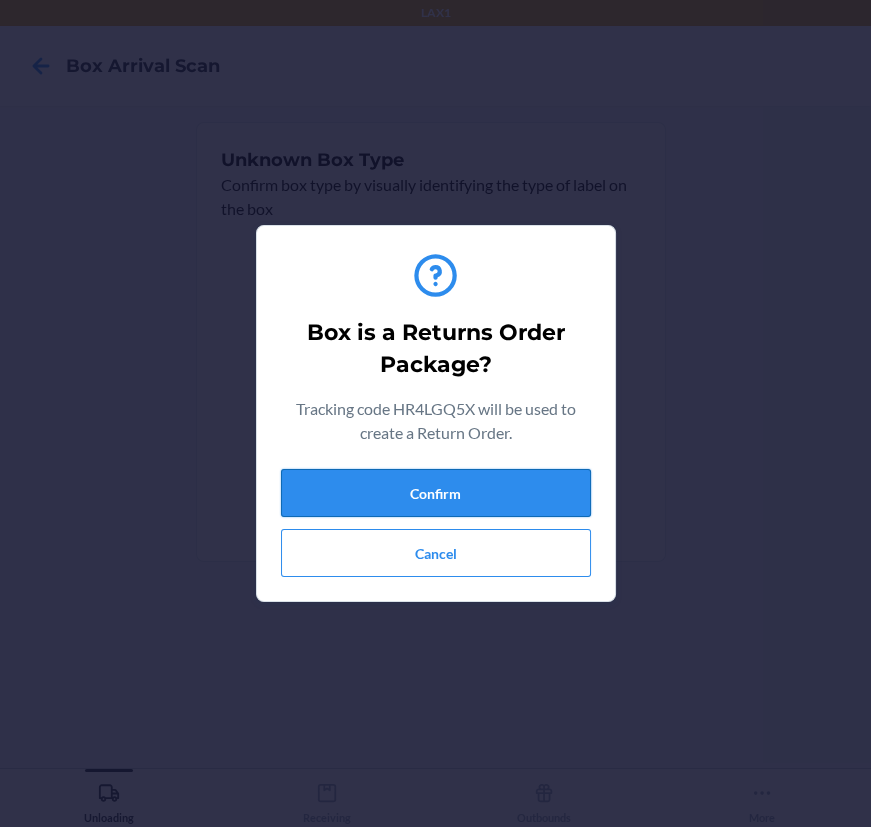 click on "Confirm" at bounding box center (436, 493) 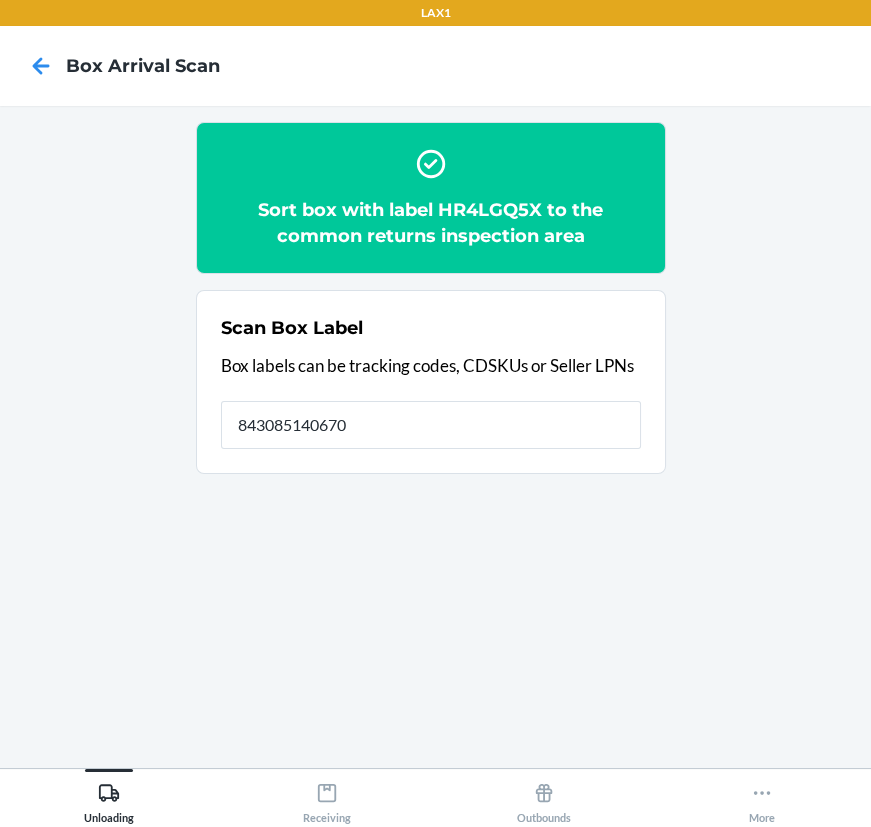 type on "843085140670" 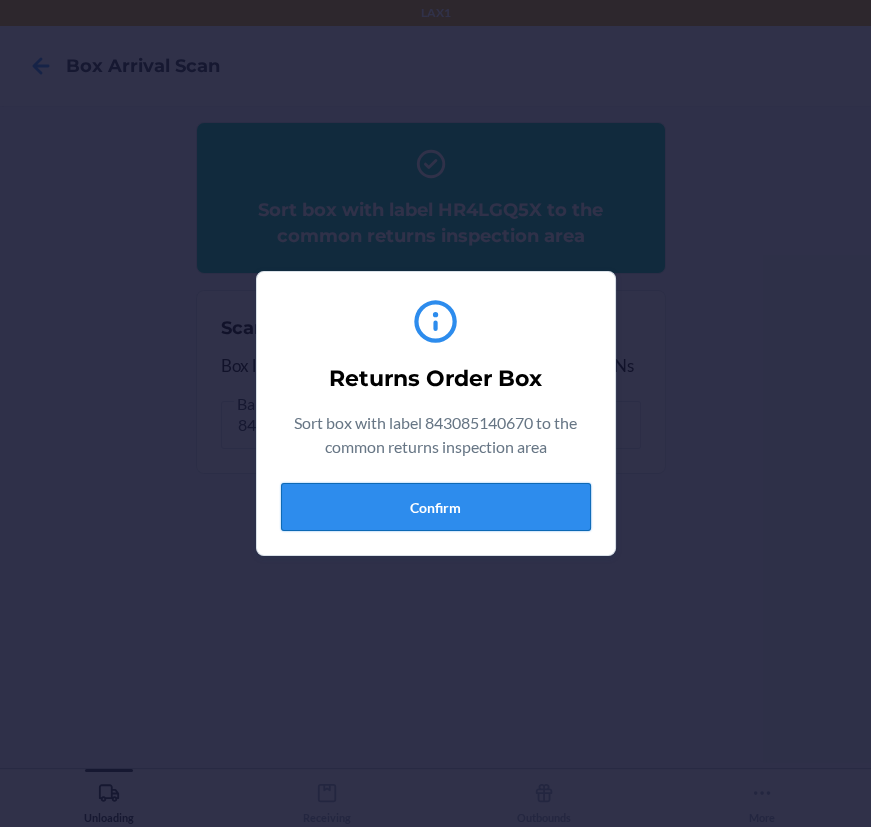 click on "Confirm" at bounding box center (436, 507) 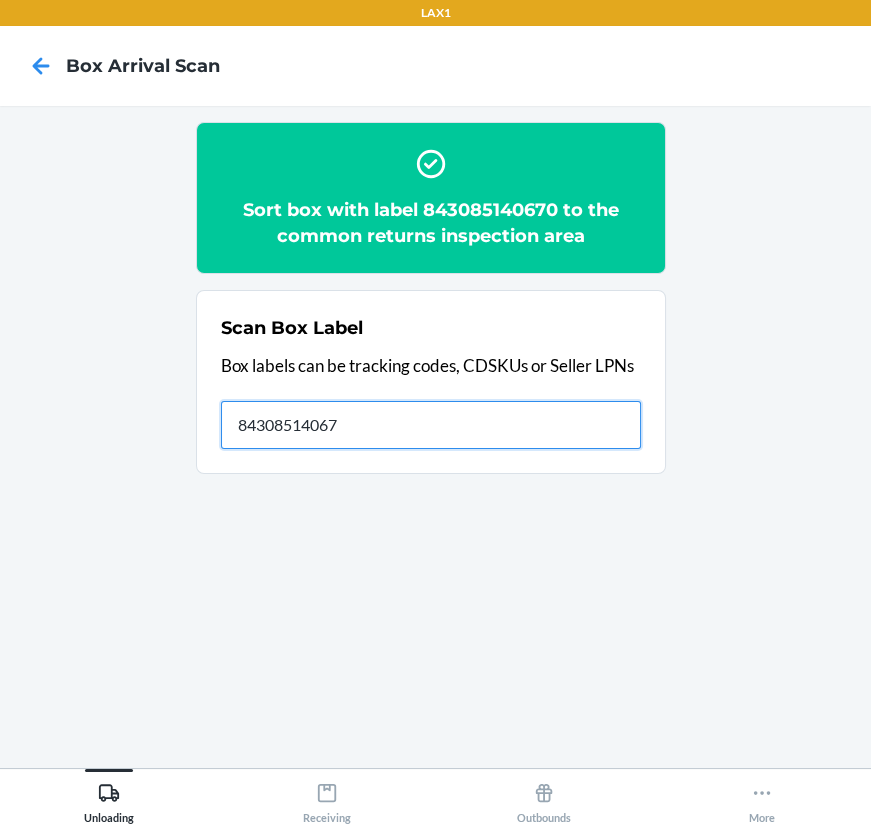 type on "843085140670" 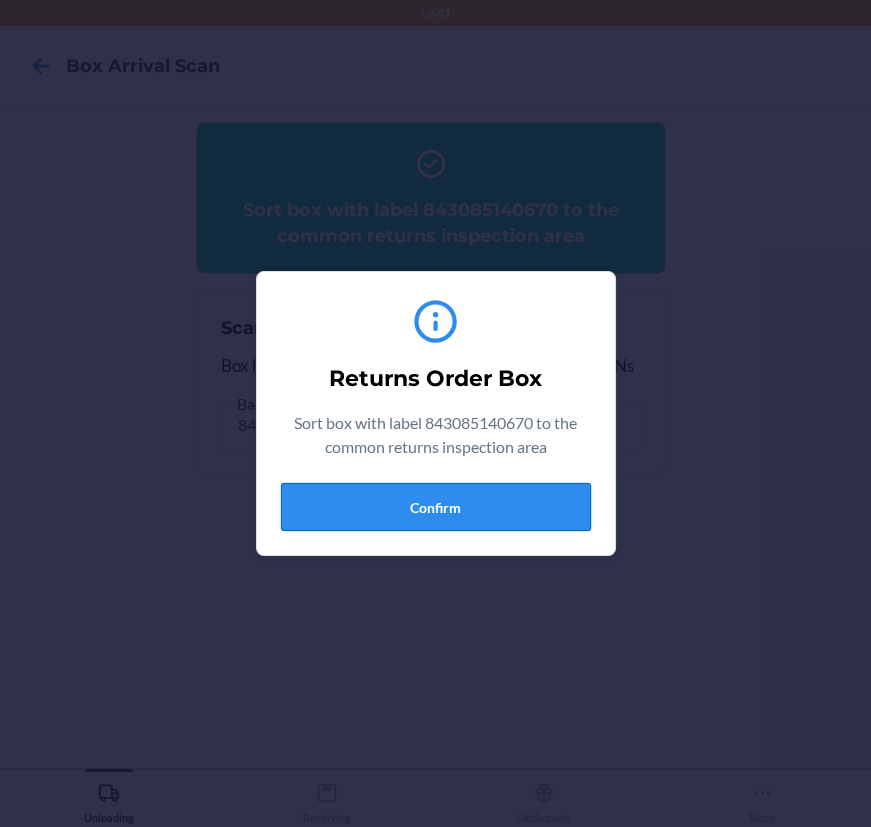 click on "Confirm" at bounding box center [436, 507] 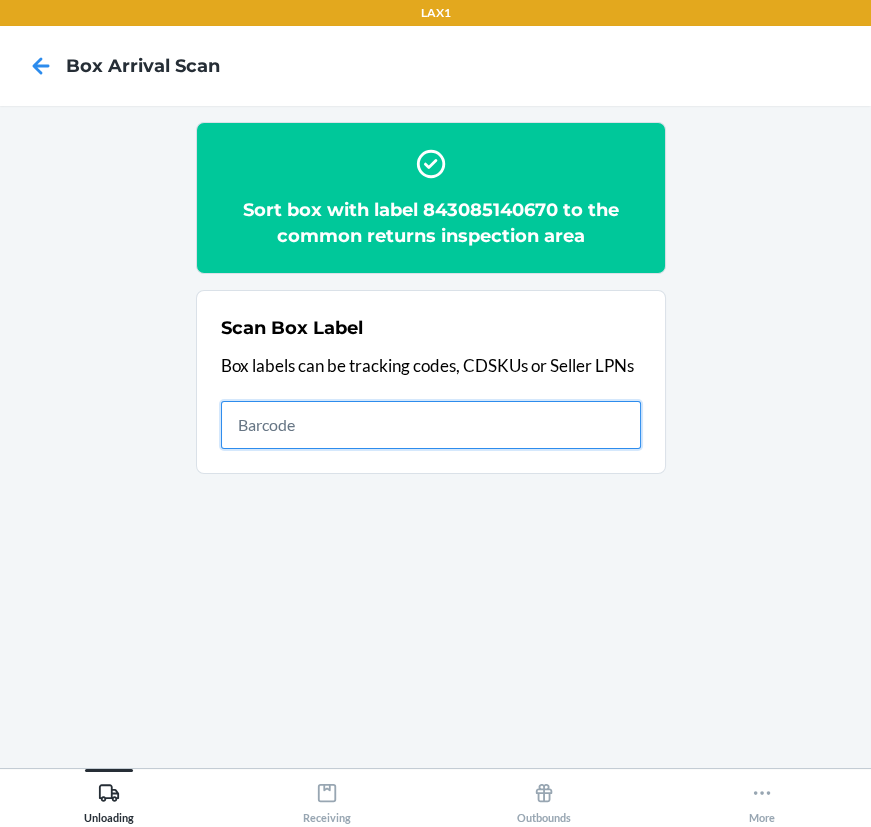 drag, startPoint x: 267, startPoint y: 424, endPoint x: 266, endPoint y: 410, distance: 14.035668 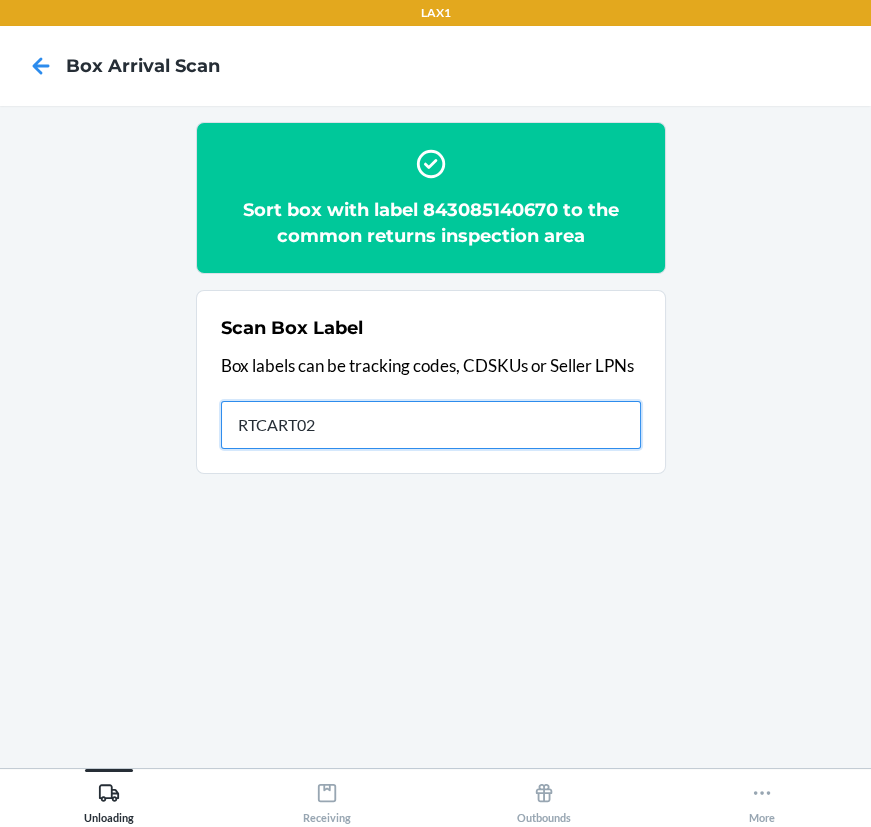 type on "RTCART025" 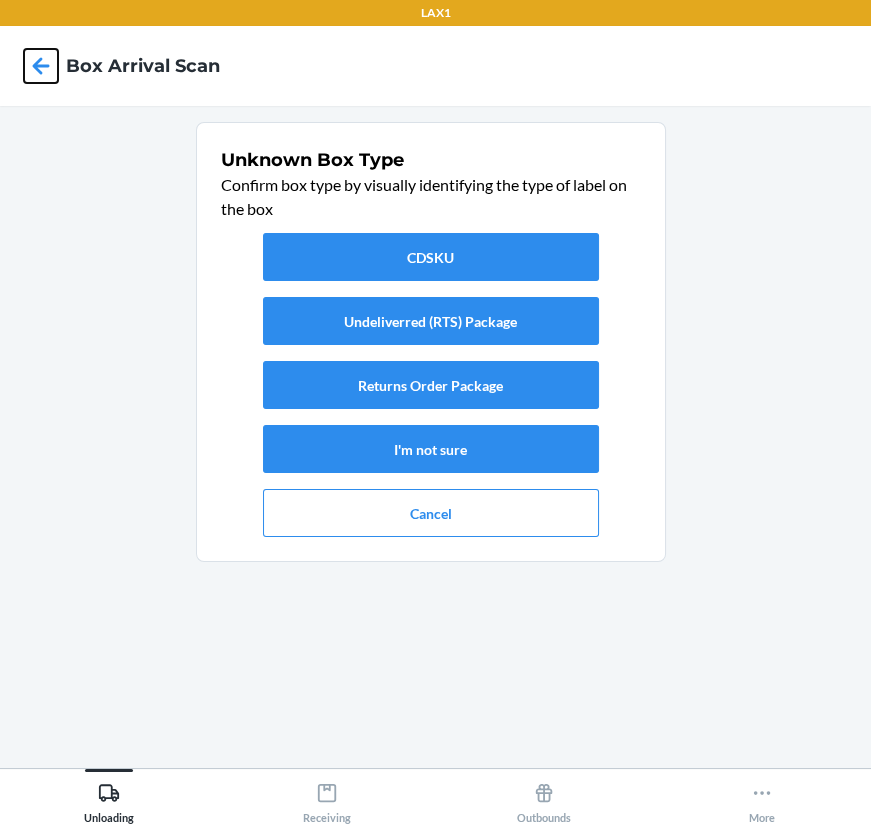 click 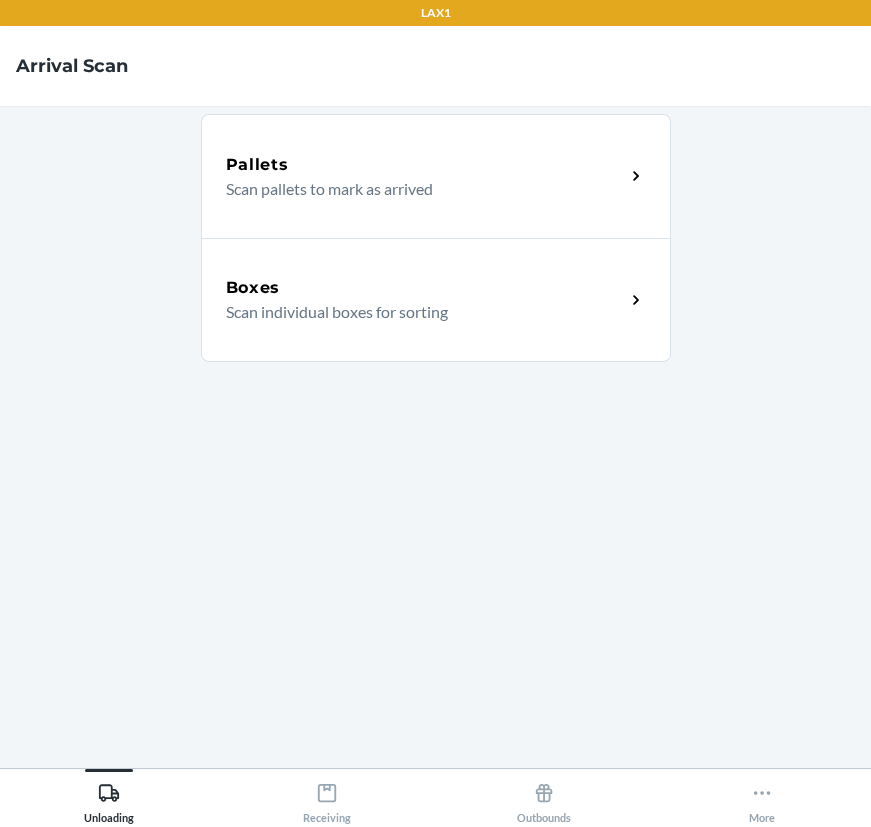 click on "Boxes" at bounding box center (425, 288) 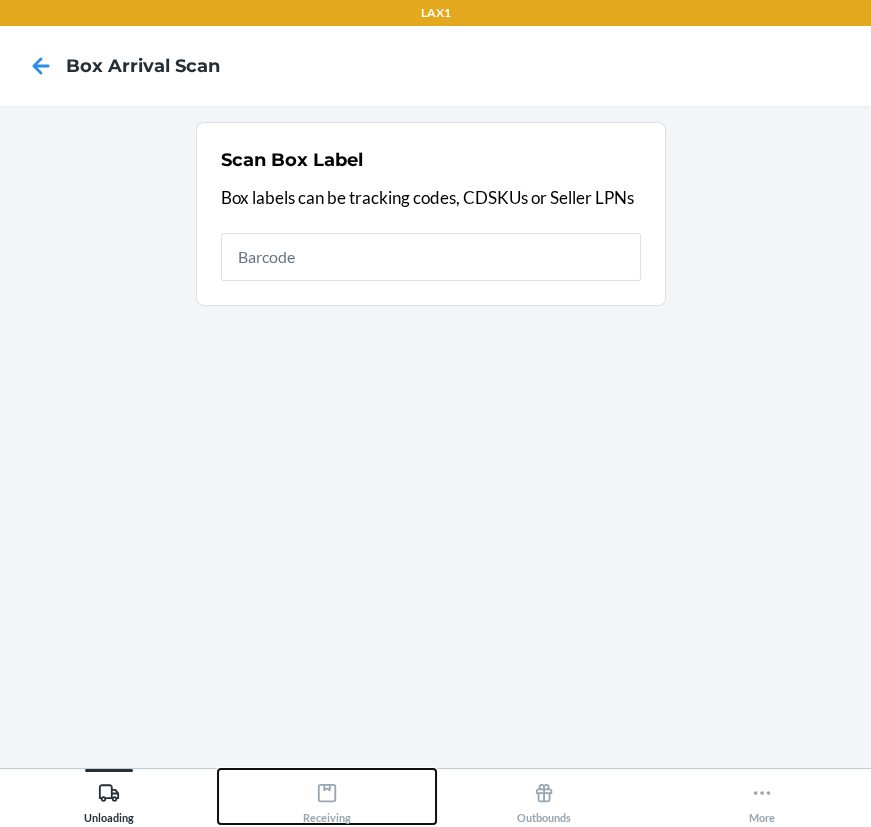click on "Receiving" at bounding box center (327, 799) 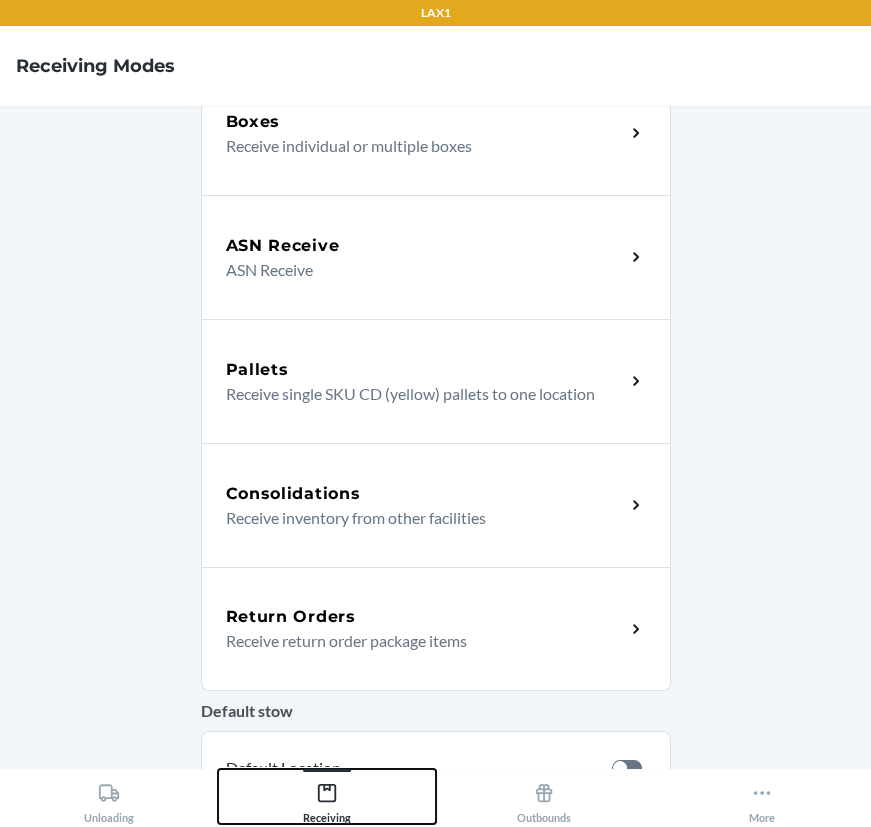 scroll, scrollTop: 262, scrollLeft: 0, axis: vertical 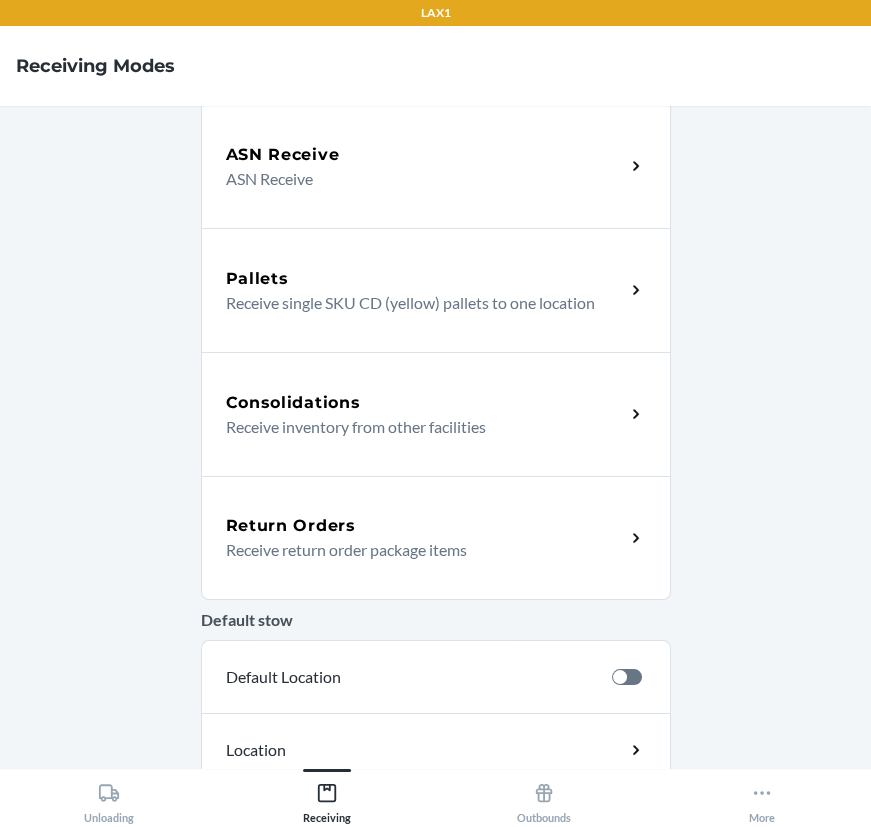 click on "Return Orders" at bounding box center [425, 526] 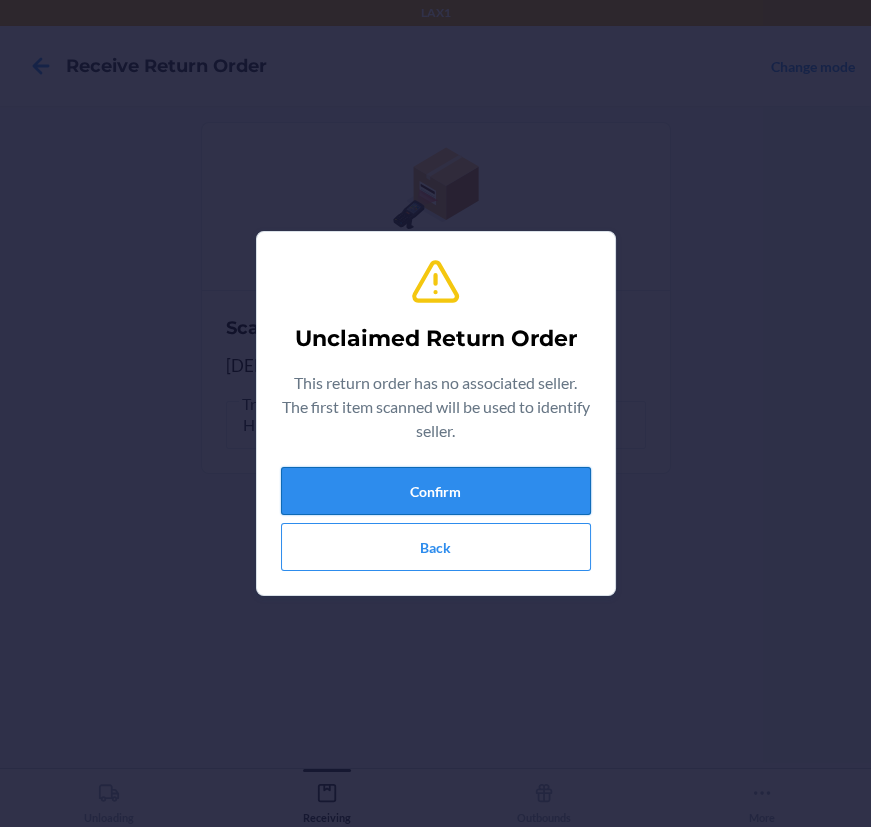 click on "Confirm" at bounding box center (436, 491) 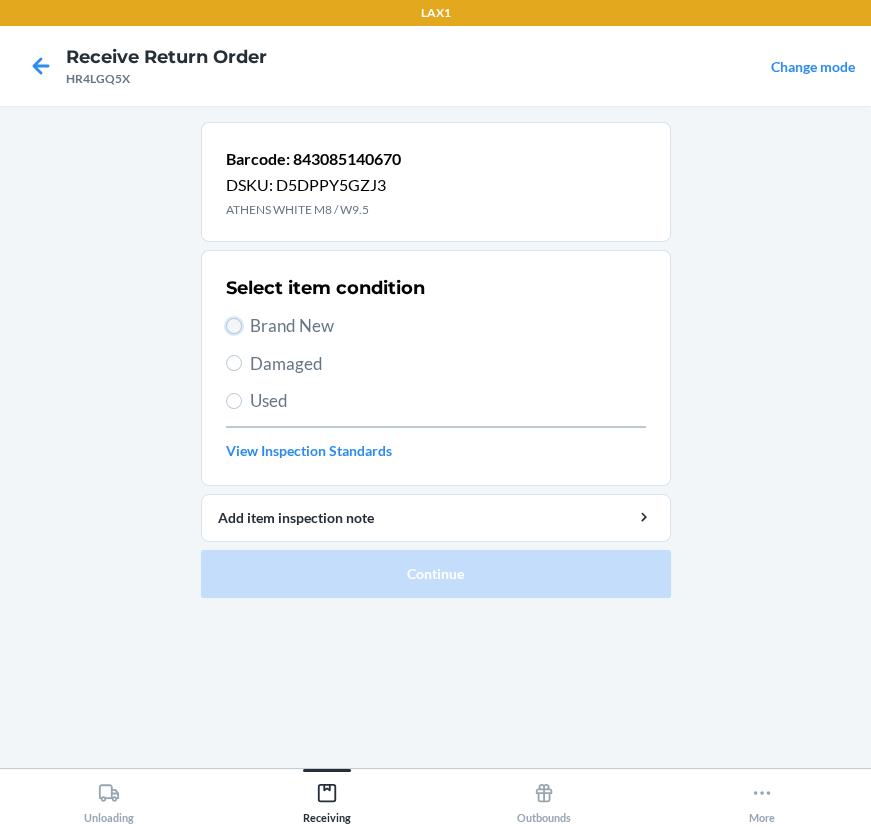 click on "Brand New" at bounding box center [234, 326] 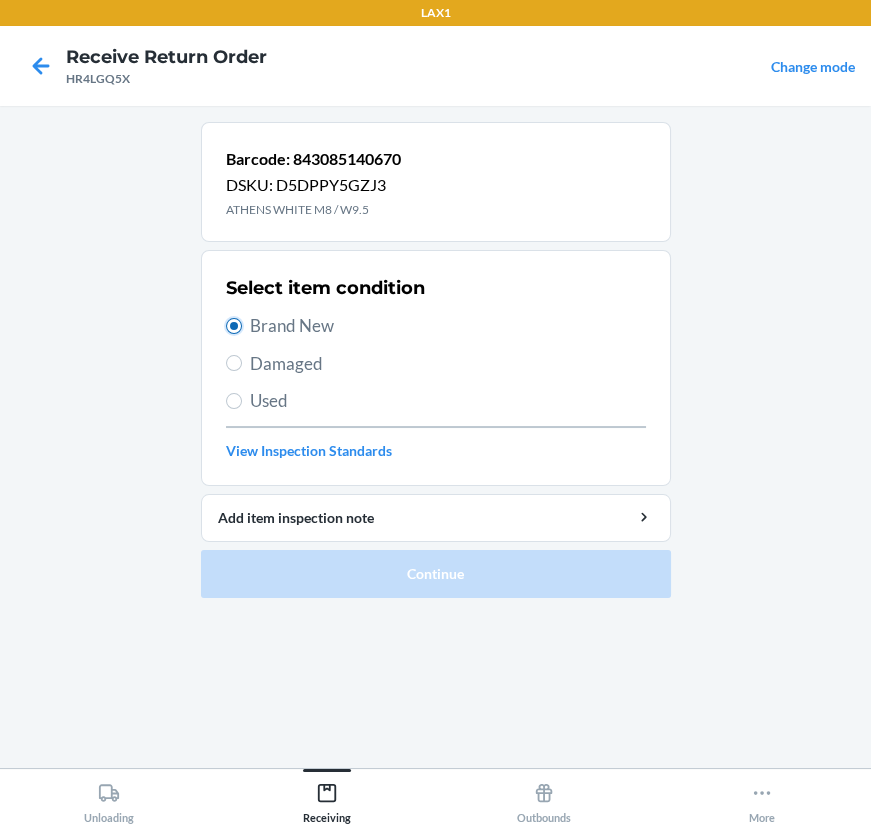 radio on "true" 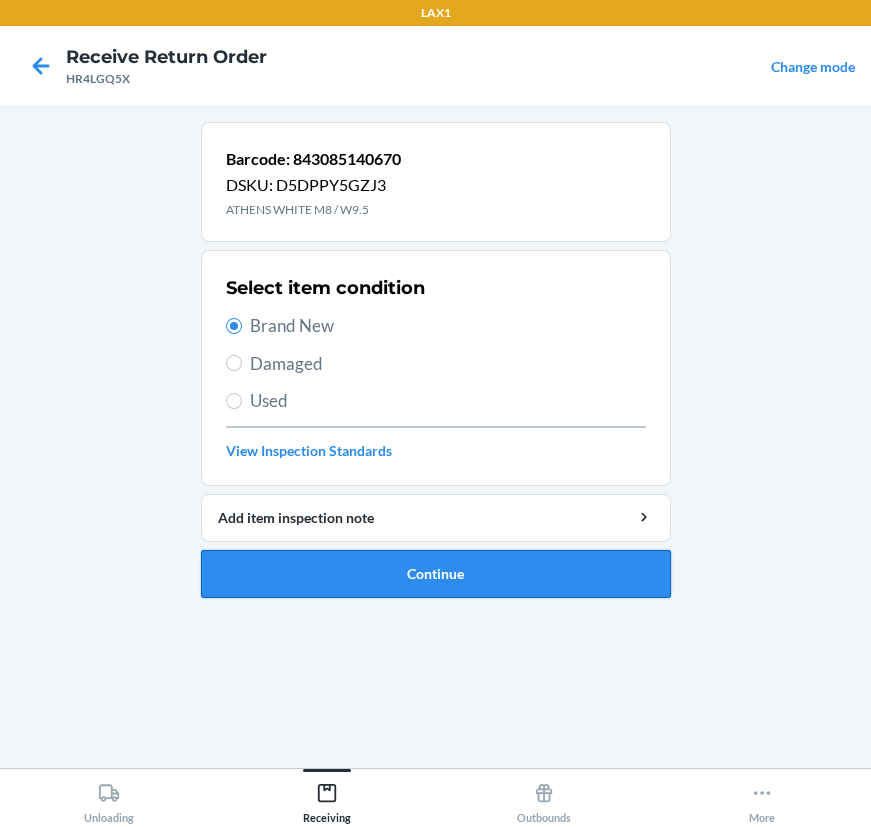 click on "Continue" at bounding box center (436, 574) 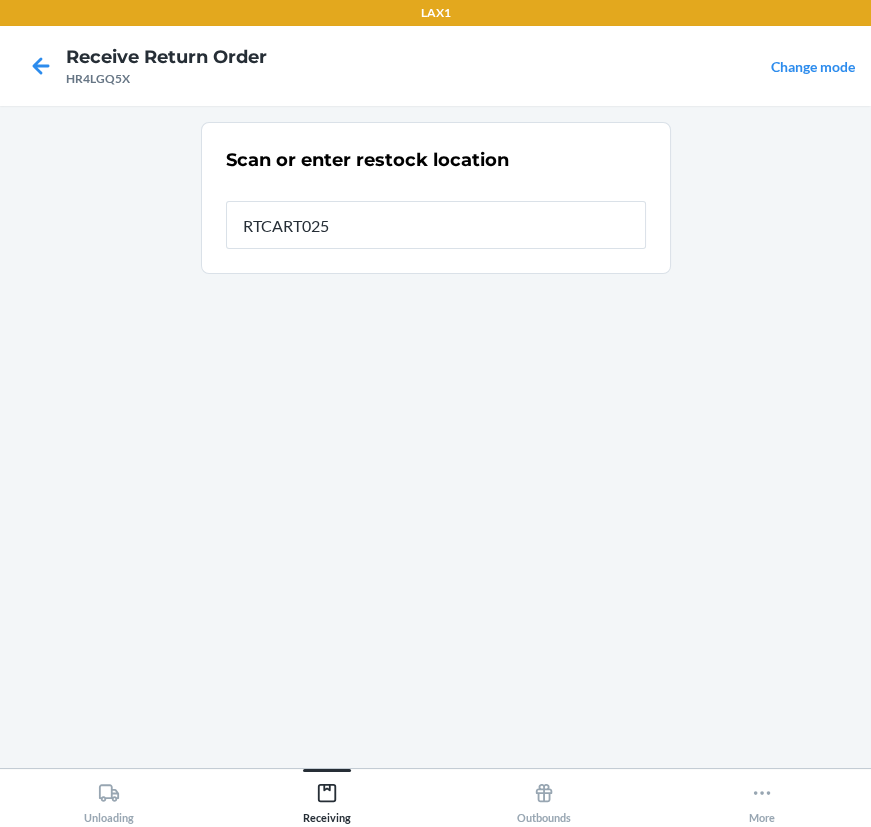 type on "RTCART025" 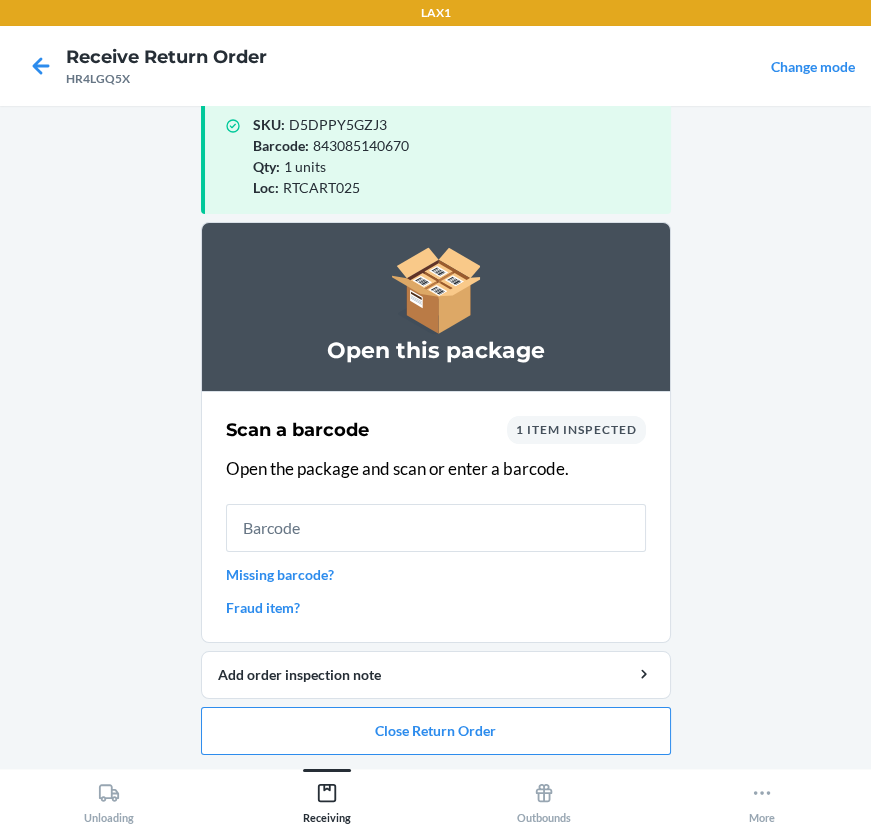 scroll, scrollTop: 33, scrollLeft: 0, axis: vertical 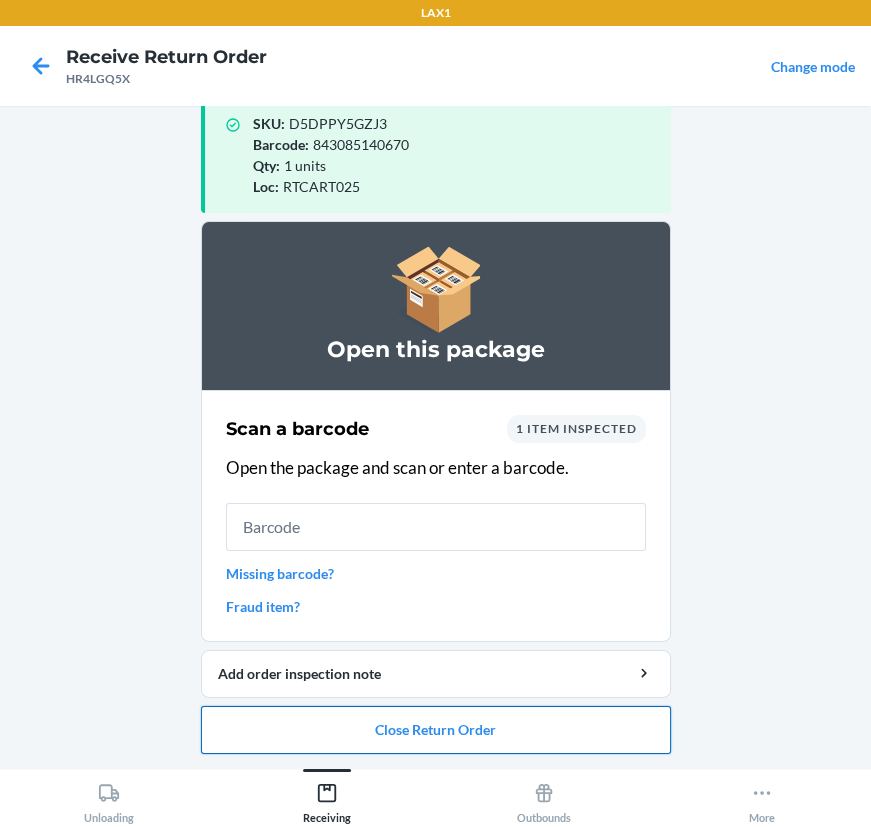 click on "Close Return Order" at bounding box center [436, 730] 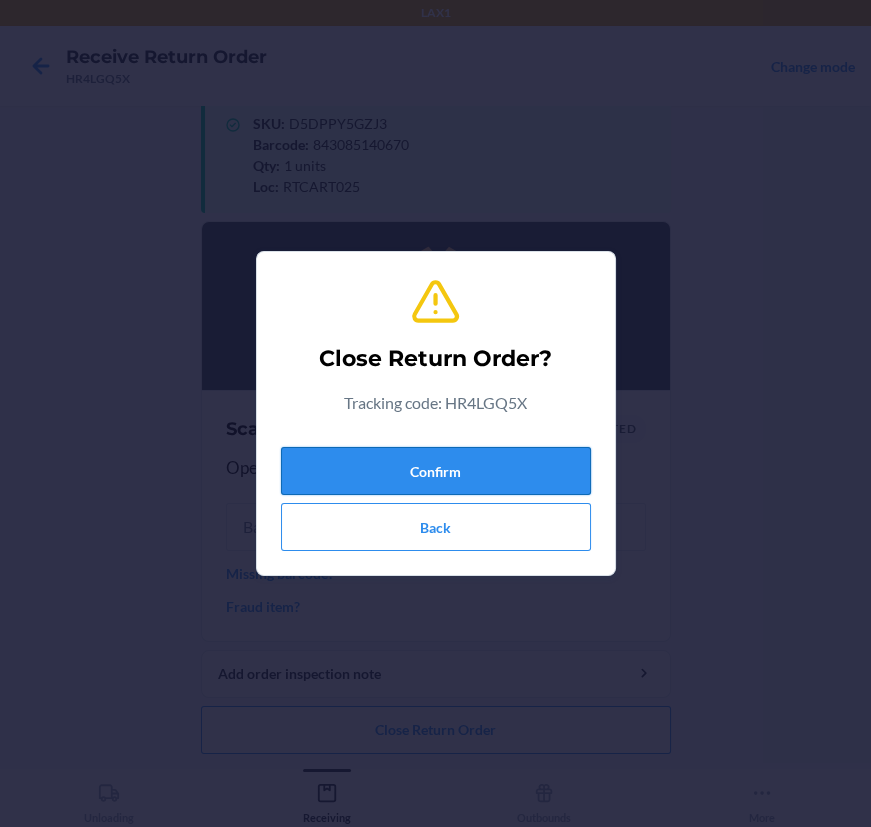 click on "Confirm" at bounding box center (436, 471) 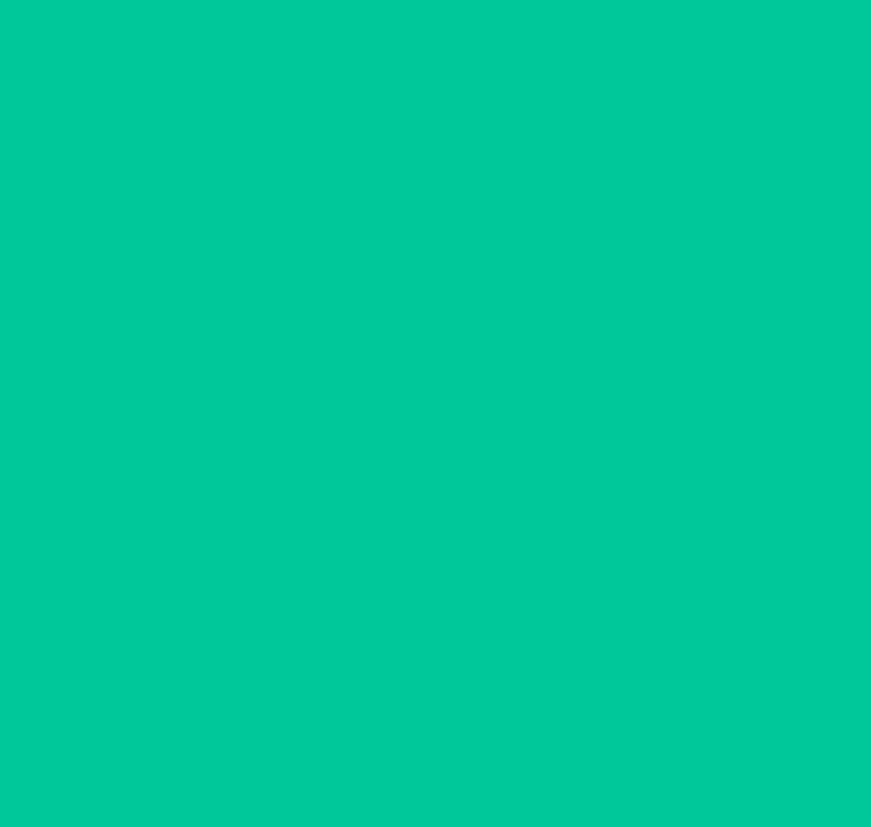 scroll, scrollTop: 0, scrollLeft: 0, axis: both 